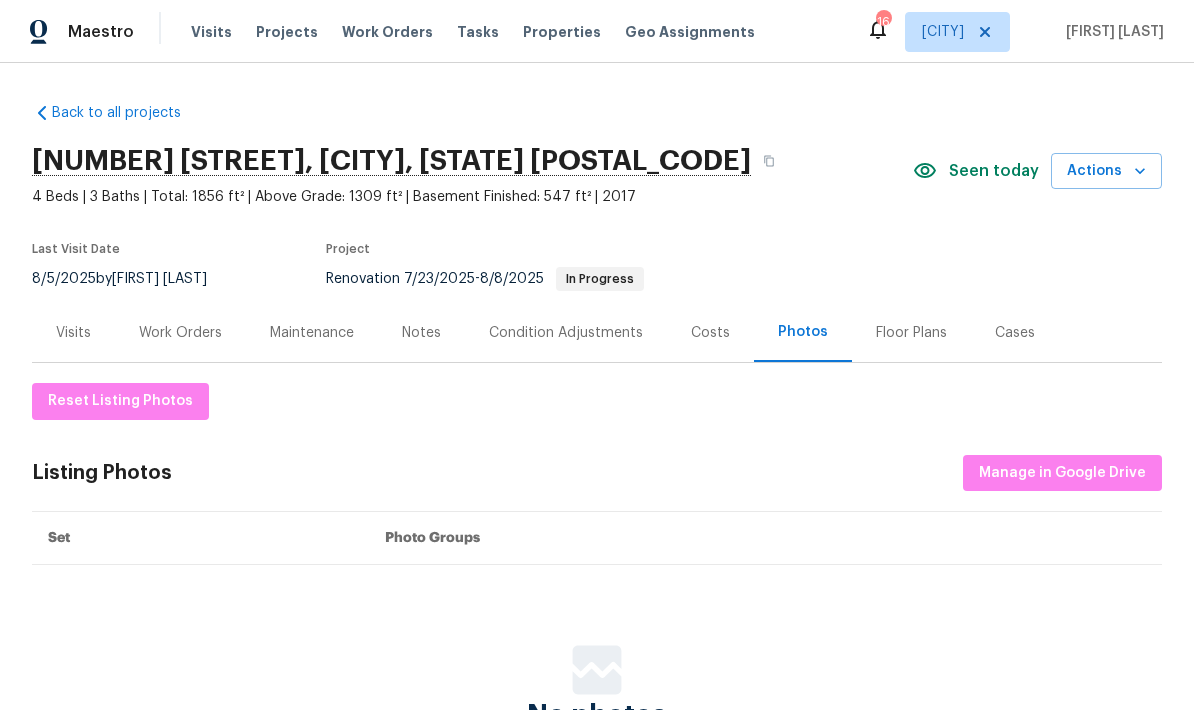 scroll, scrollTop: 0, scrollLeft: 0, axis: both 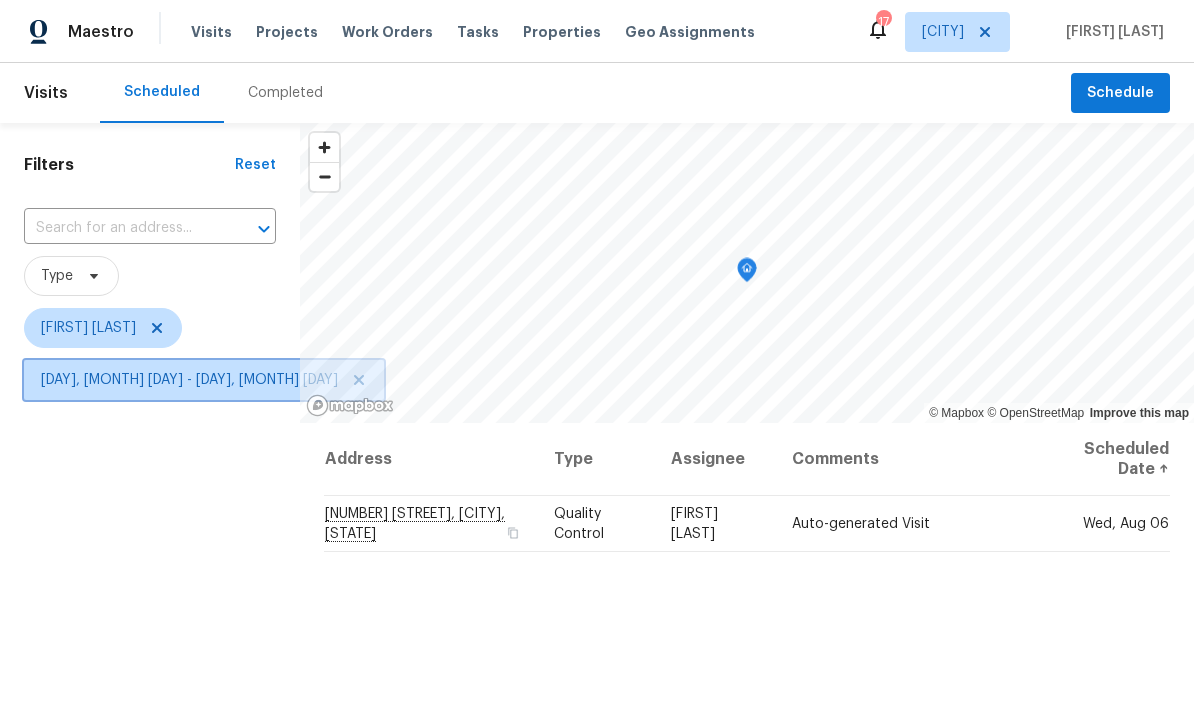 click on "Tue, Jul 15 - Wed, Aug 06" at bounding box center (204, 380) 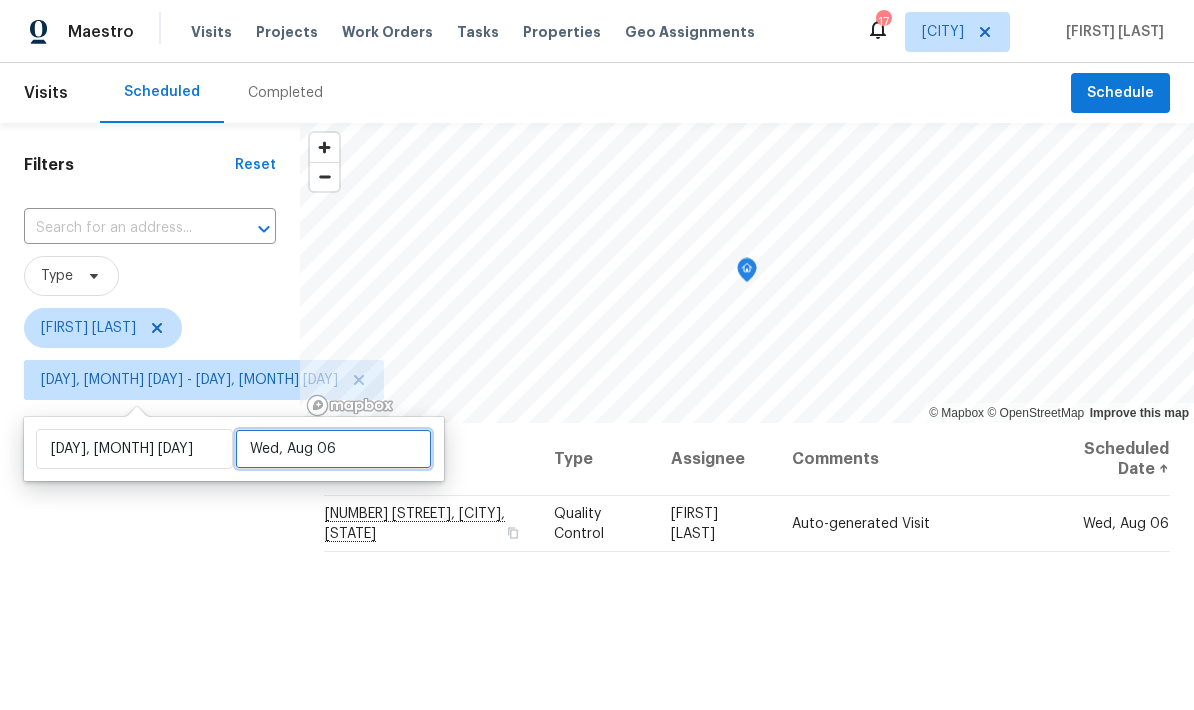 click on "Wed, Aug 06" at bounding box center [333, 449] 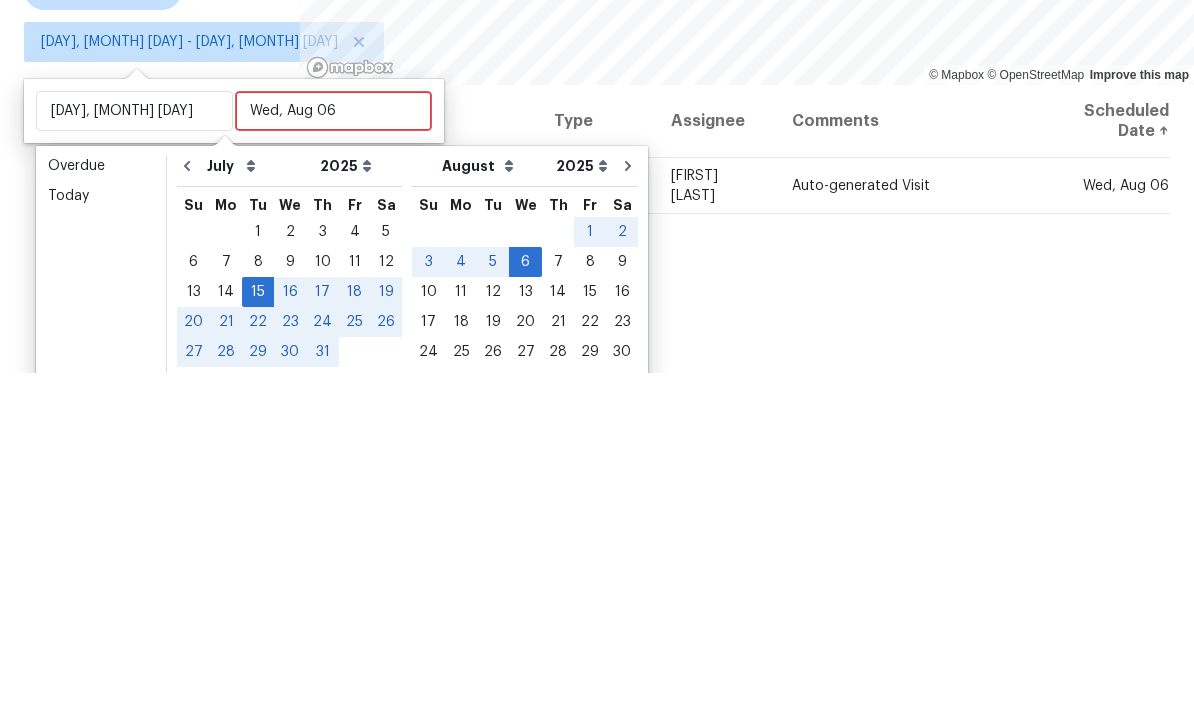 scroll, scrollTop: 80, scrollLeft: 0, axis: vertical 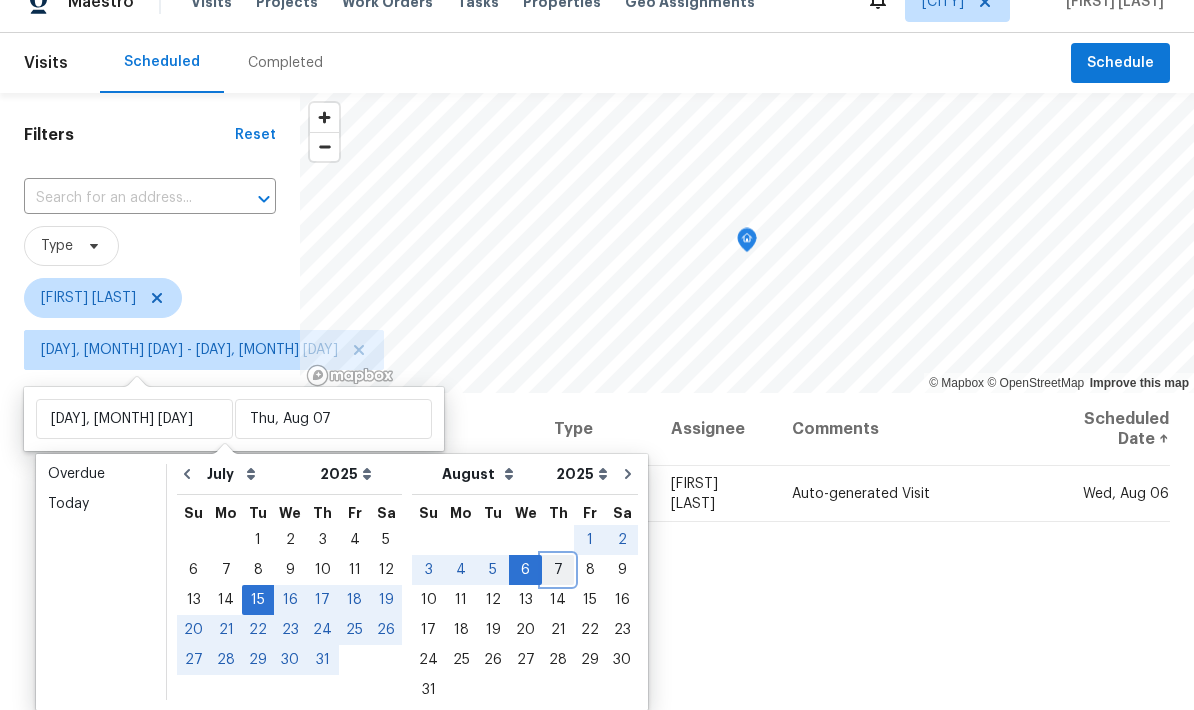 click on "7" at bounding box center [558, 570] 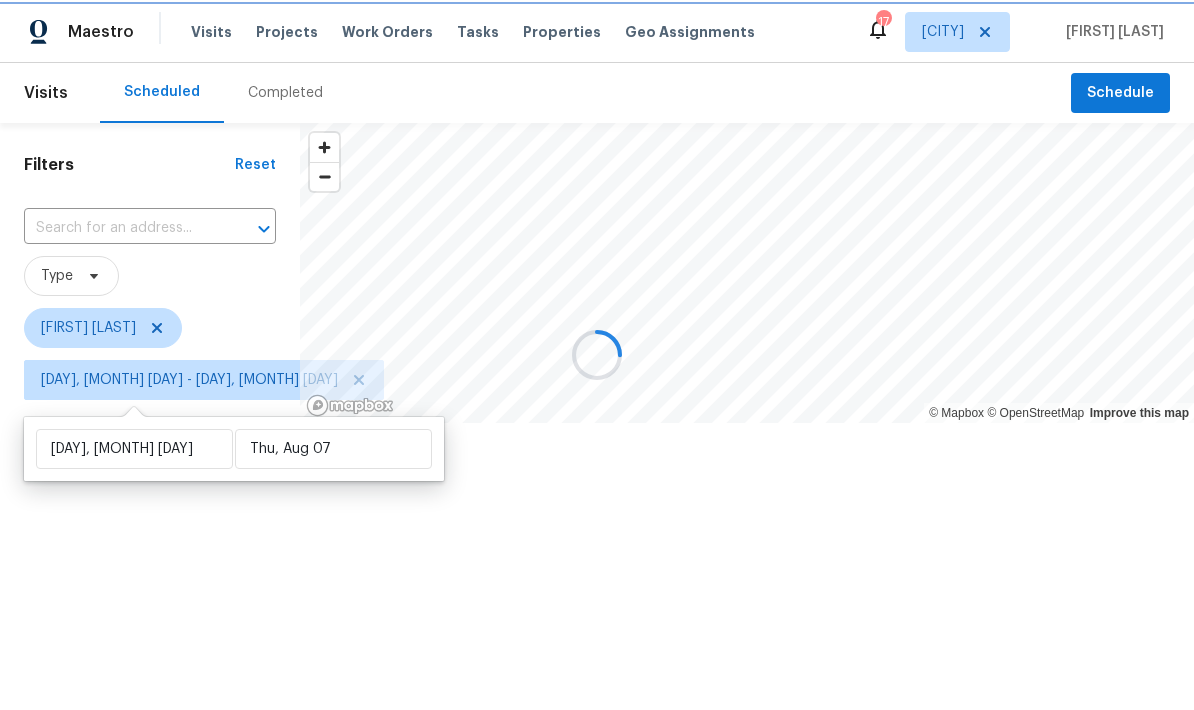 scroll, scrollTop: 0, scrollLeft: 0, axis: both 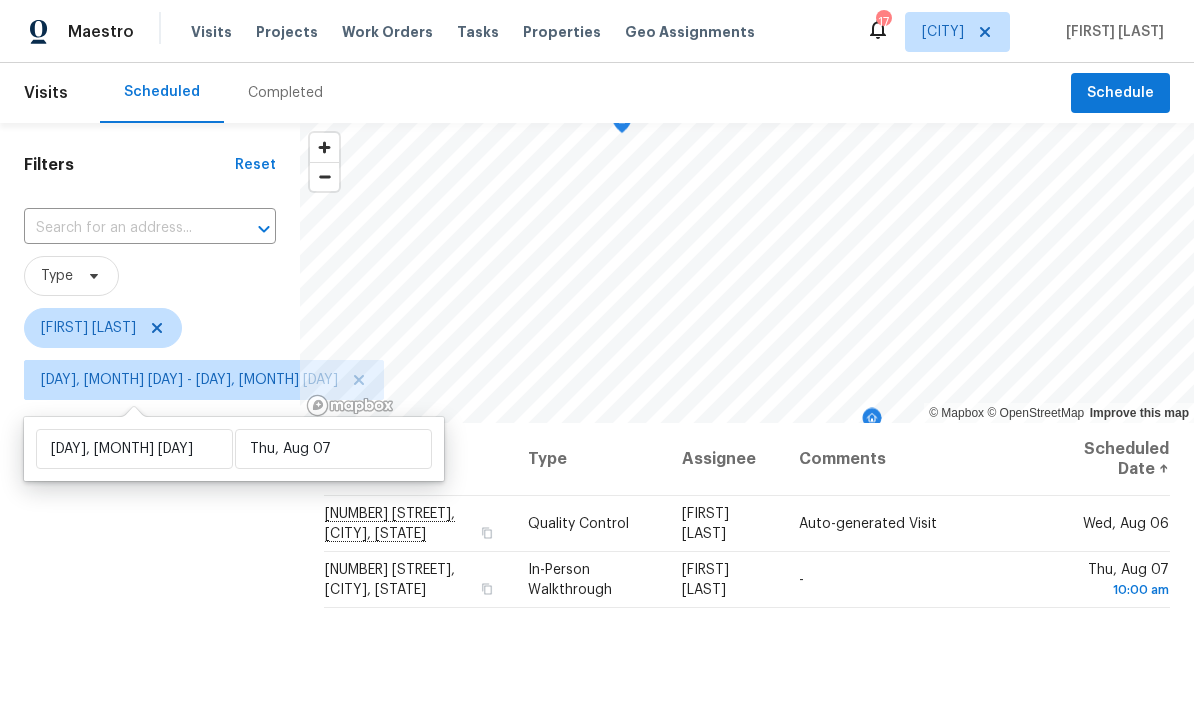 click on "Filters Reset ​ Type Jeffrey Lenz Tue, Jul 15 - Thu, Aug 07" at bounding box center (150, 557) 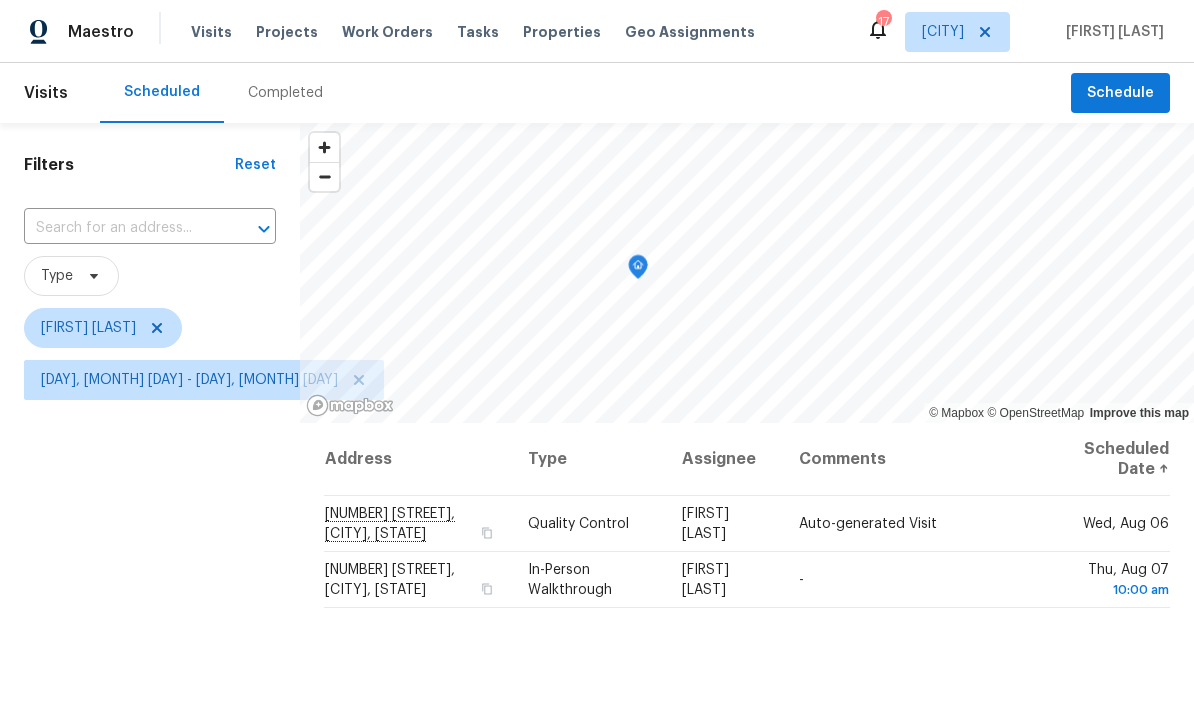 scroll, scrollTop: 0, scrollLeft: 0, axis: both 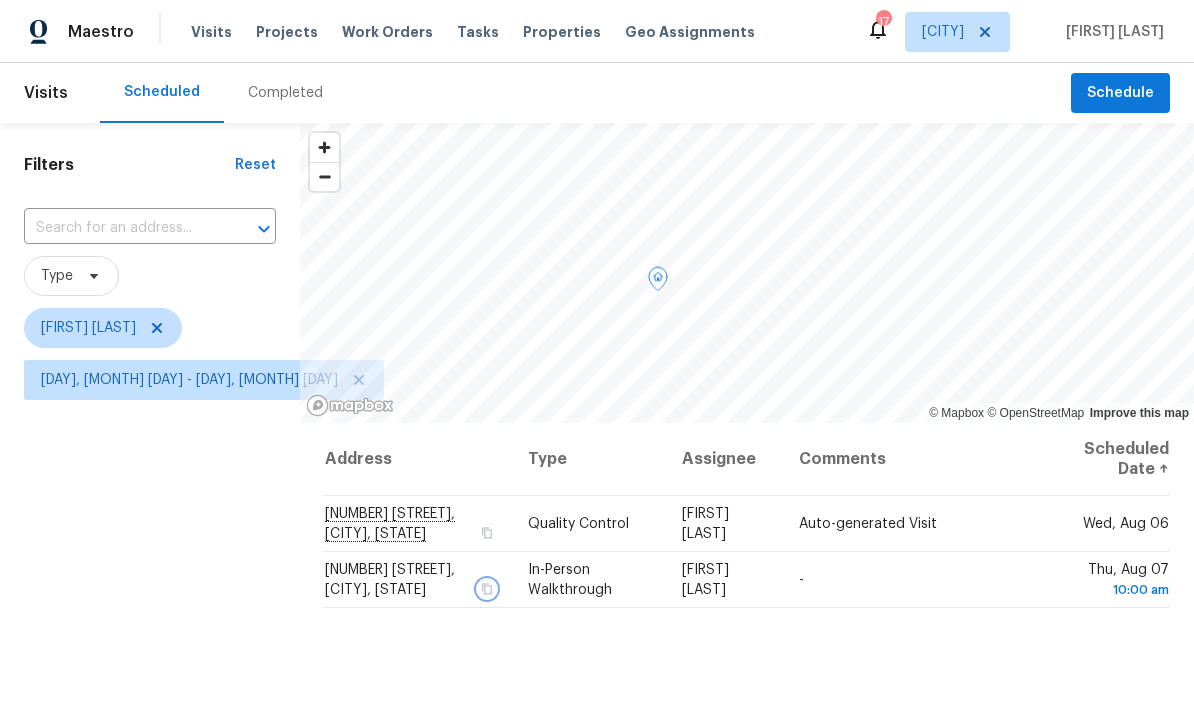 click 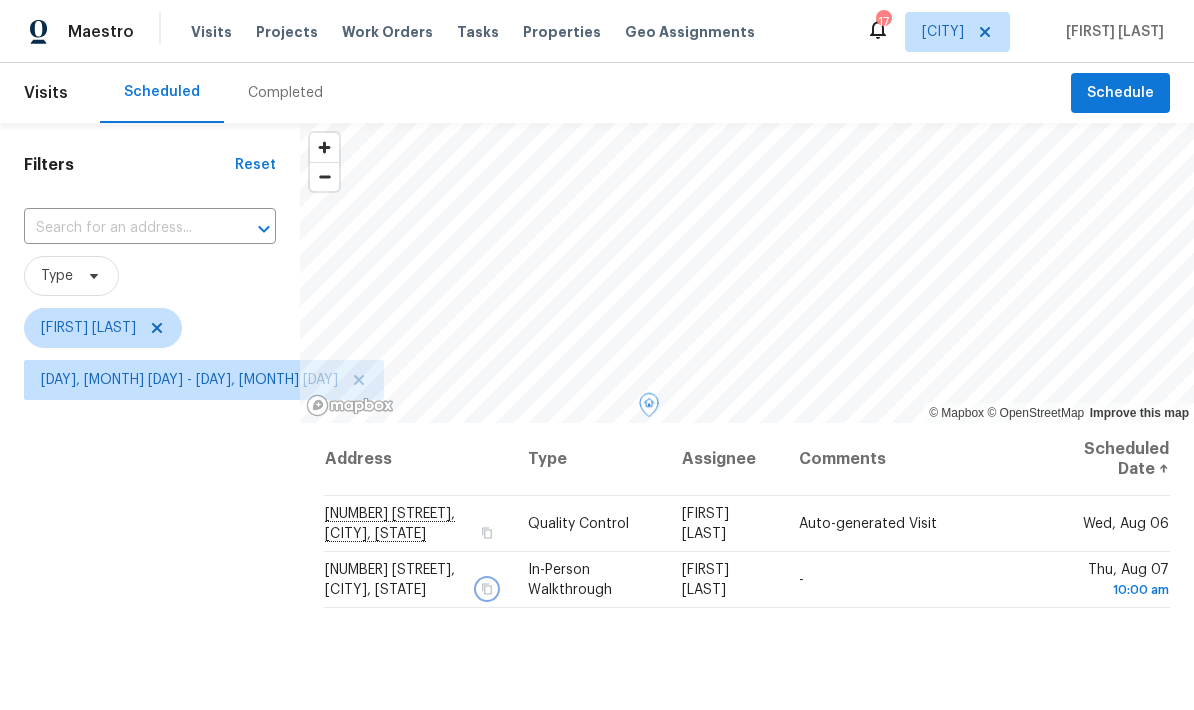 scroll, scrollTop: 0, scrollLeft: 0, axis: both 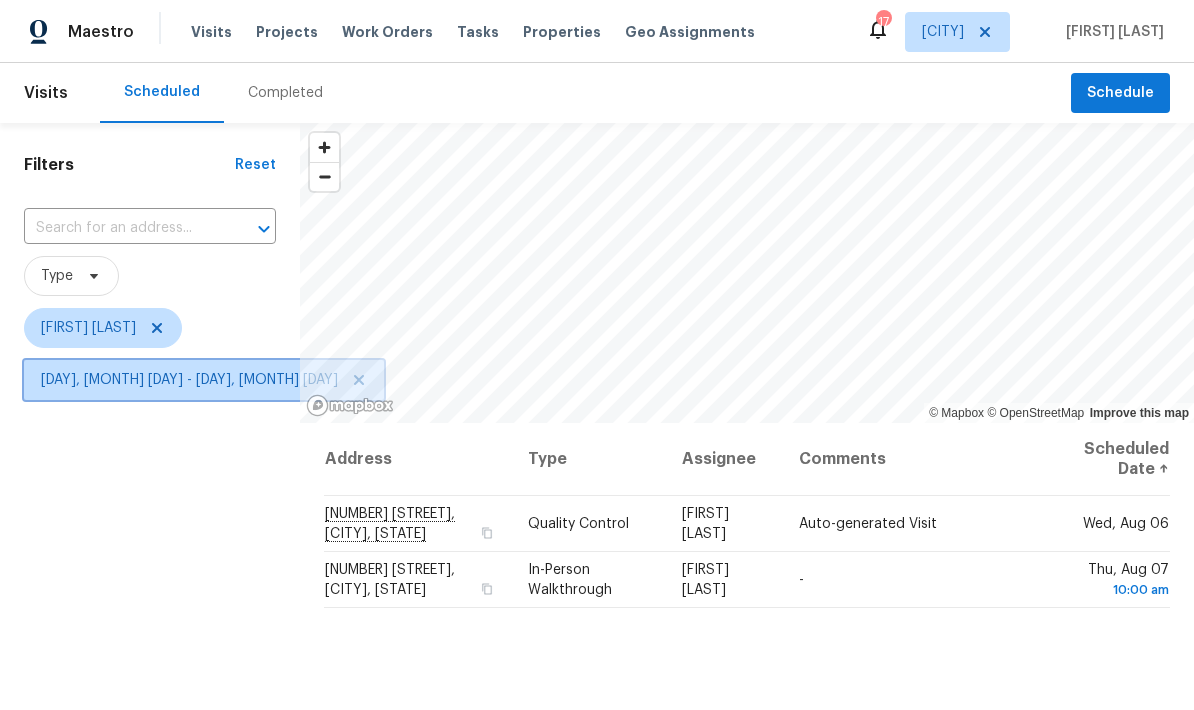 click on "Tue, Jul 15 - Thu, Aug 07" at bounding box center (189, 380) 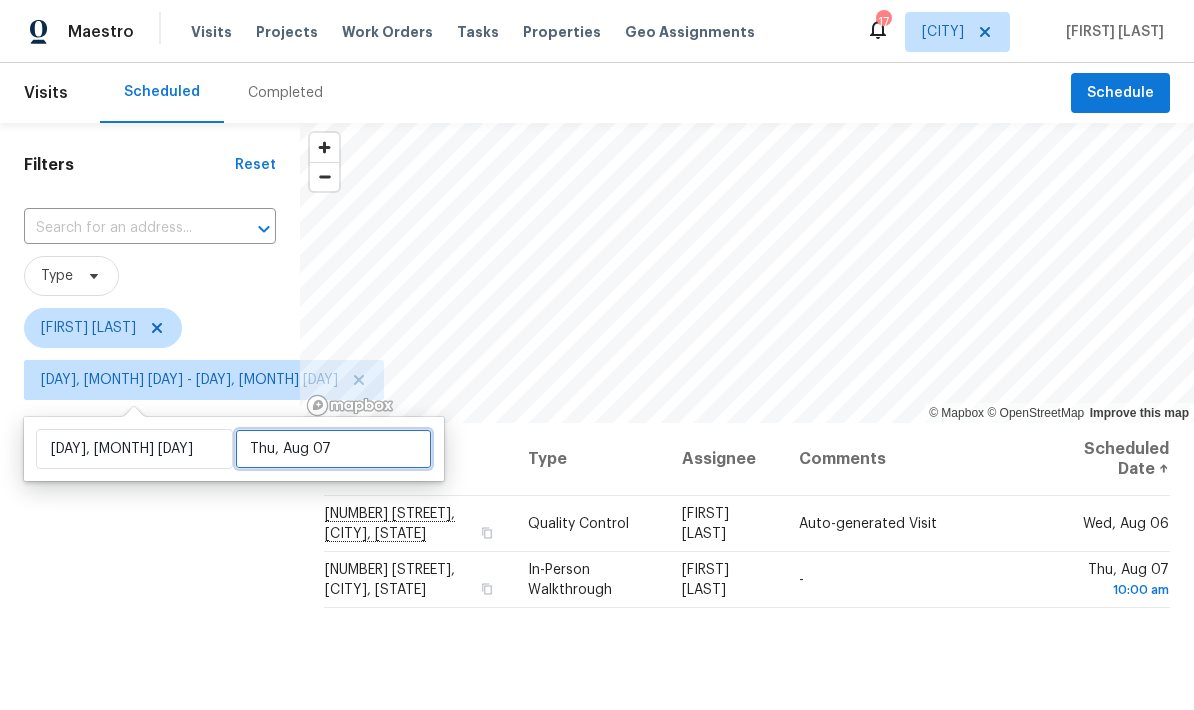 click on "Thu, Aug 07" at bounding box center [333, 449] 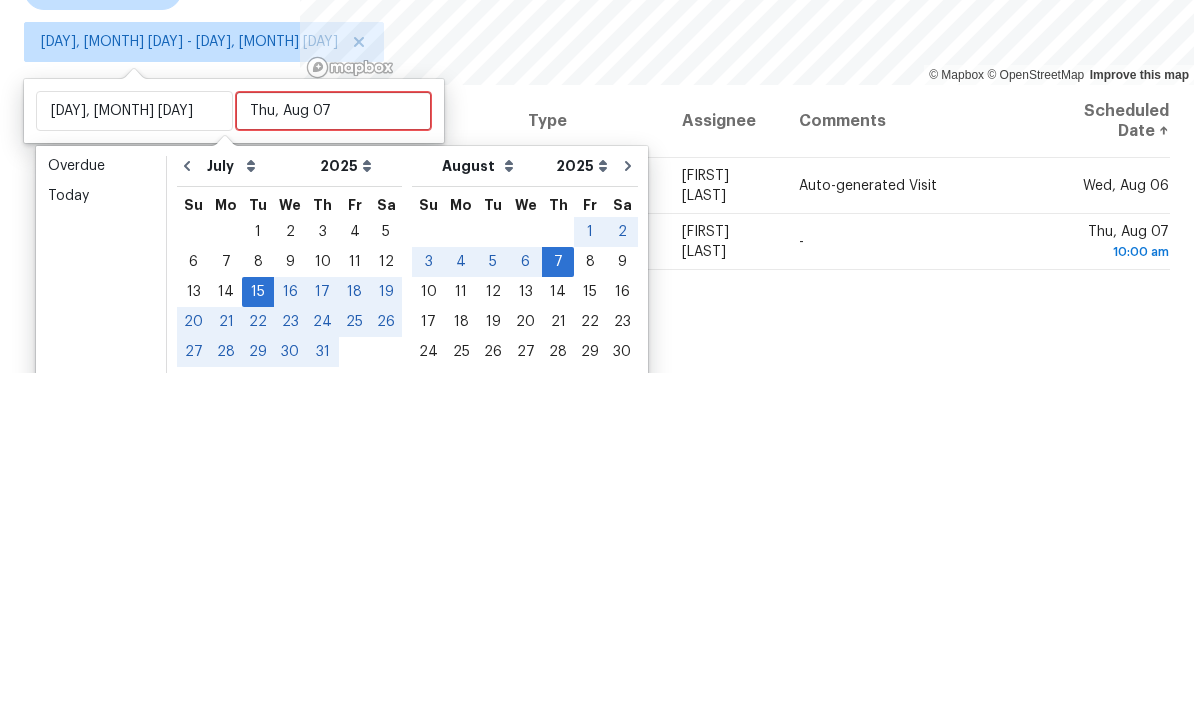 scroll, scrollTop: 80, scrollLeft: 0, axis: vertical 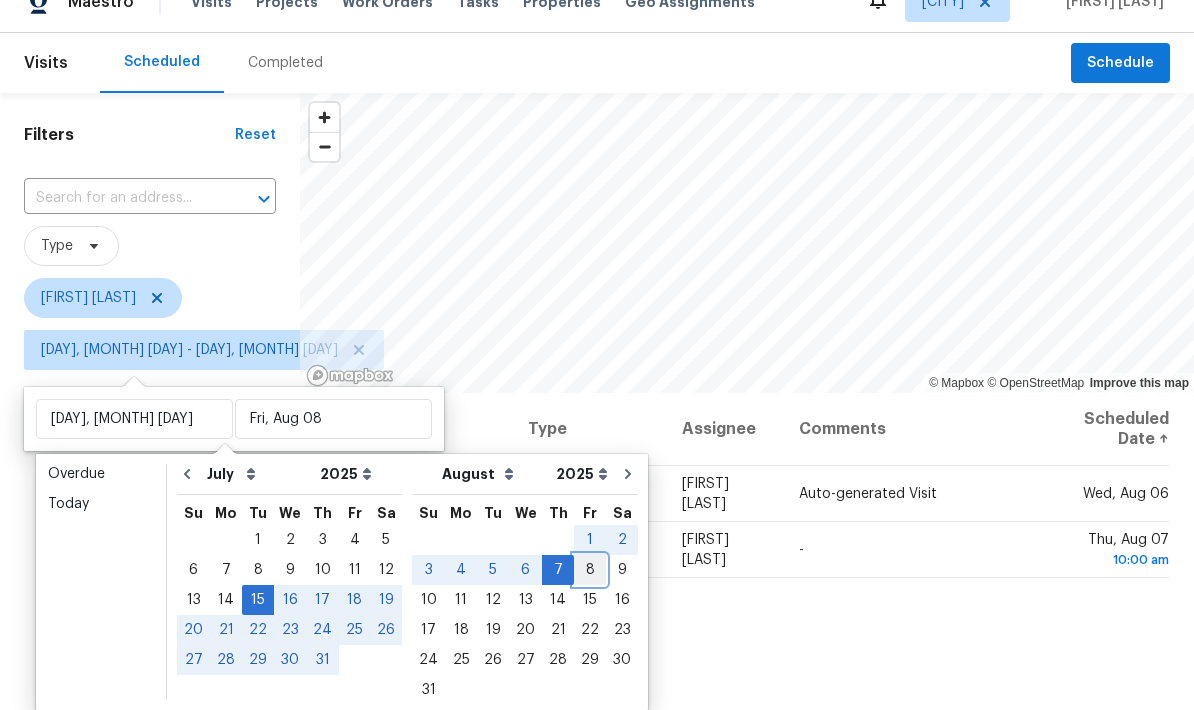 click on "8" at bounding box center (590, 570) 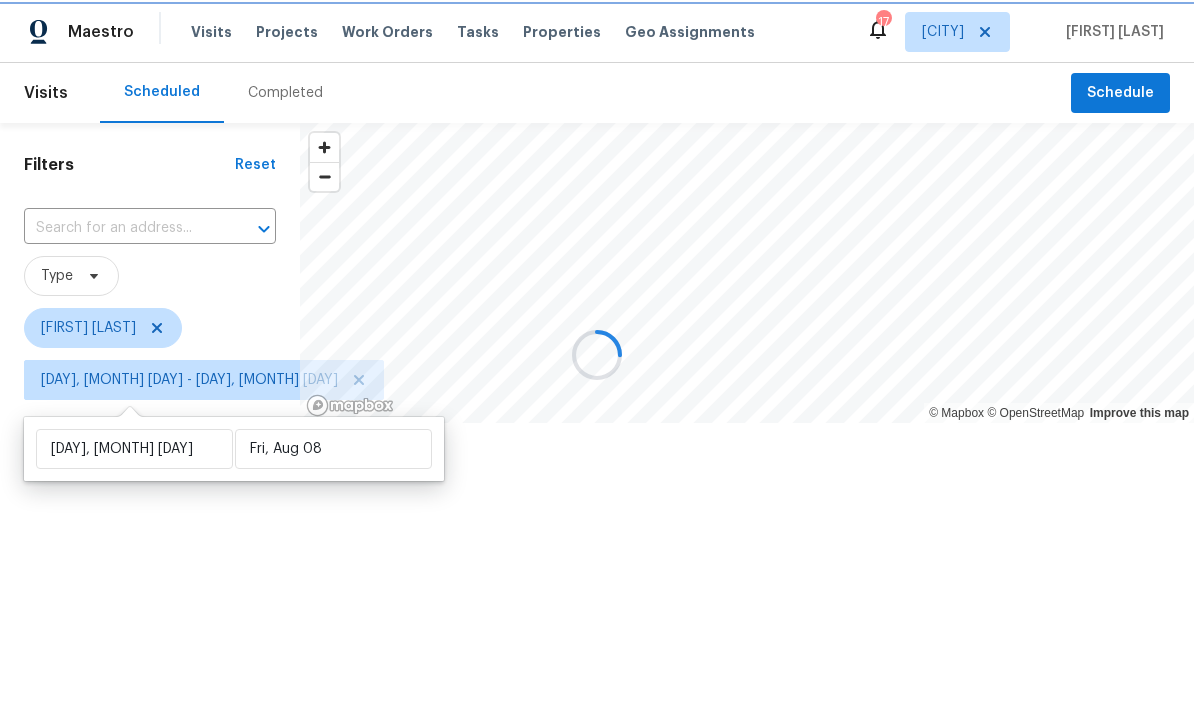 scroll, scrollTop: 0, scrollLeft: 0, axis: both 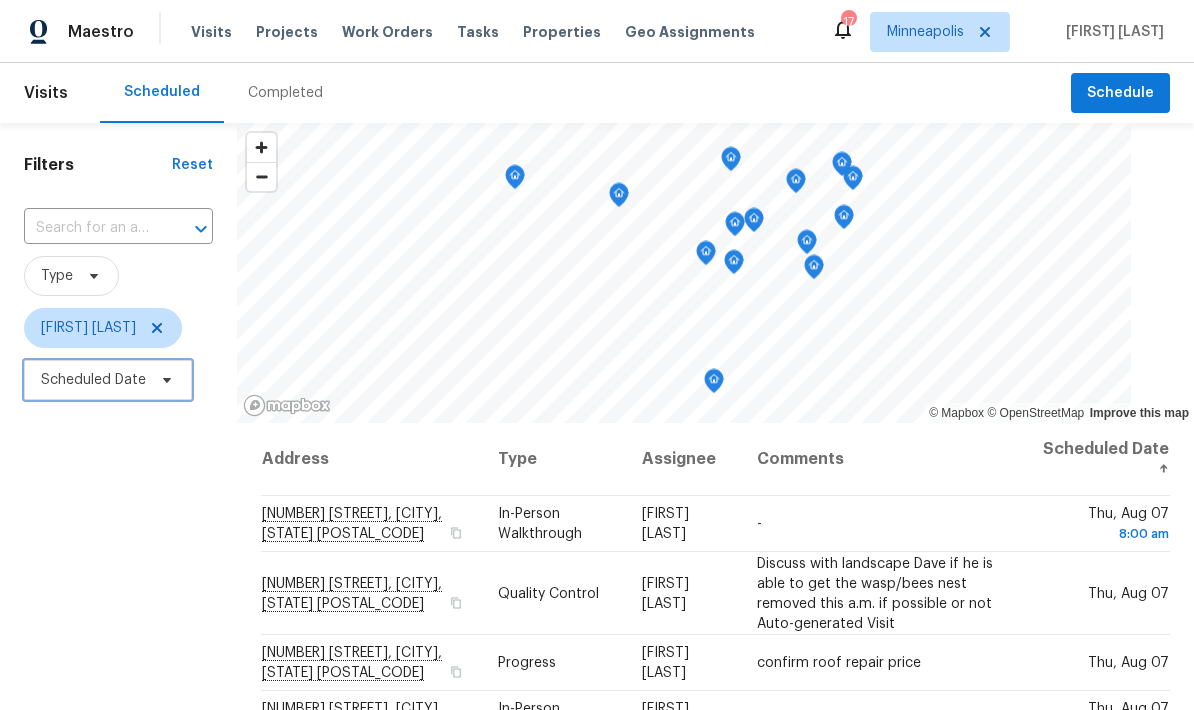 click on "Scheduled Date" at bounding box center (108, 380) 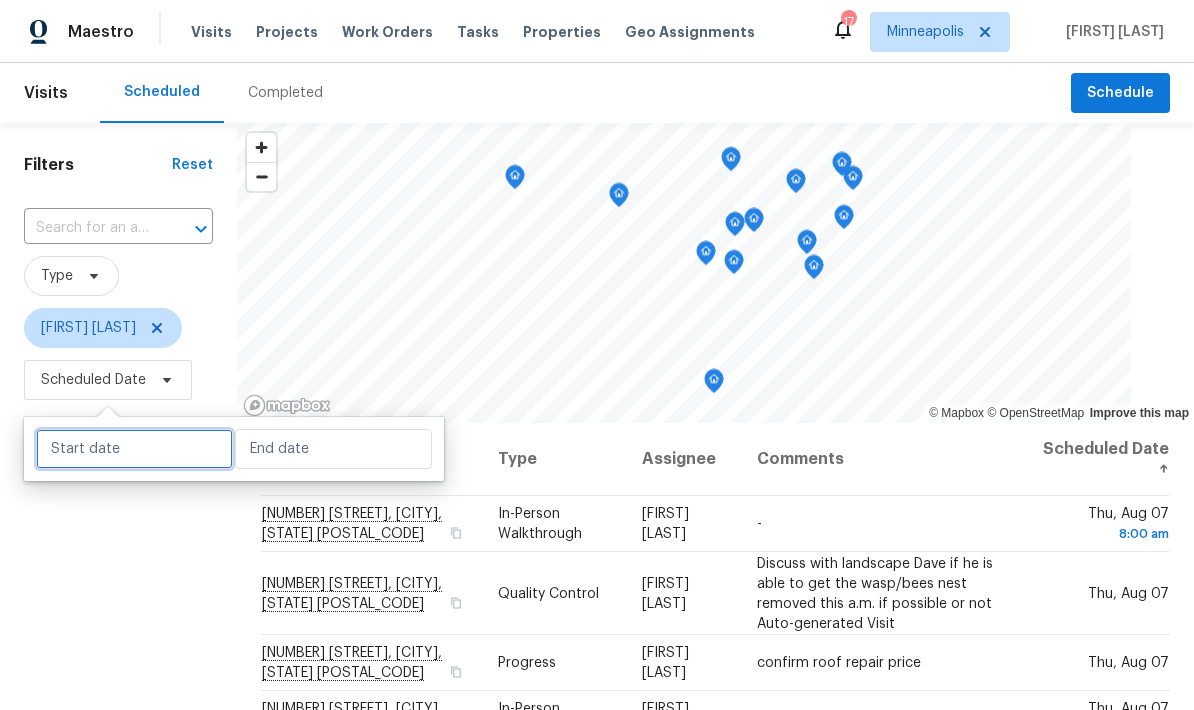 click at bounding box center (134, 449) 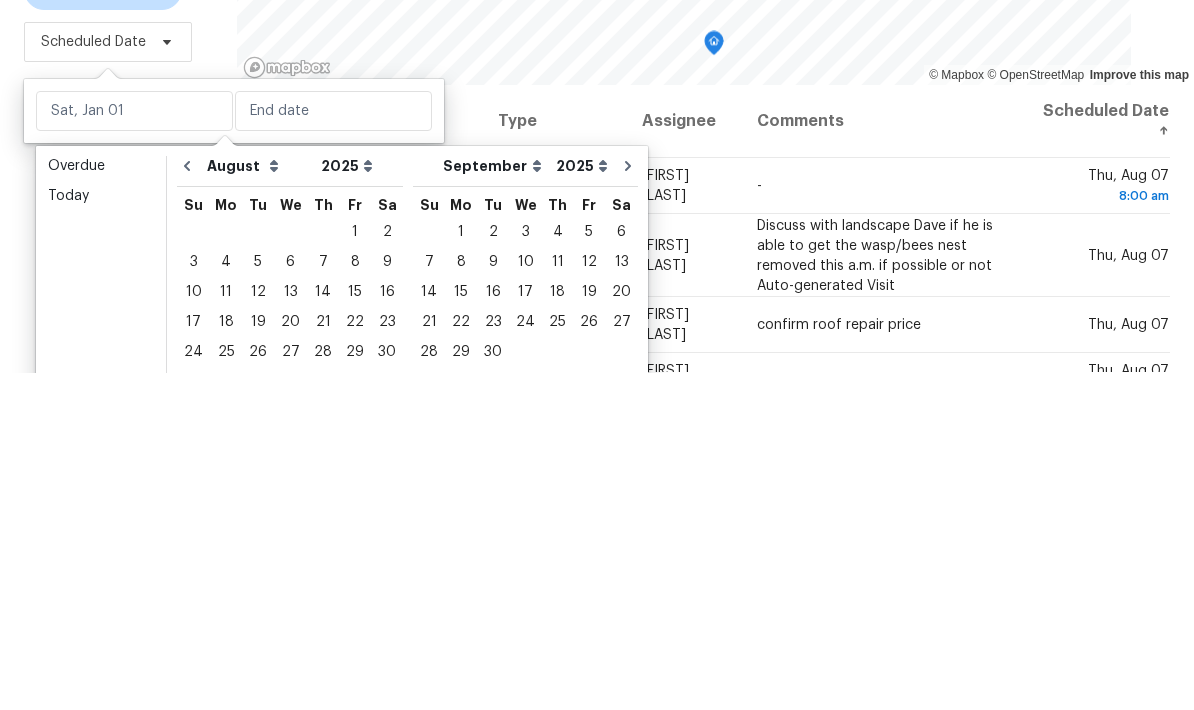 scroll, scrollTop: 80, scrollLeft: 0, axis: vertical 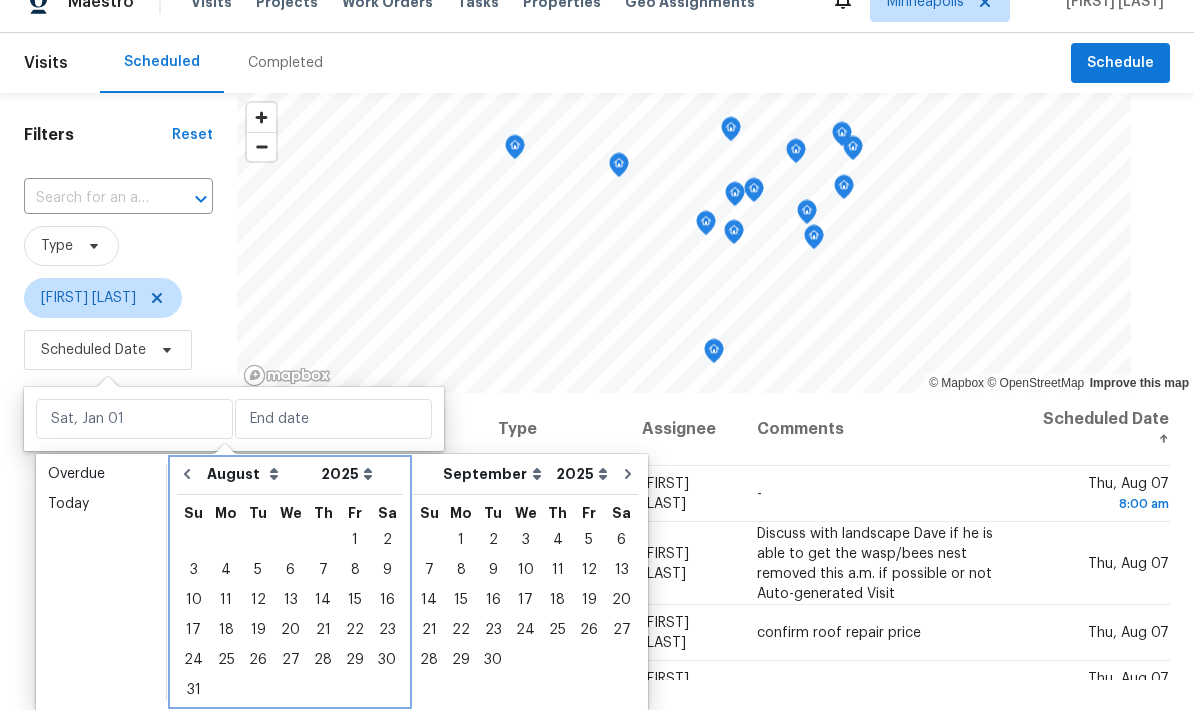 click 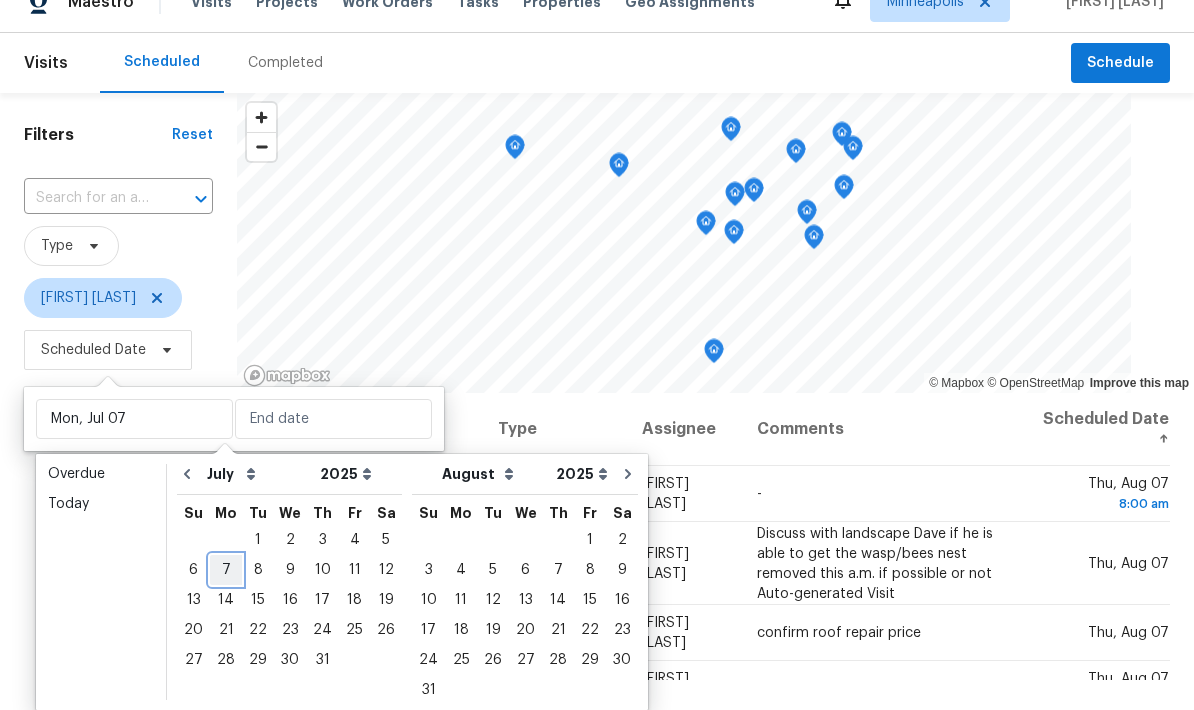 click on "7" at bounding box center [226, 570] 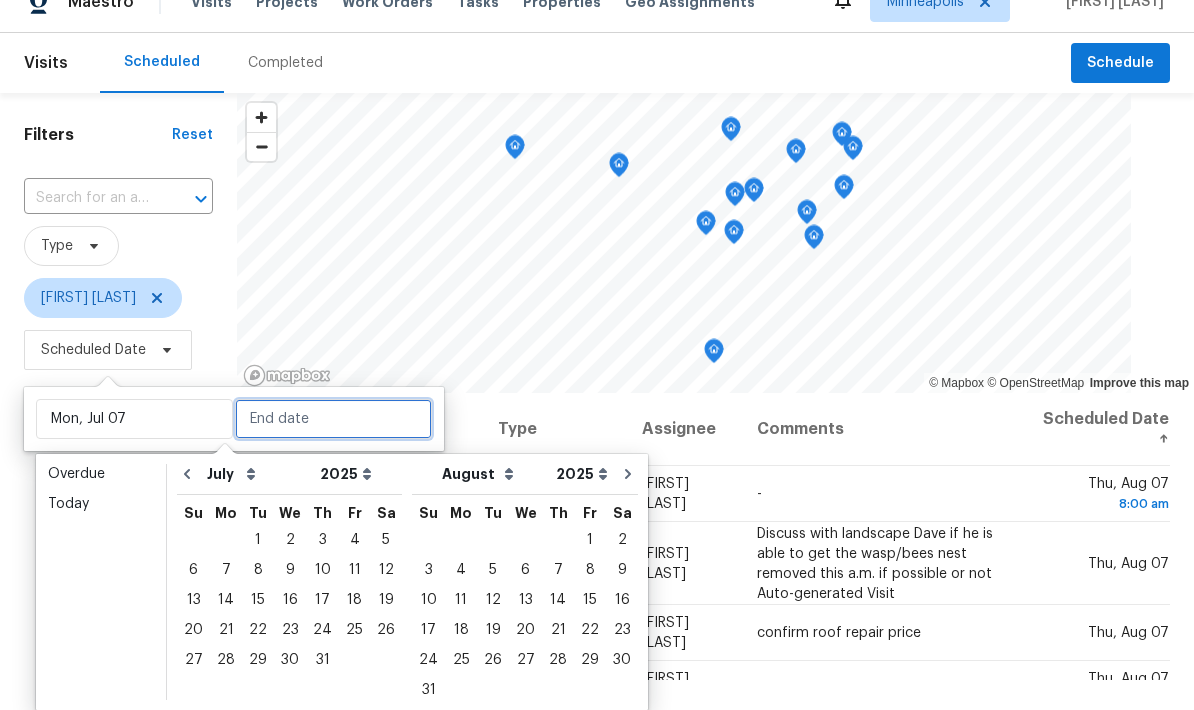 type on "Mon, Jul 07" 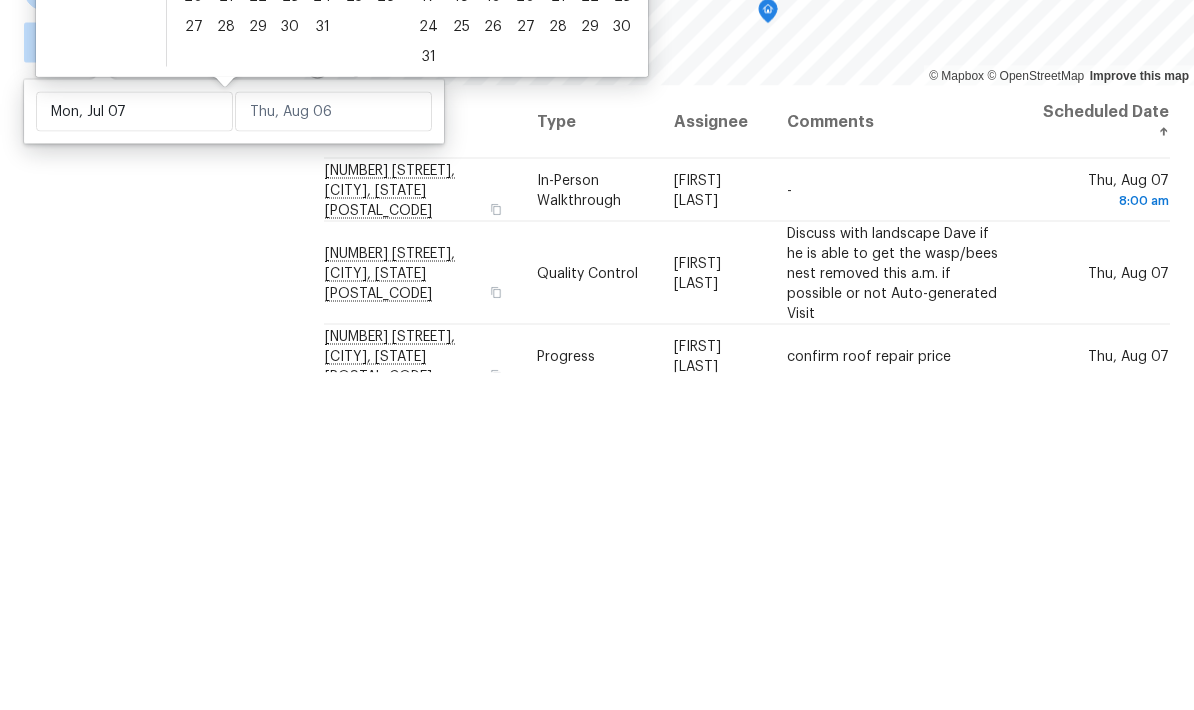 scroll, scrollTop: 80, scrollLeft: 0, axis: vertical 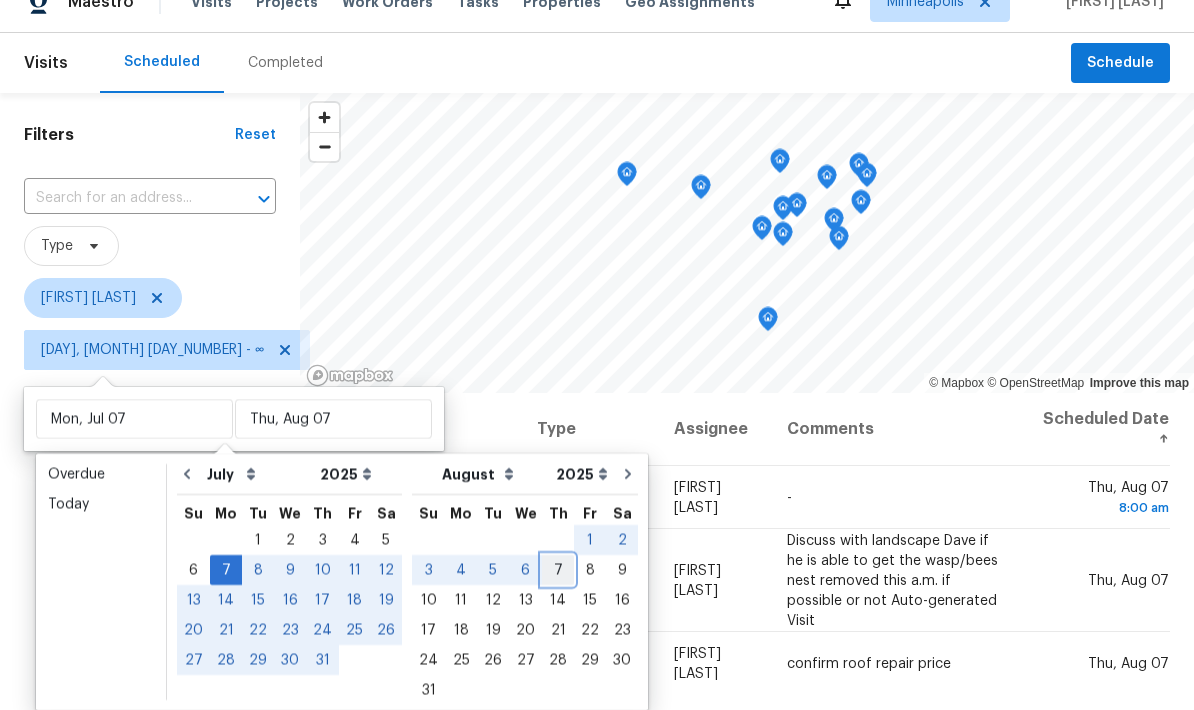 click on "7" at bounding box center [558, 570] 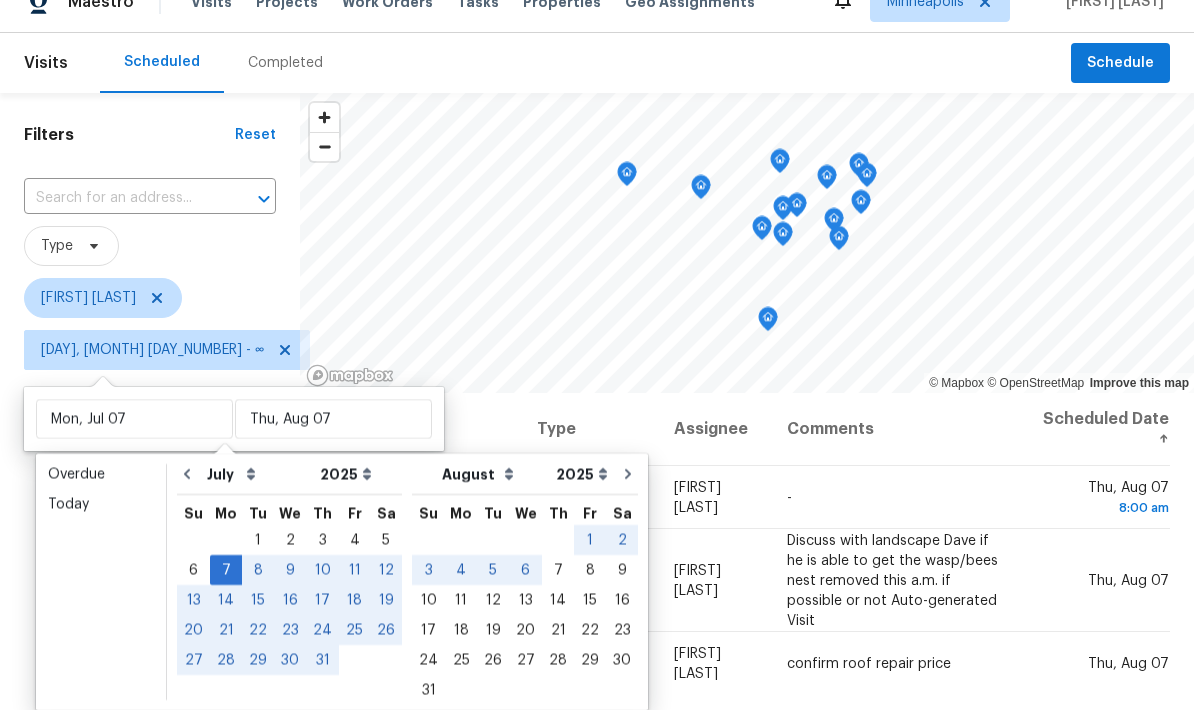 type on "Thu, Aug 07" 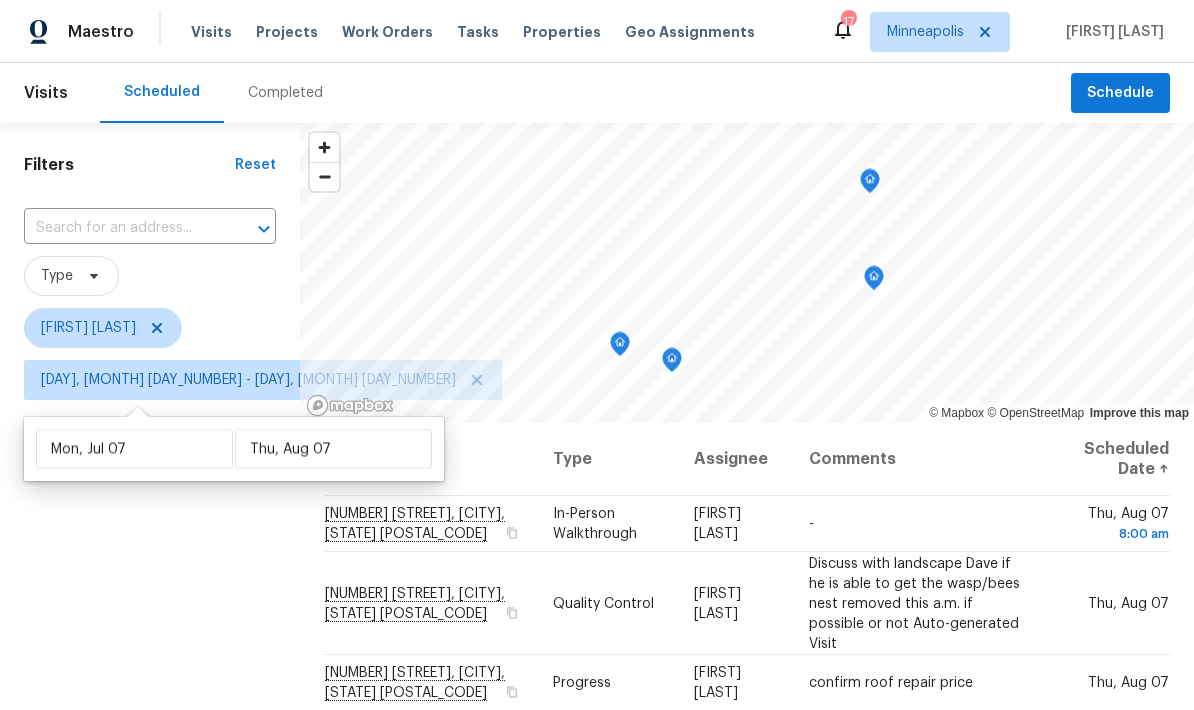 click on "Filters Reset ​ Type Matt Kohler Mon, Jul 07 - Thu, Aug 07" at bounding box center [150, 557] 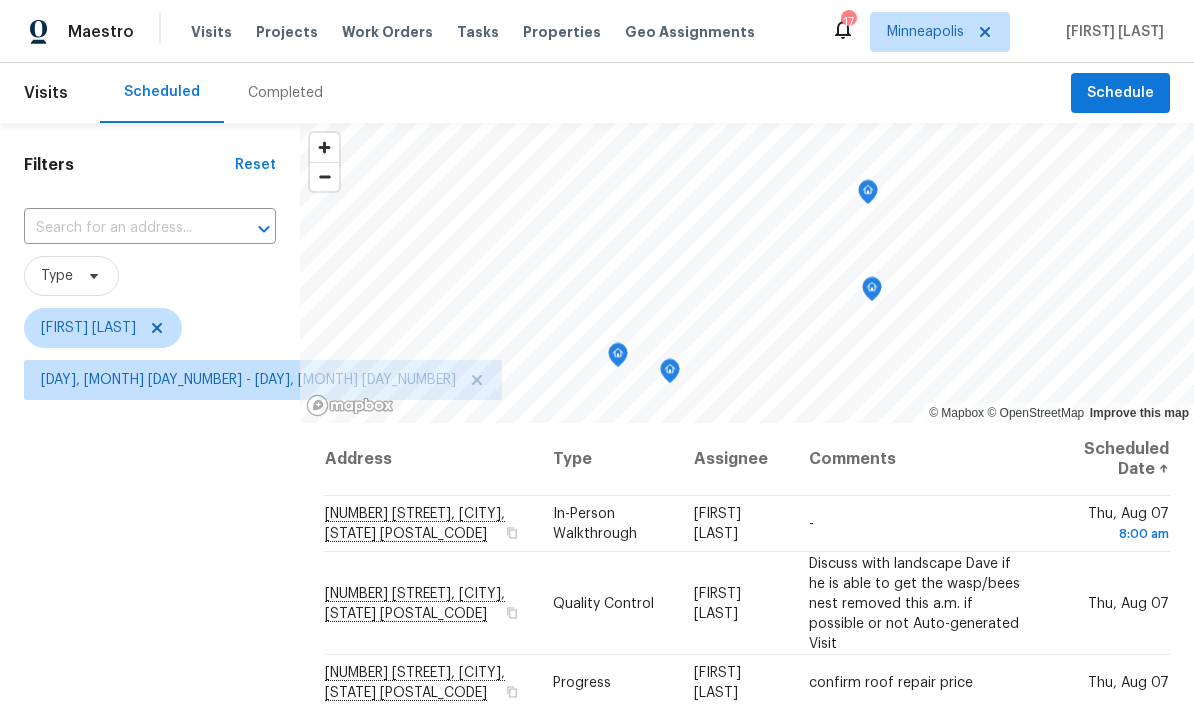 click 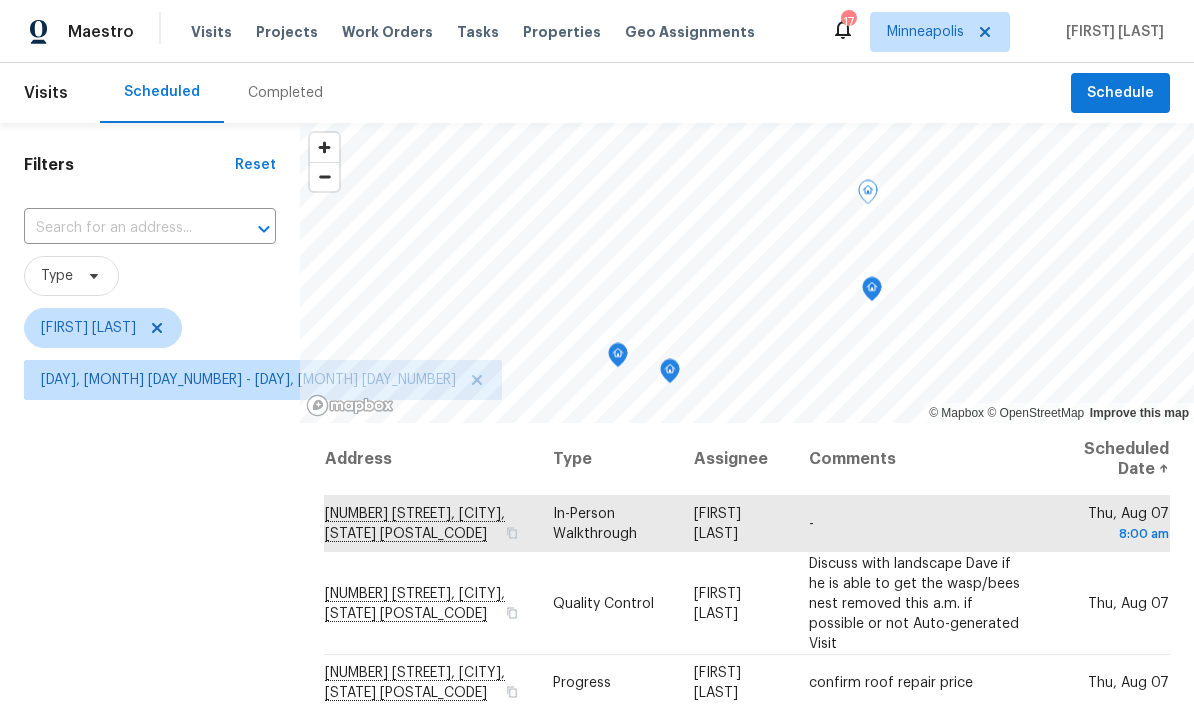scroll, scrollTop: 0, scrollLeft: 0, axis: both 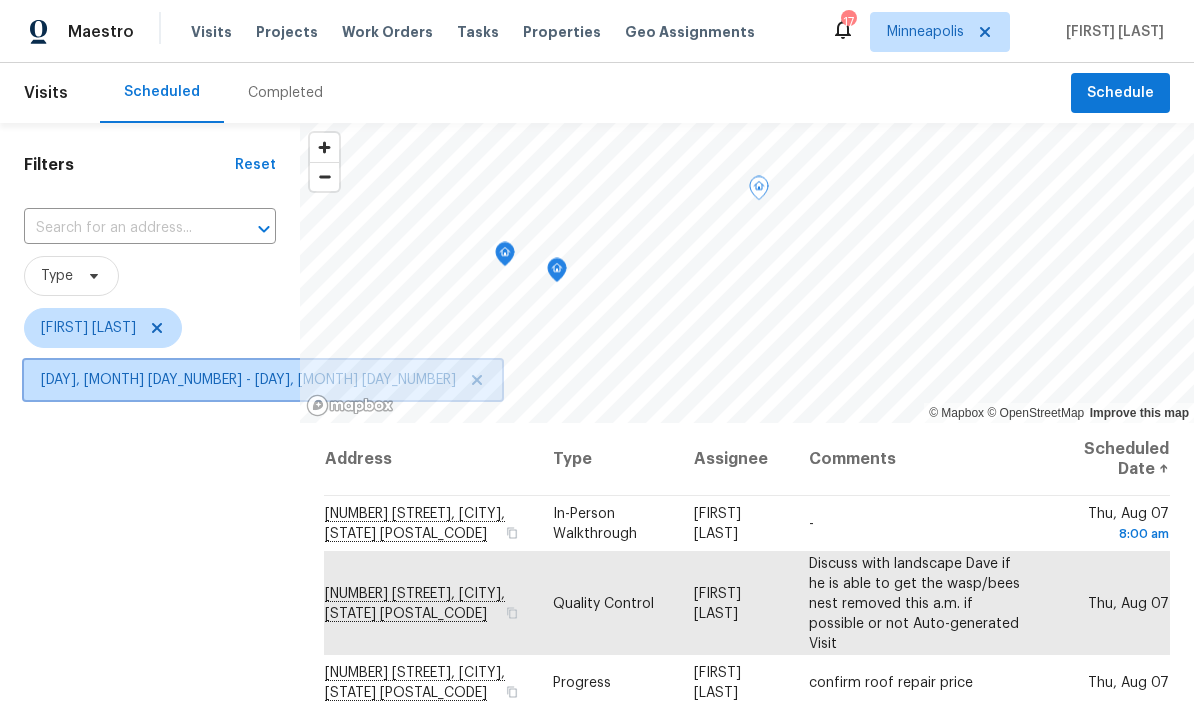 click on "Mon, Jul 07 - Thu, Aug 07" at bounding box center (248, 380) 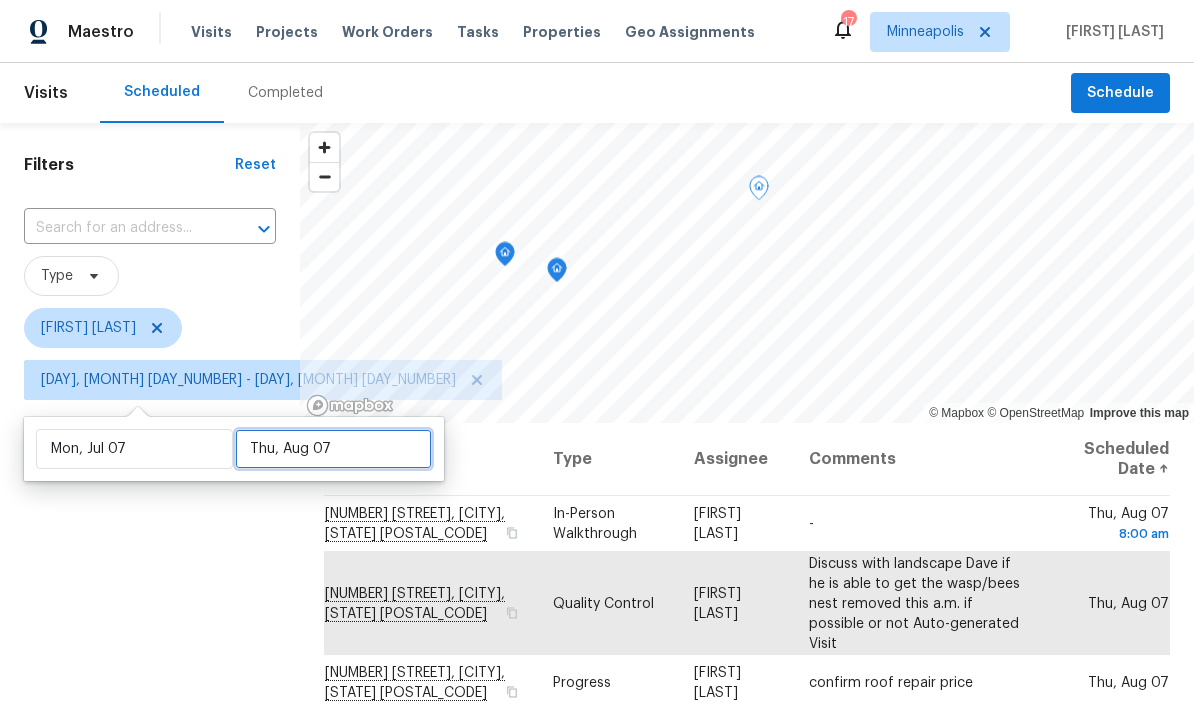 click on "Thu, Aug 07" at bounding box center [333, 449] 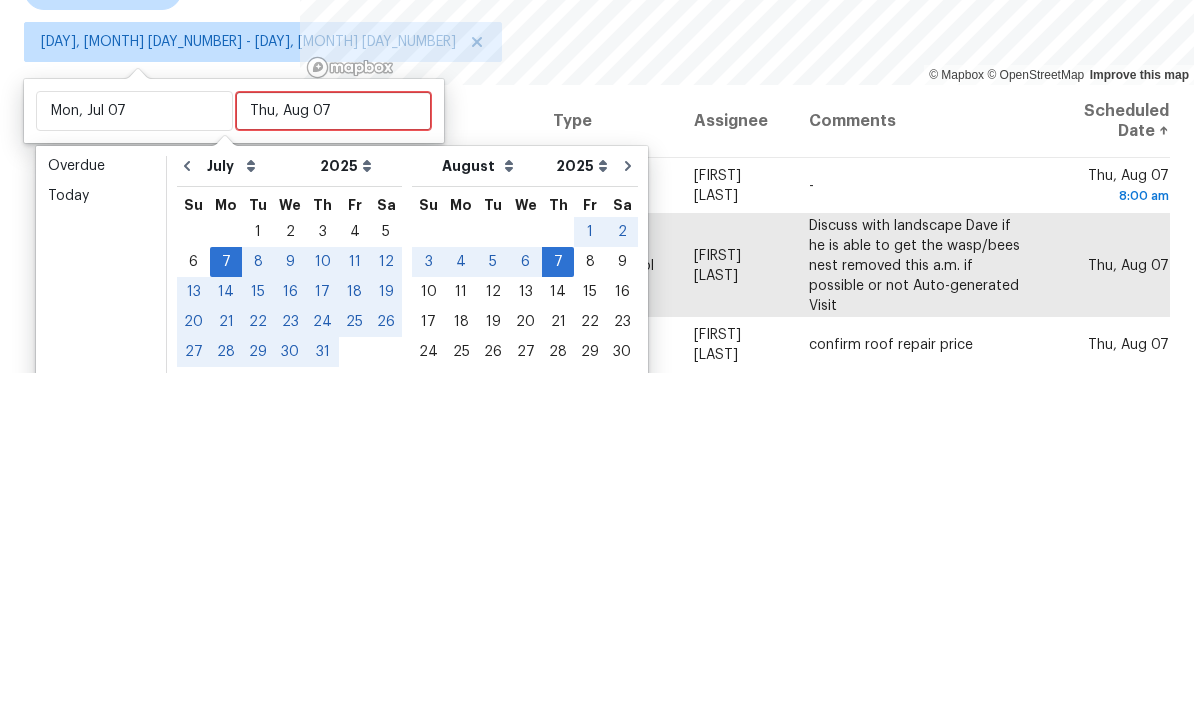 scroll, scrollTop: 80, scrollLeft: 0, axis: vertical 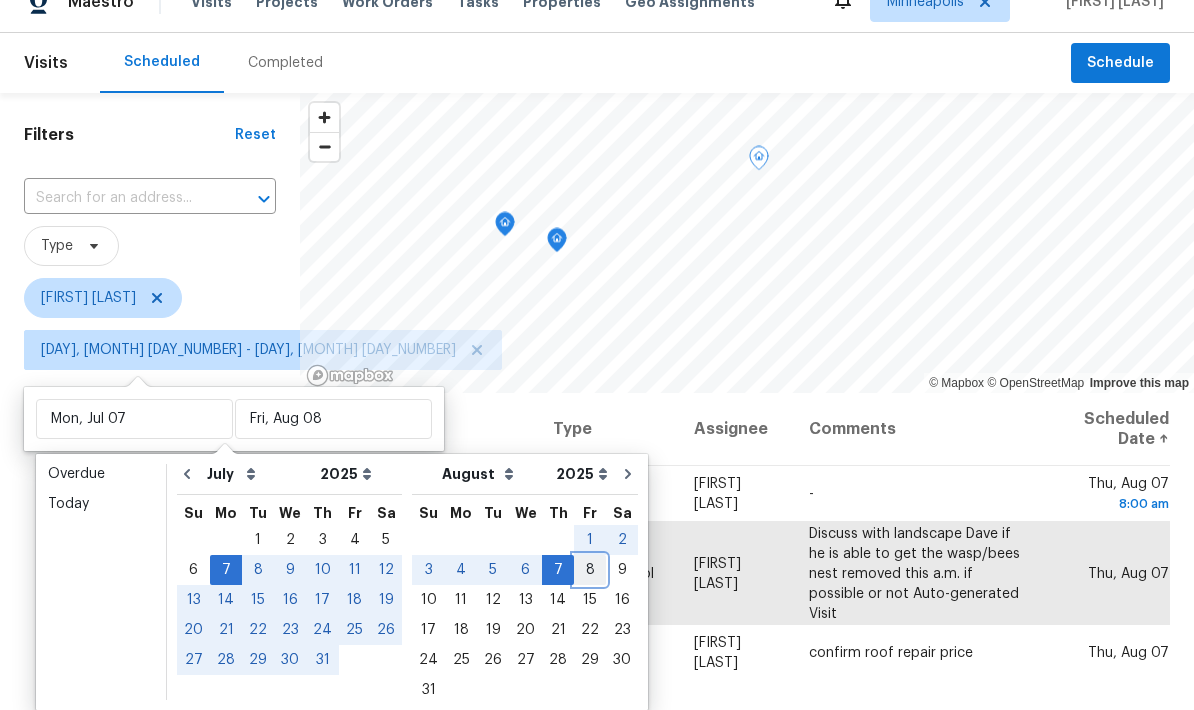 click on "8" at bounding box center (590, 570) 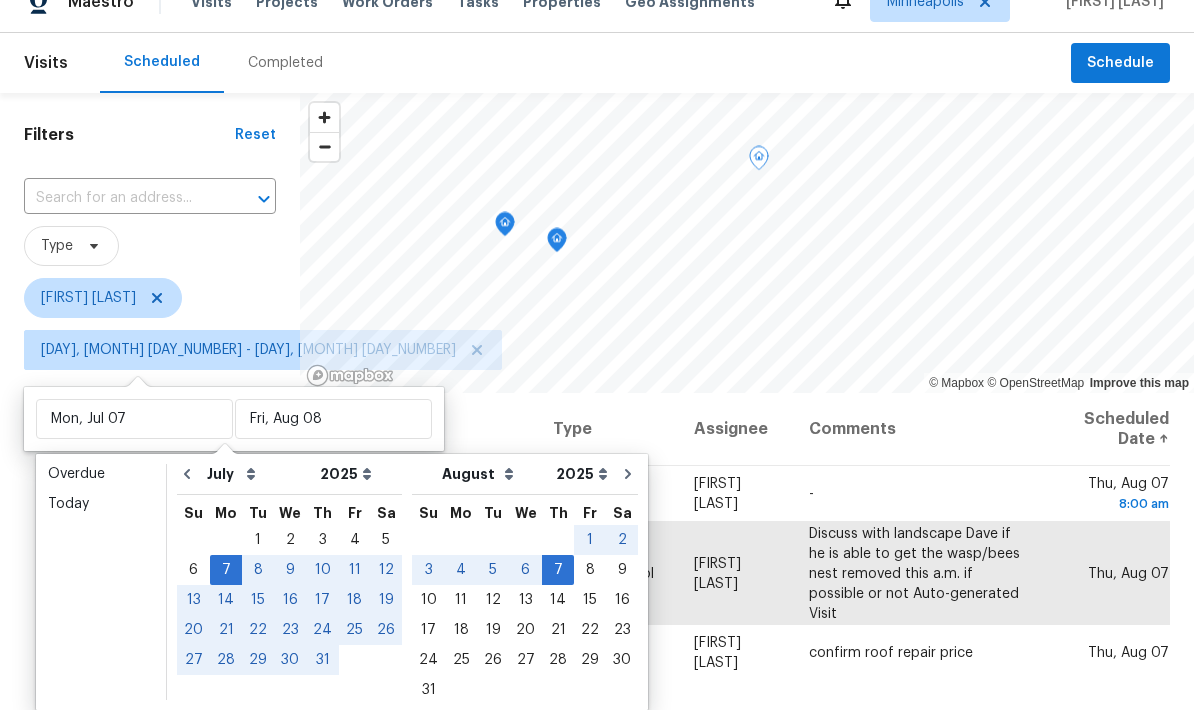 scroll, scrollTop: 0, scrollLeft: 0, axis: both 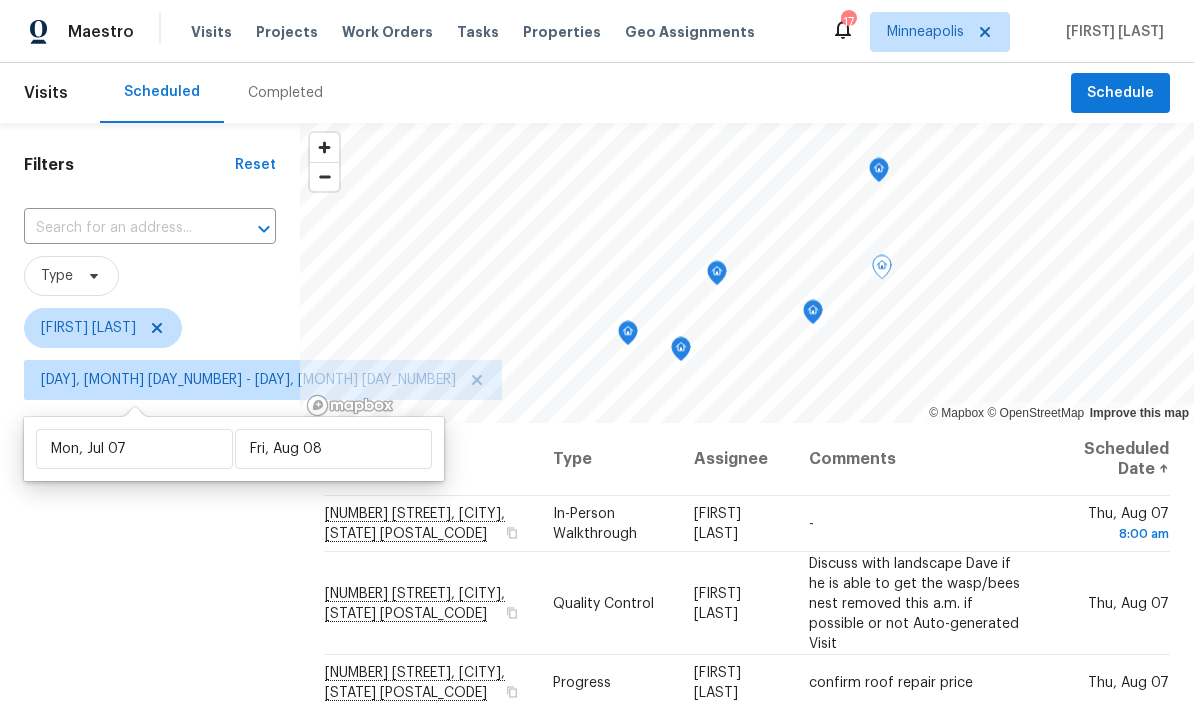 click on "Filters Reset ​ Type Matt Kohler Mon, Jul 07 - Fri, Aug 08" at bounding box center [150, 557] 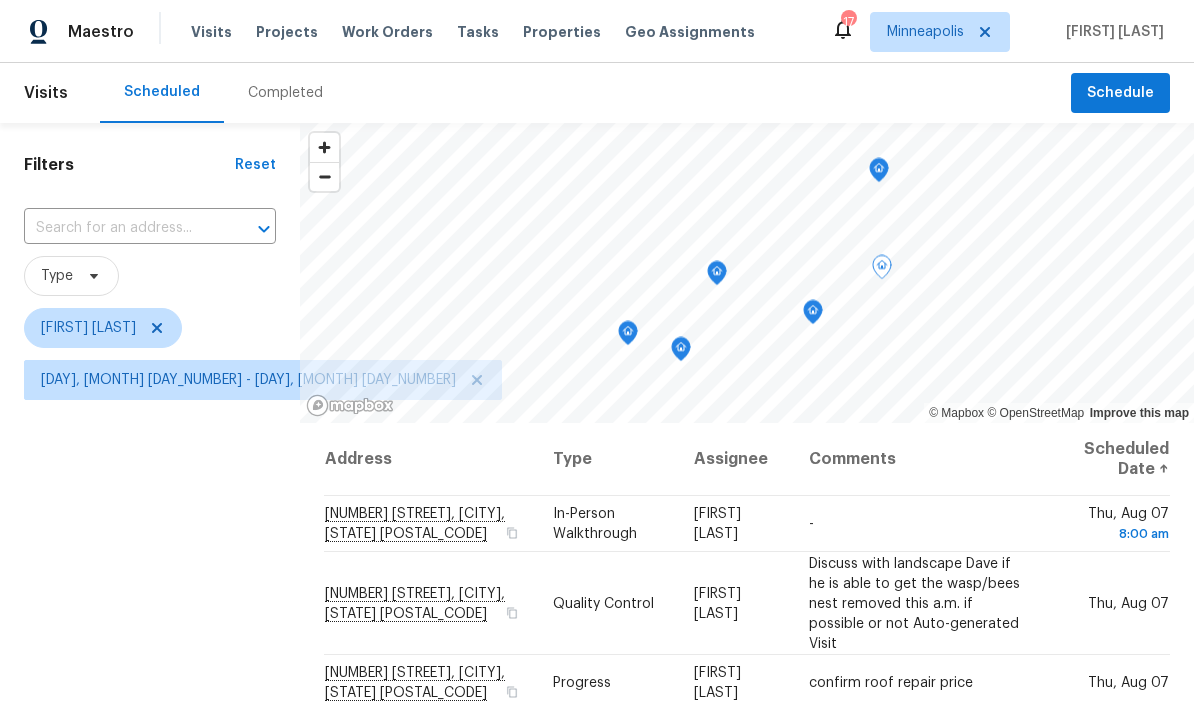 scroll, scrollTop: 0, scrollLeft: 0, axis: both 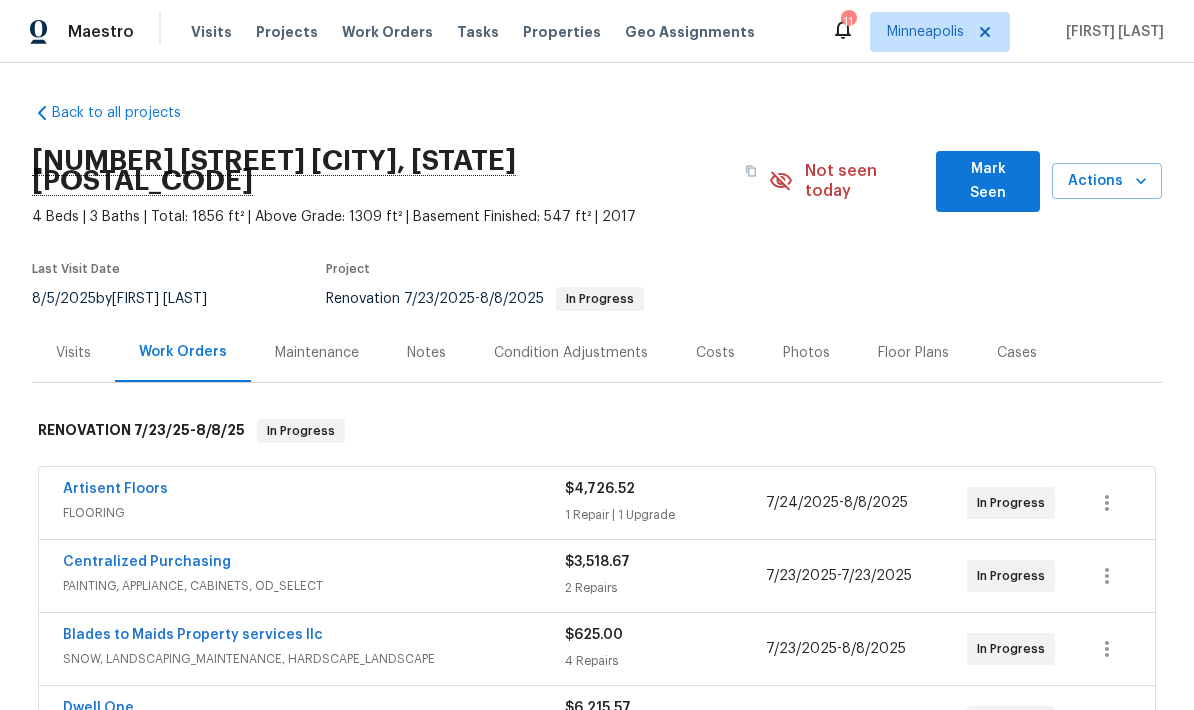 click on "Artisent Floors" at bounding box center (115, 489) 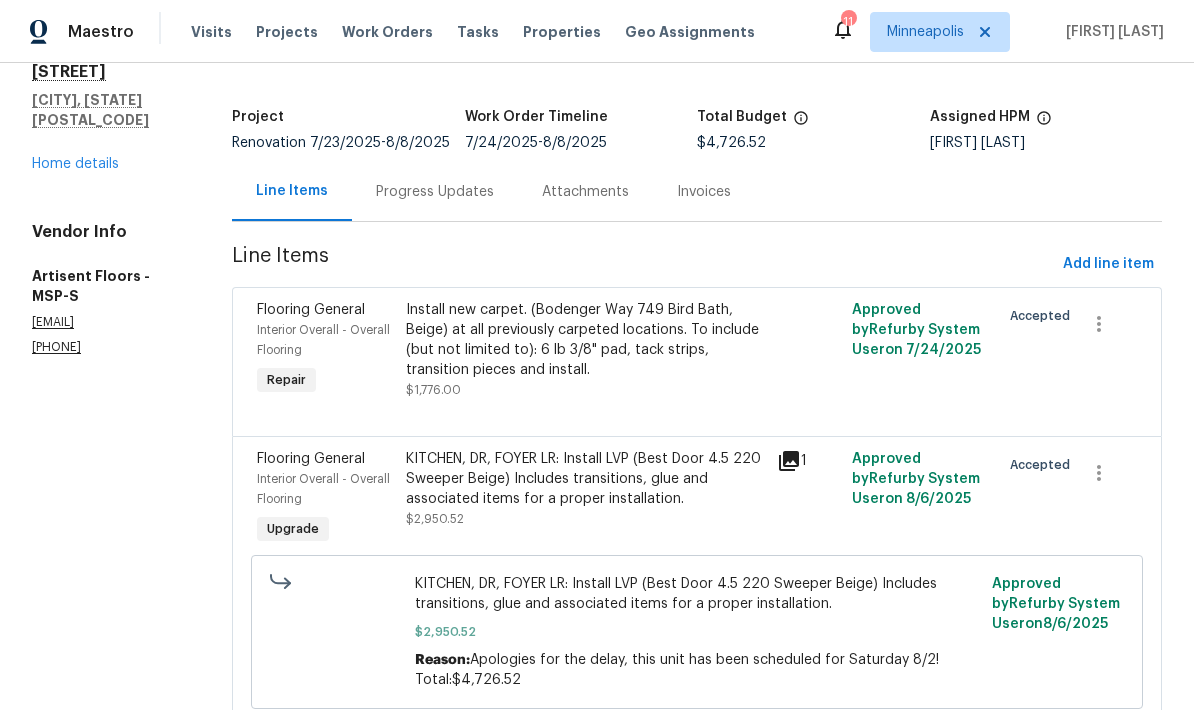 scroll, scrollTop: 96, scrollLeft: 0, axis: vertical 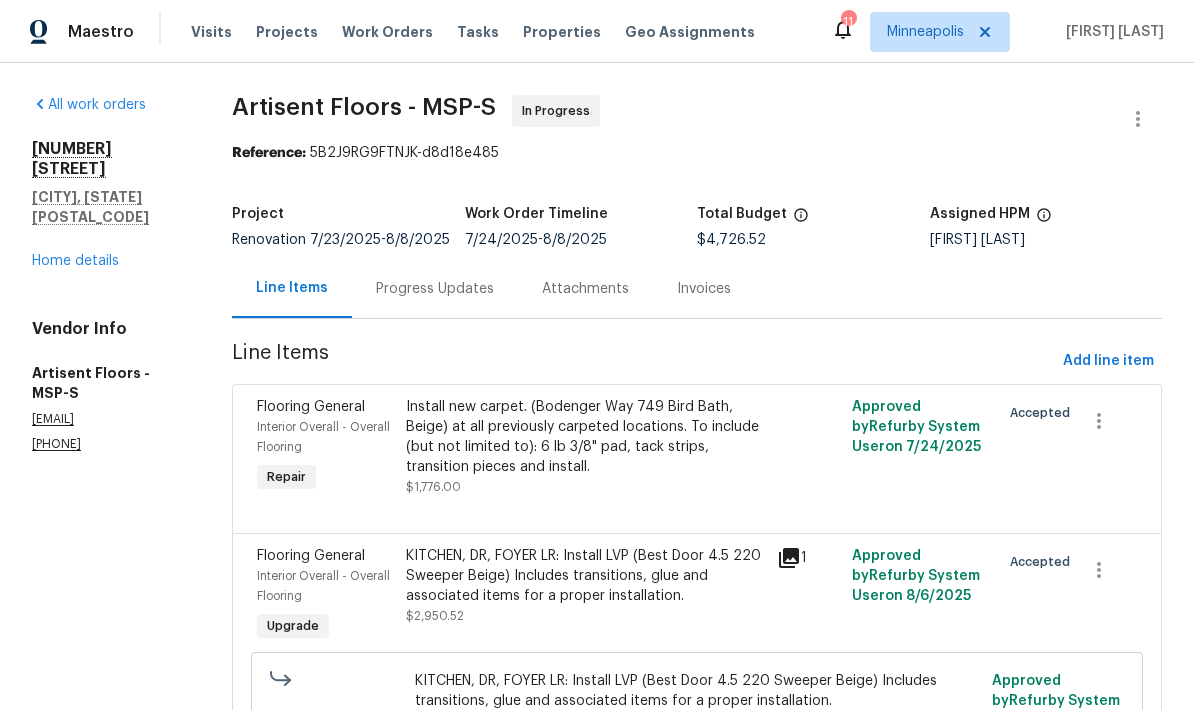 click on "Home details" at bounding box center (75, 261) 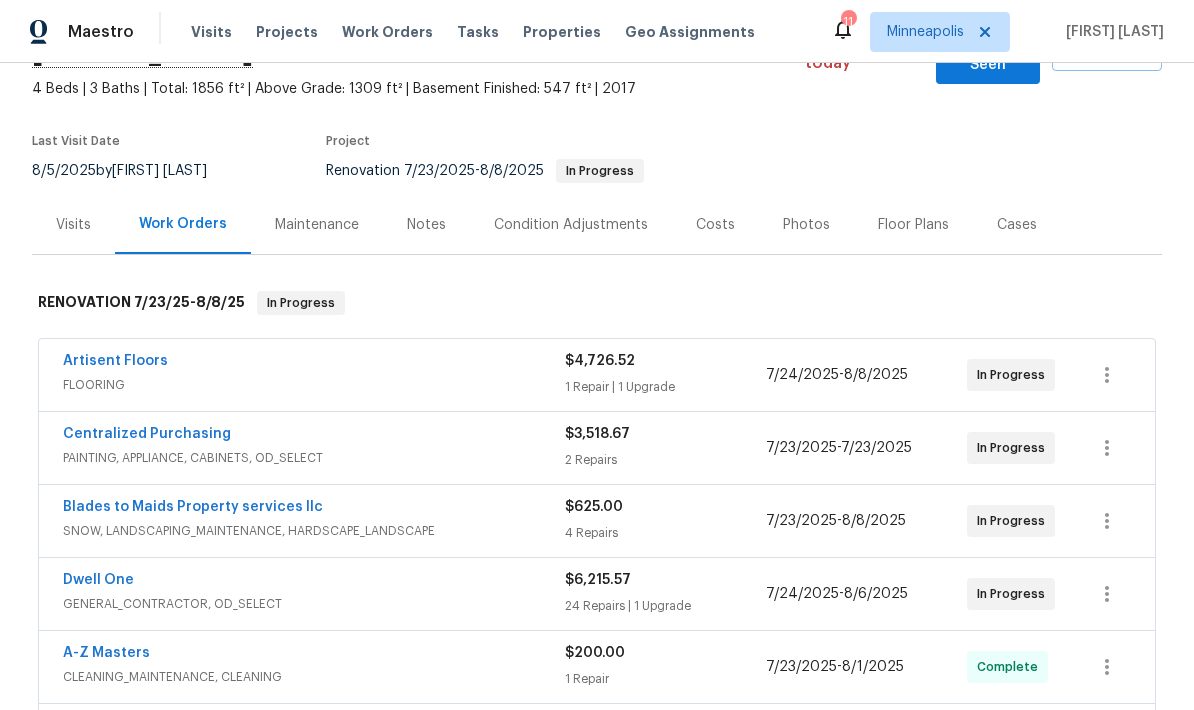 scroll, scrollTop: 140, scrollLeft: 0, axis: vertical 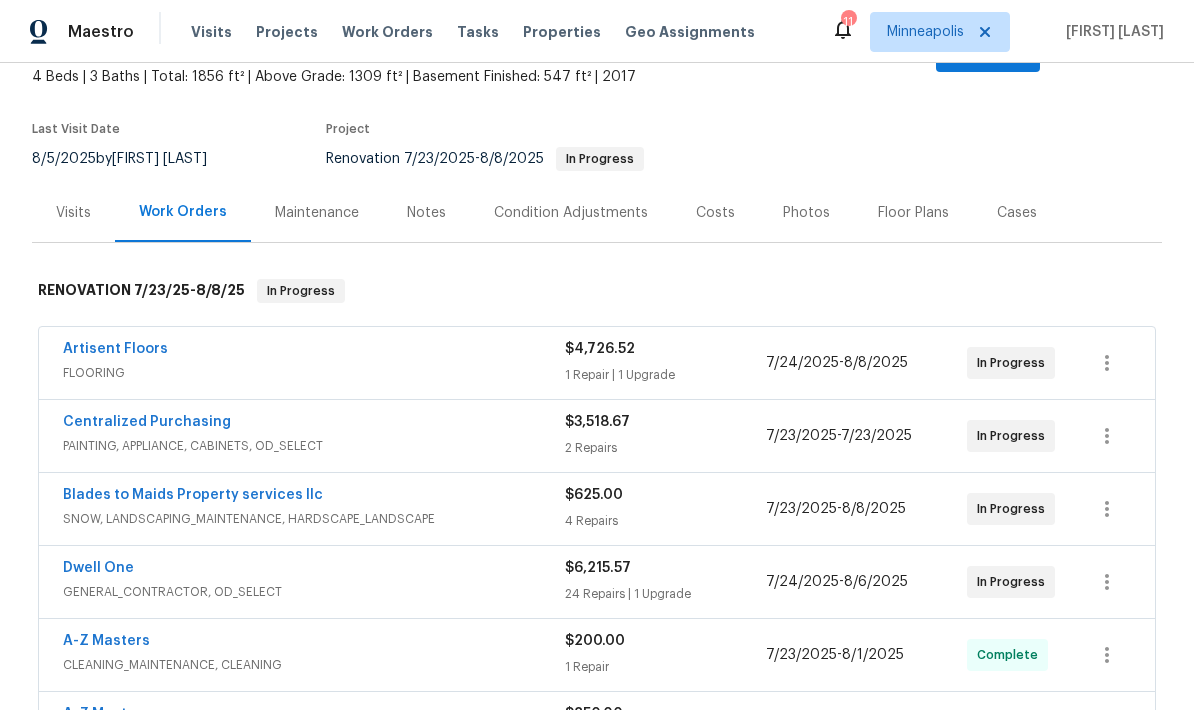 click on "Centralized Purchasing" at bounding box center (147, 422) 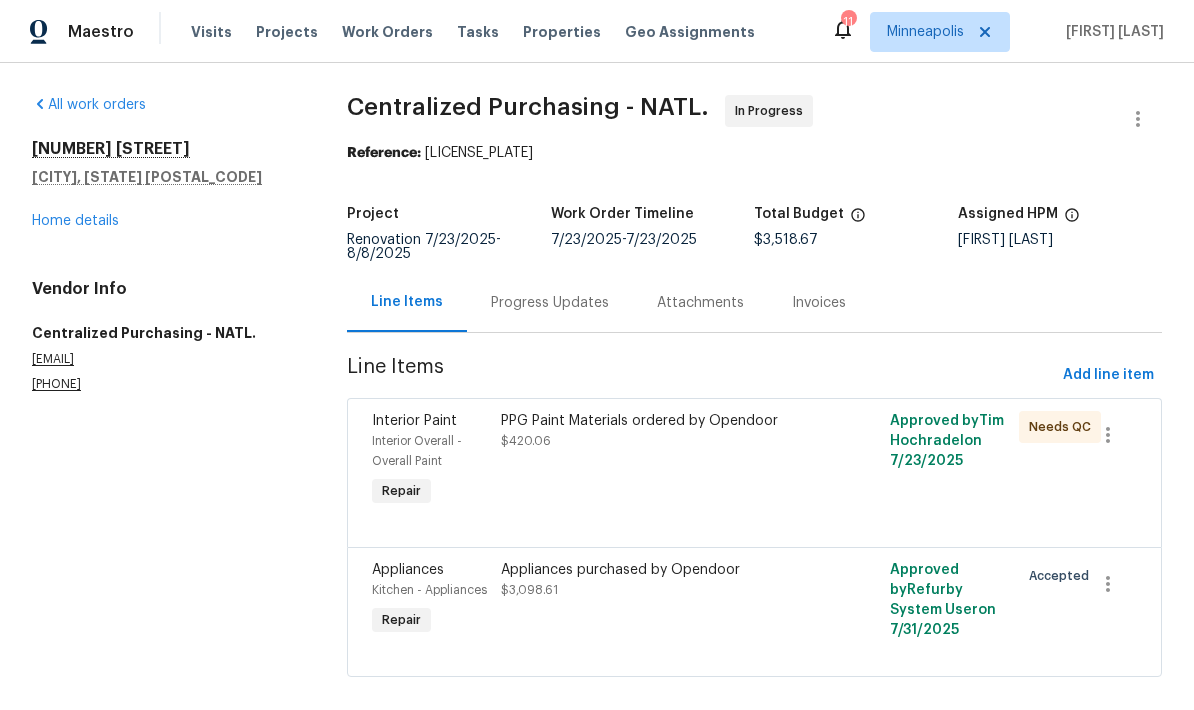 scroll, scrollTop: 0, scrollLeft: 0, axis: both 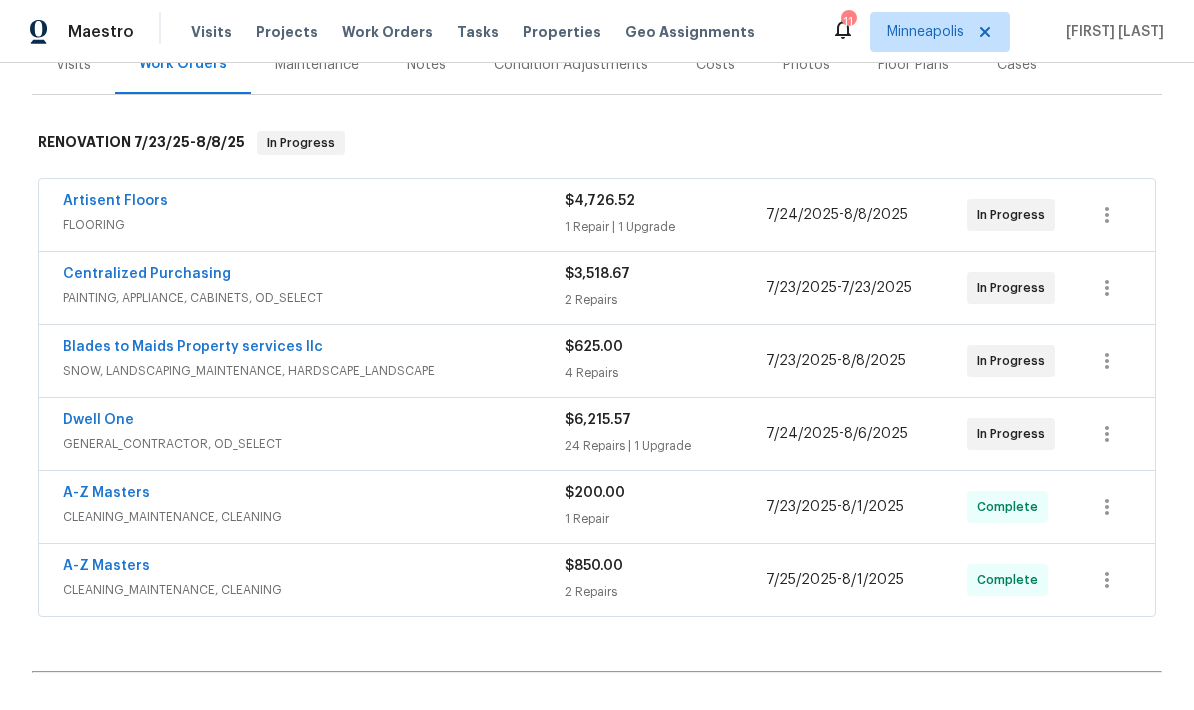 click on "Blades to Maids Property services llc" at bounding box center [193, 347] 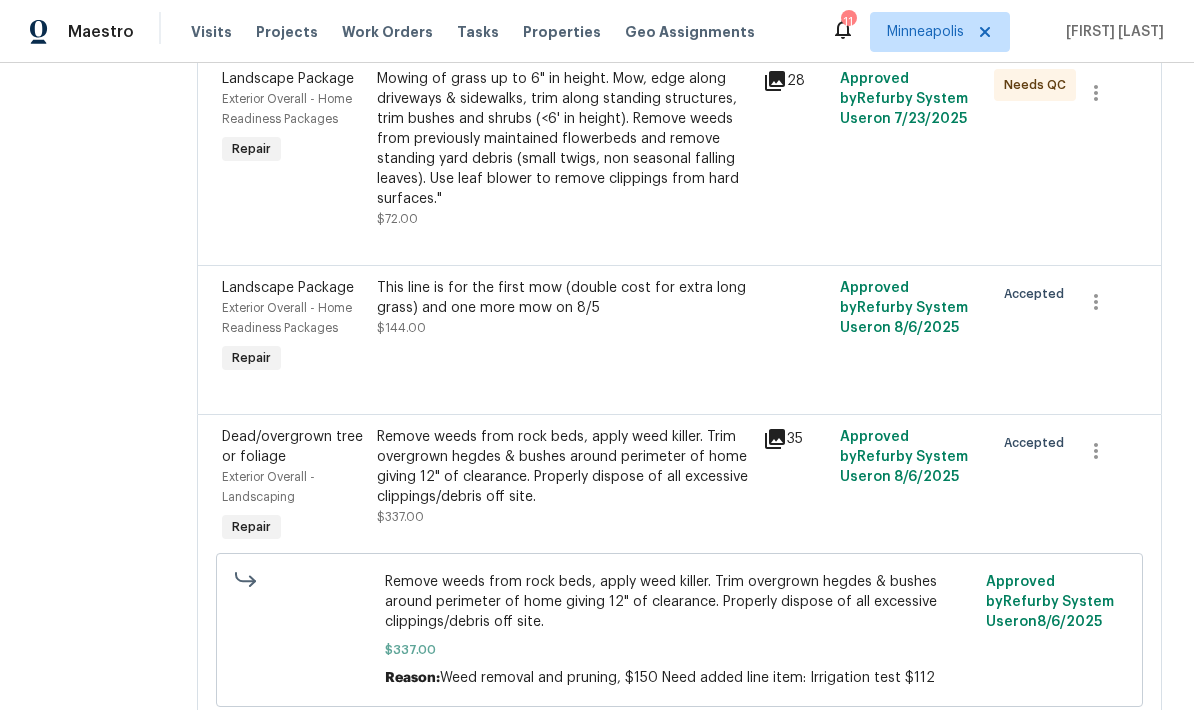 scroll, scrollTop: 536, scrollLeft: 0, axis: vertical 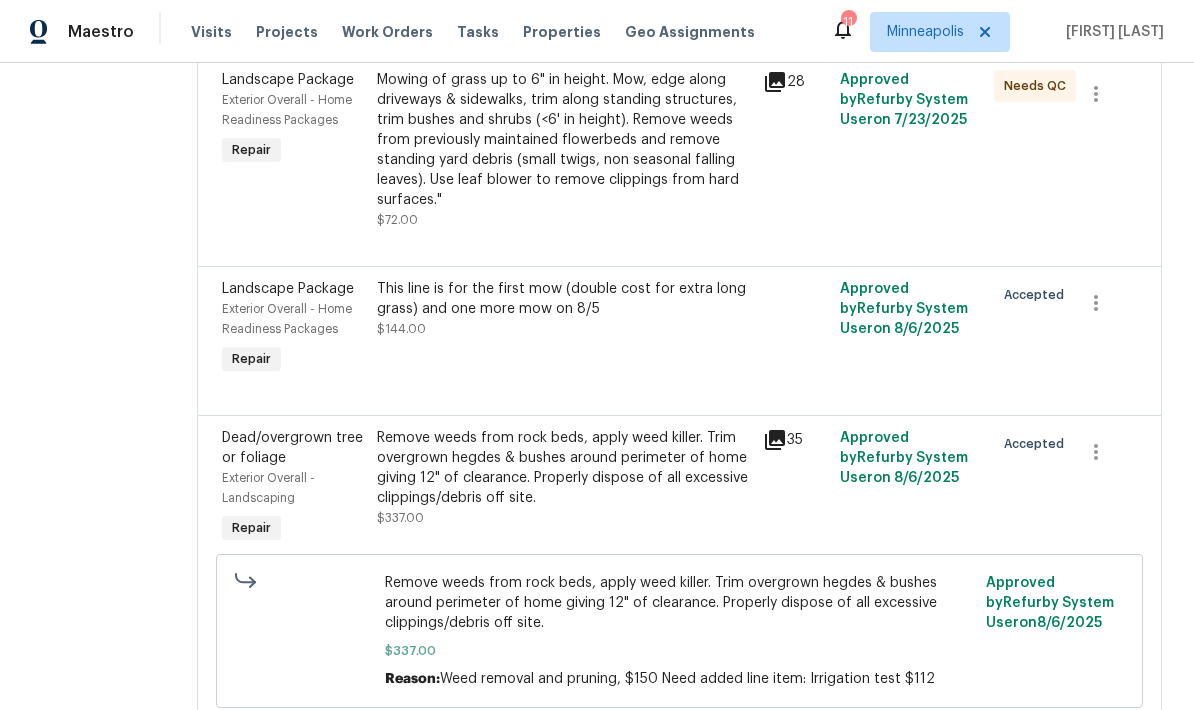 click on "This line is for the first mow (double cost for extra long grass) and one more mow on 8/5 $144.00" at bounding box center [564, 309] 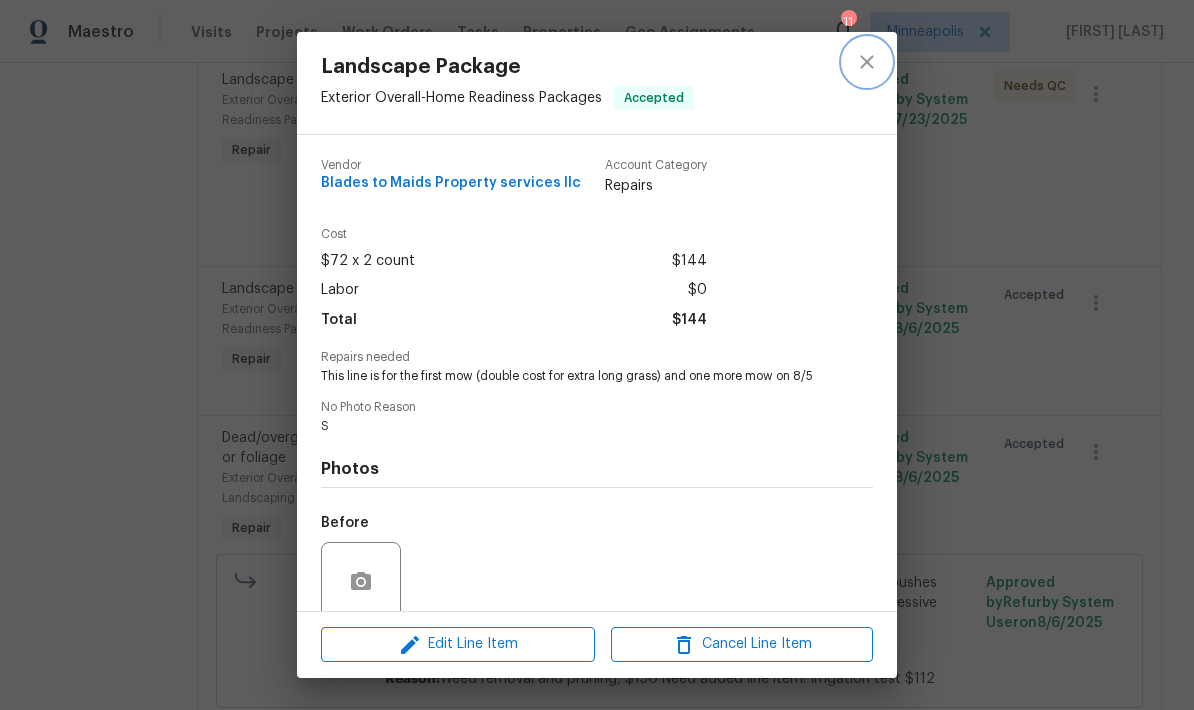 click at bounding box center (867, 62) 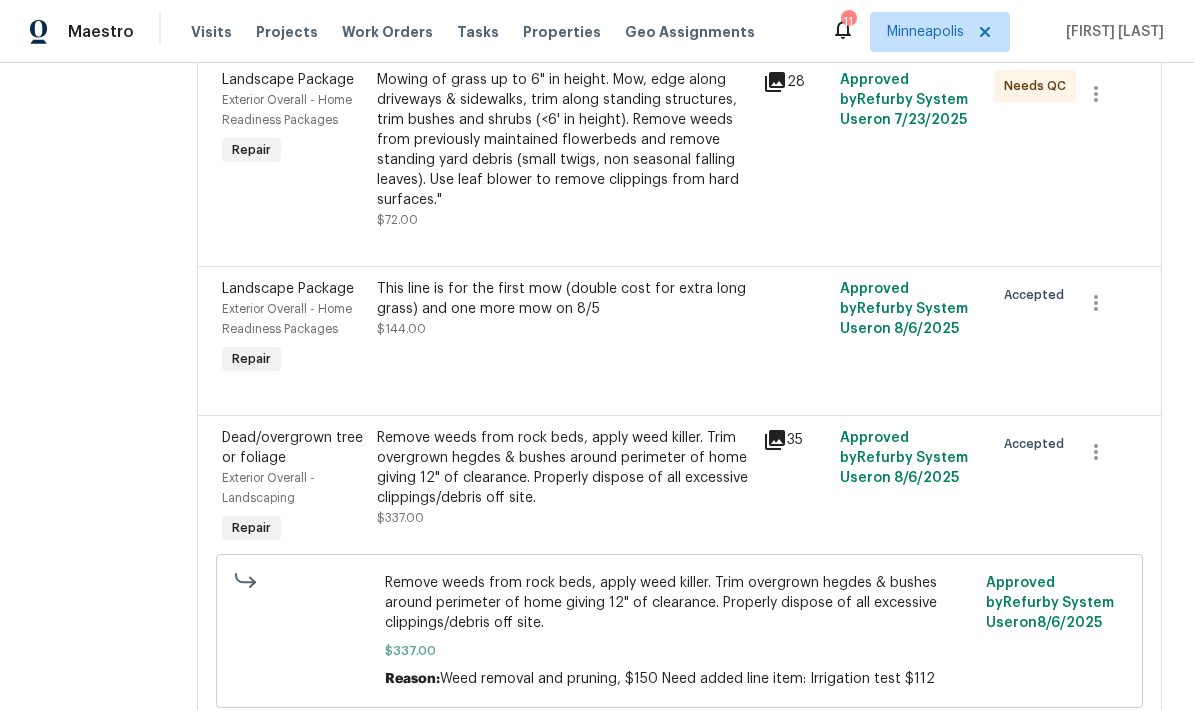 scroll, scrollTop: 0, scrollLeft: 0, axis: both 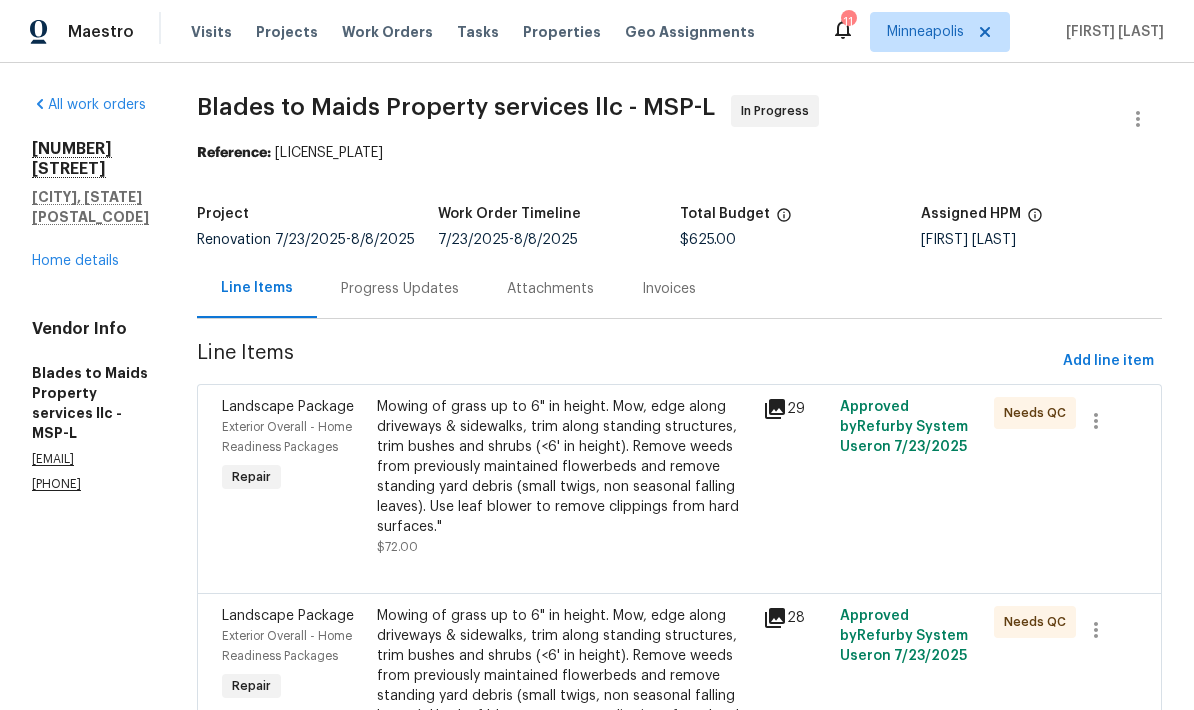 click on "Home details" at bounding box center [75, 261] 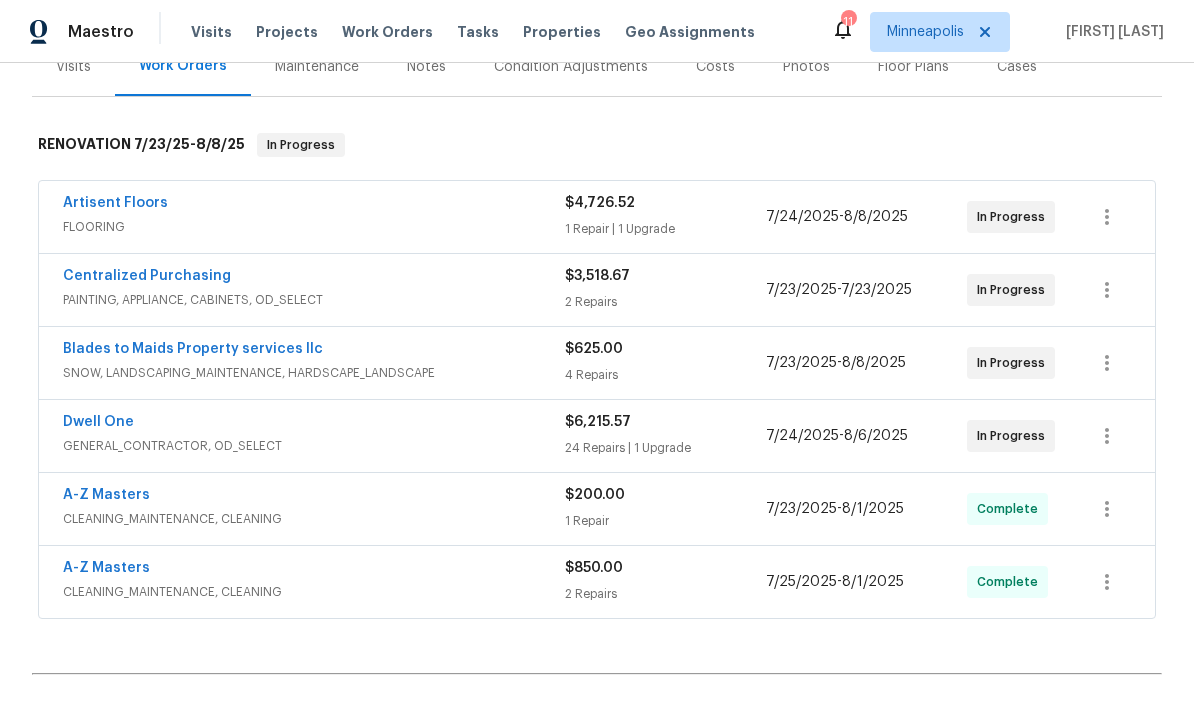 scroll, scrollTop: 263, scrollLeft: 0, axis: vertical 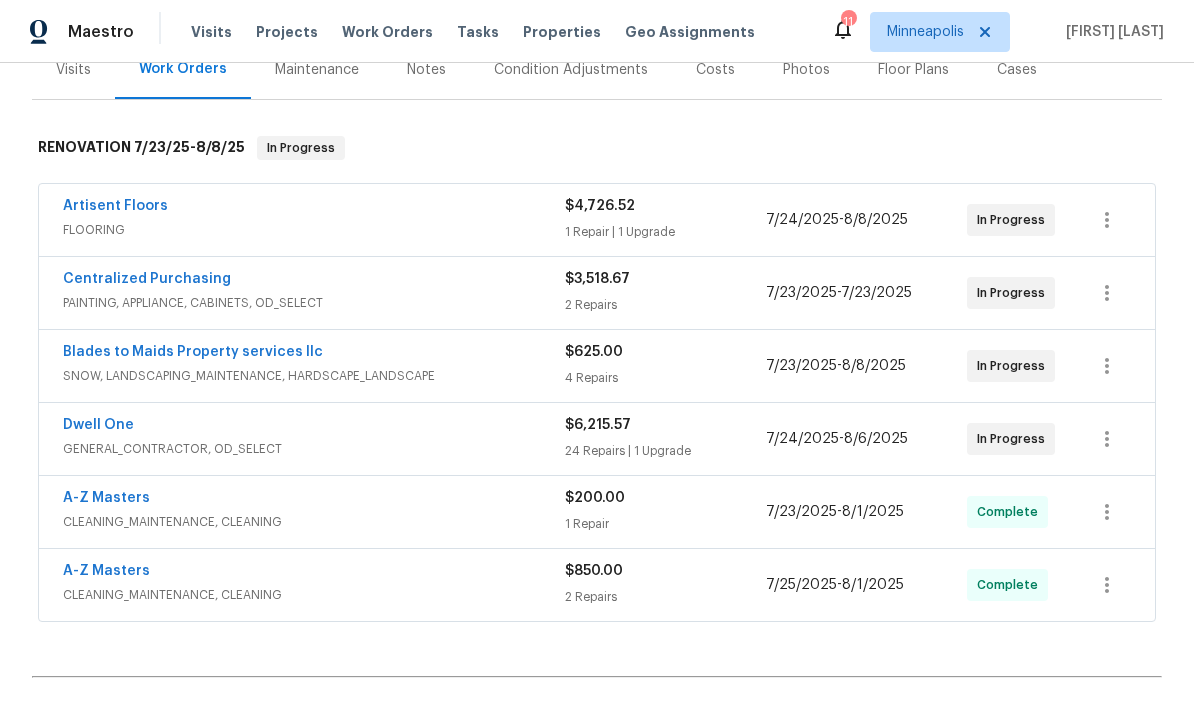 click on "Dwell One" at bounding box center (98, 425) 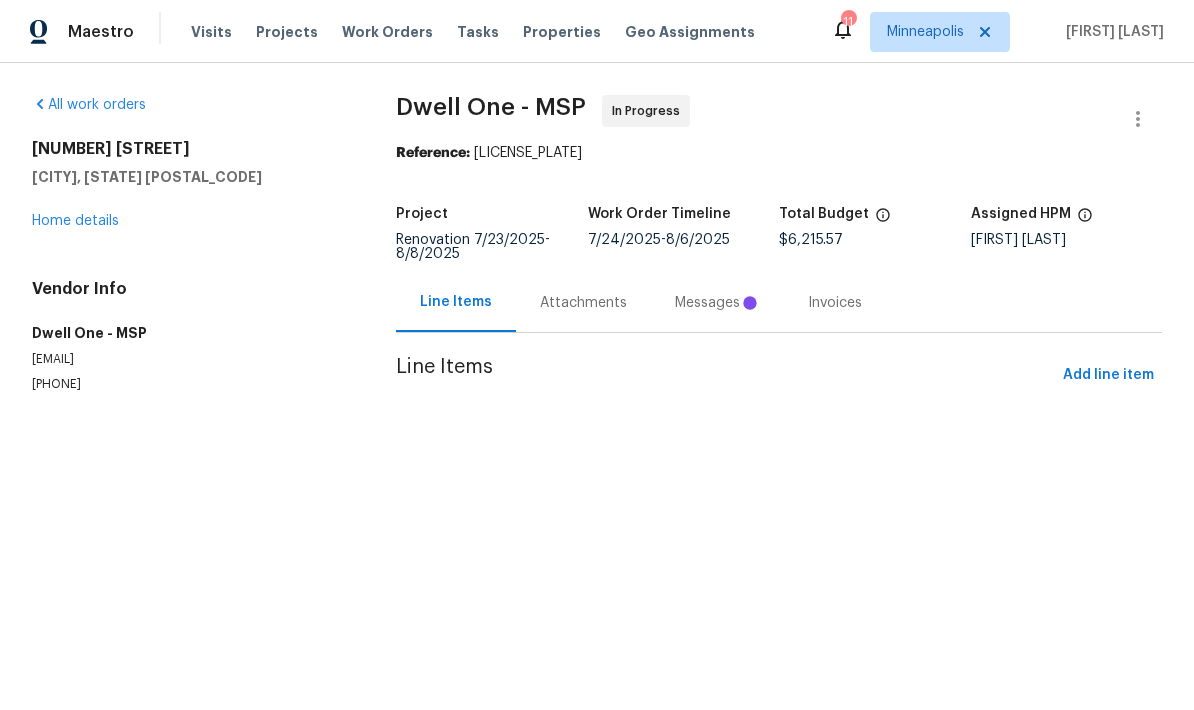 scroll, scrollTop: 0, scrollLeft: 0, axis: both 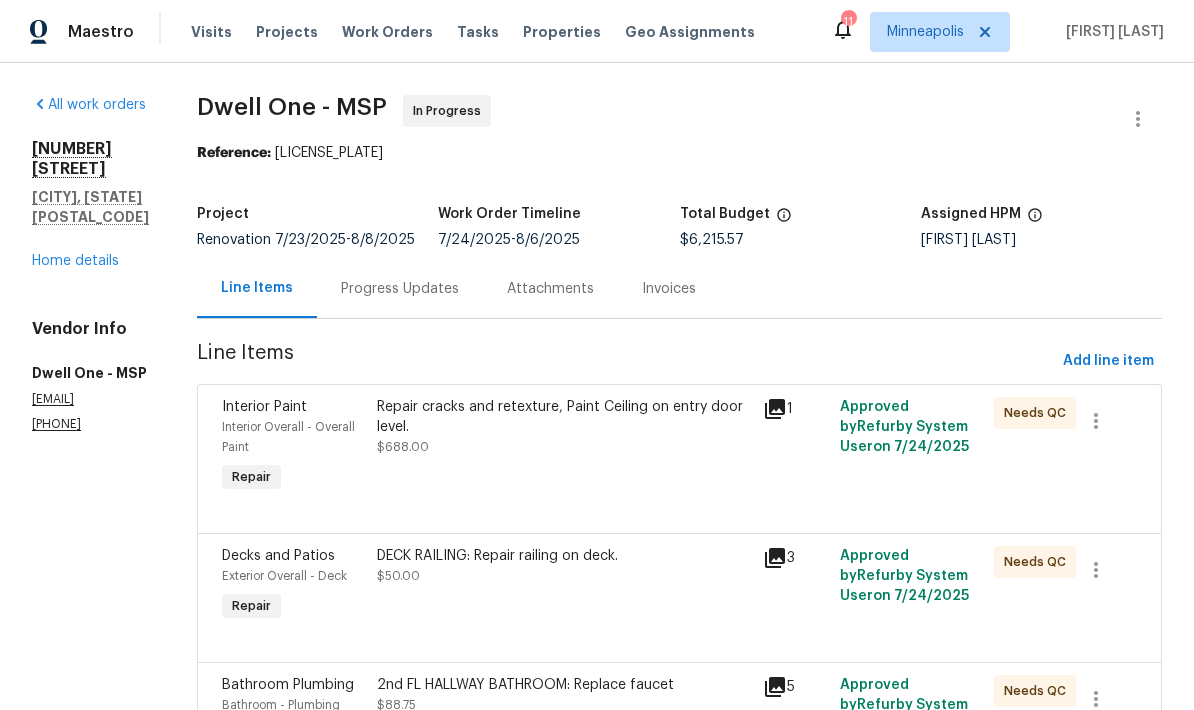 click on "Progress Updates" at bounding box center (400, 289) 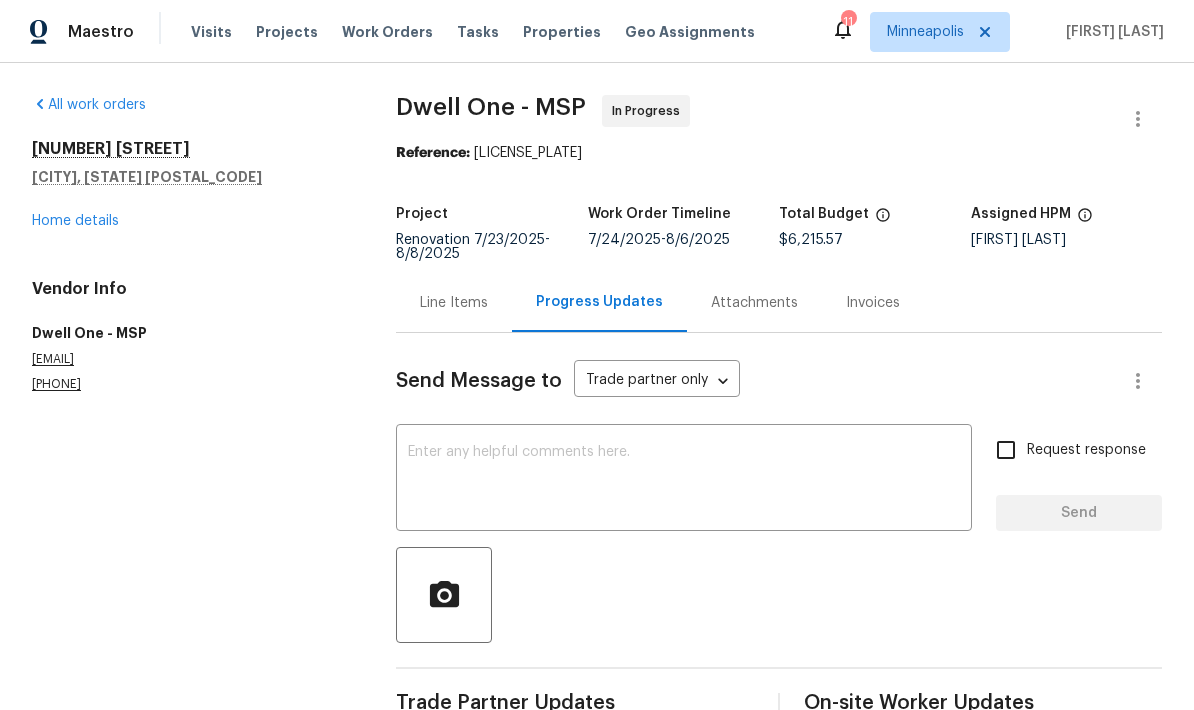 scroll, scrollTop: 52, scrollLeft: 0, axis: vertical 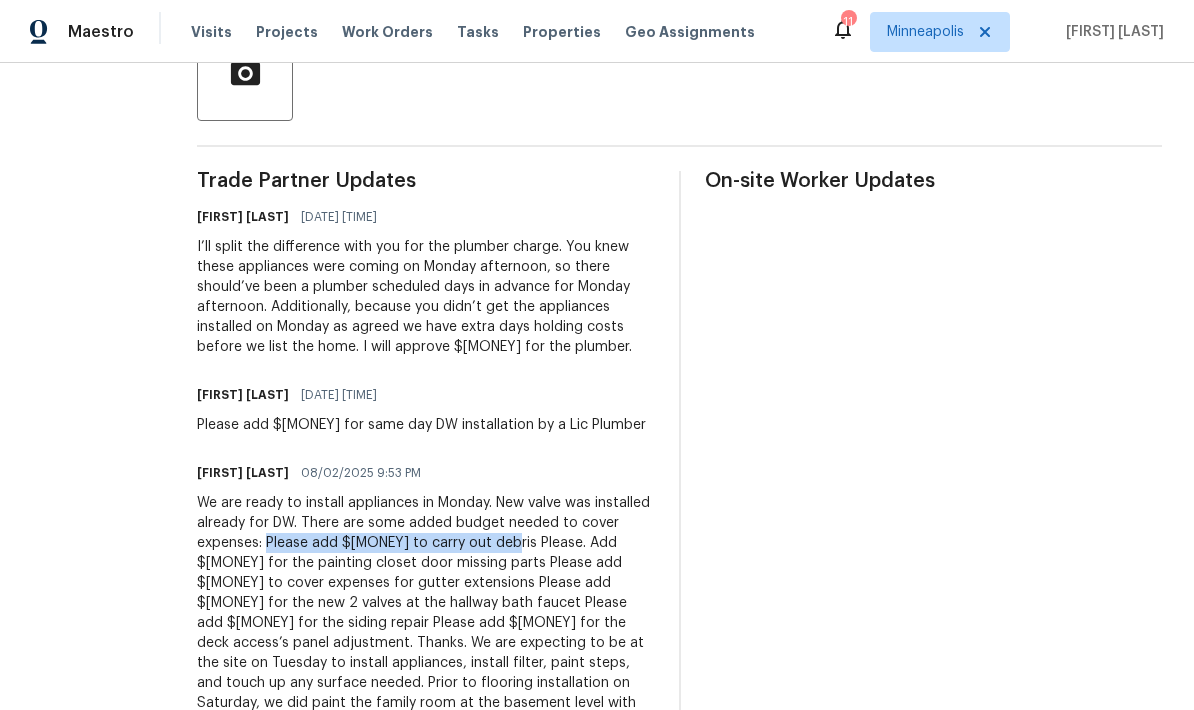 copy on "Please add $[AMOUNT] to carry out debris" 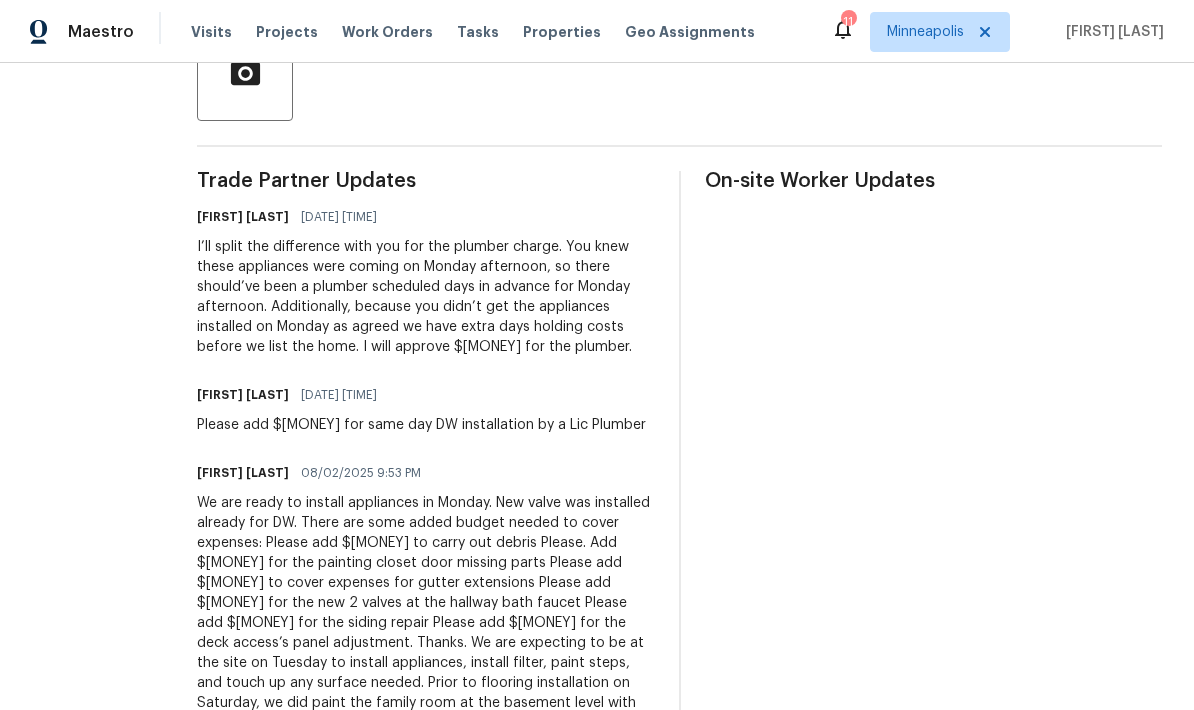 click on "We are ready to install appliances in Monday. New valve was installed already for DW.
There are some added budget needed to cover expenses:
Please add $ 100 to carry out debris
Please. Add $75 for the painting closet door missing parts
Please add $50 to cover expenses for gutter extensions
Please add $80 for the new 2 valves at the hallway bath faucet
Please add $100 for the siding repair
Please add 150 for the deck access’s panel adjustment.
Thanks. We are expecting to be at the site on Tuesday to install appliances, install filter, paint steps, and touch up any surface needed.
Prior to flooring installation on Saturday, we did paint the family room at the basement level with oil based to
Block odor coming from concrete floor
Please add $150
Thanks" at bounding box center [426, 623] 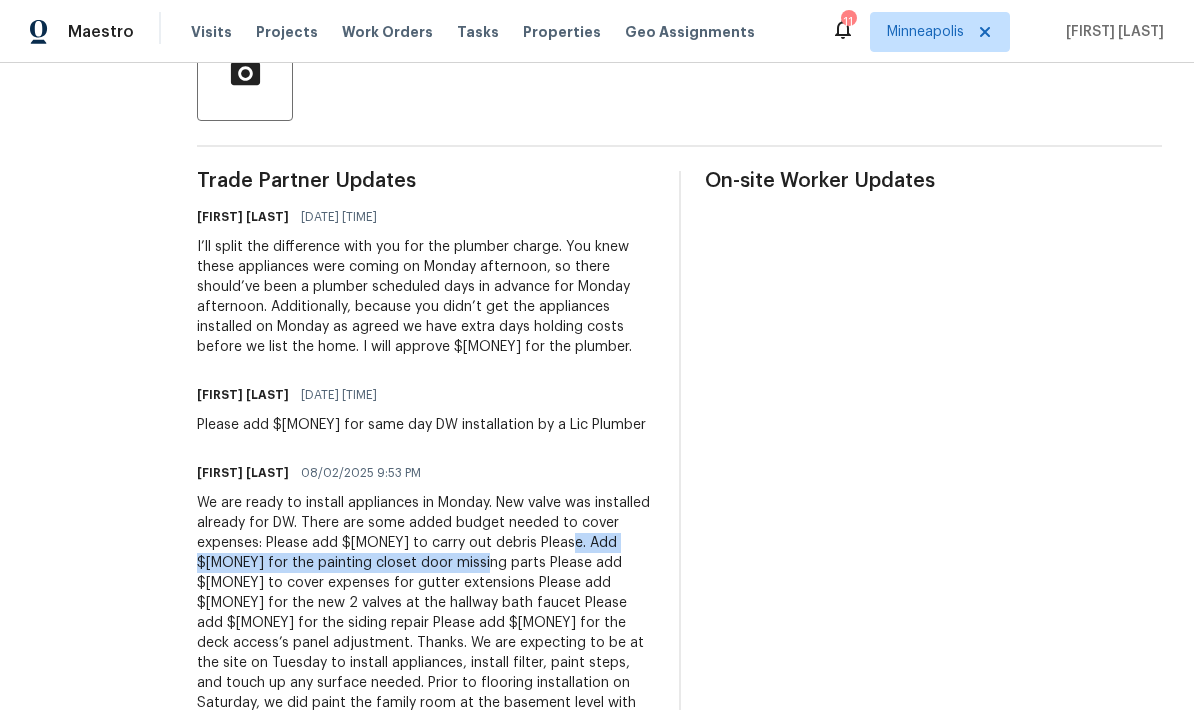 copy on "Add $[AMOUNT] for the painting closet door missing parts" 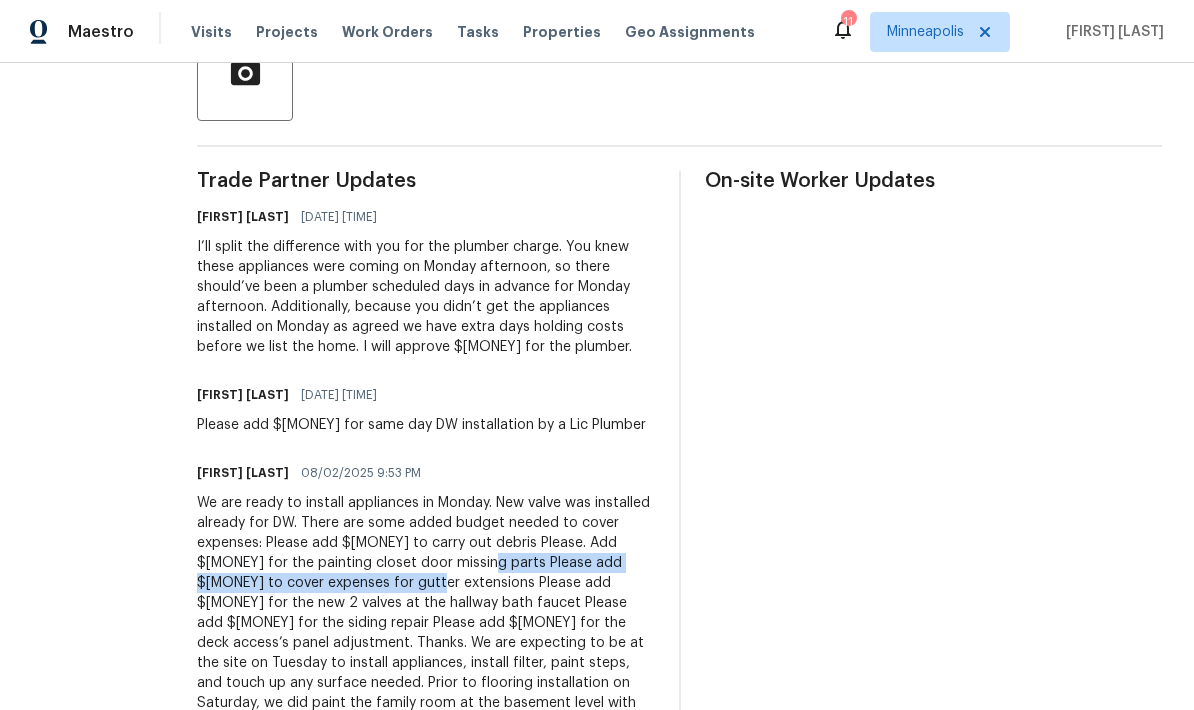 copy on "Please add $[AMOUNT] to cover expenses for gutter extensions" 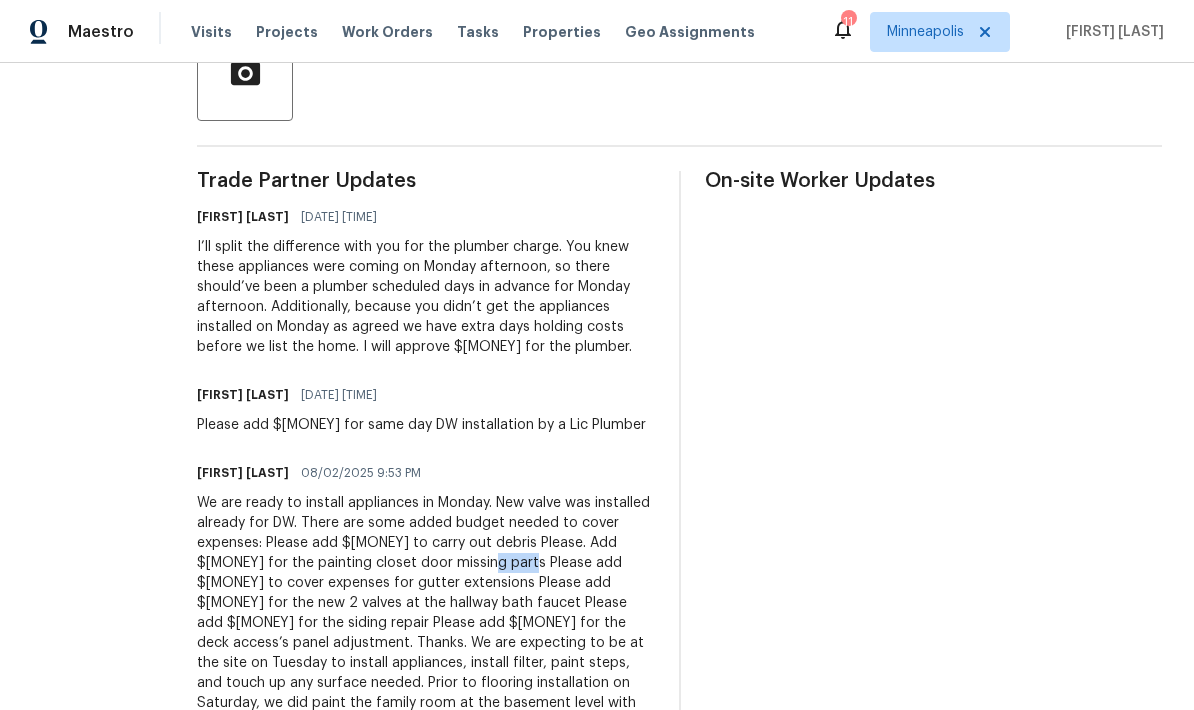click on "We are ready to install appliances in Monday. New valve was installed already for DW.
There are some added budget needed to cover expenses:
Please add $ 100 to carry out debris
Please. Add $75 for the painting closet door missing parts
Please add $50 to cover expenses for gutter extensions
Please add $80 for the new 2 valves at the hallway bath faucet
Please add $100 for the siding repair
Please add 150 for the deck access’s panel adjustment.
Thanks. We are expecting to be at the site on Tuesday to install appliances, install filter, paint steps, and touch up any surface needed.
Prior to flooring installation on Saturday, we did paint the family room at the basement level with oil based to
Block odor coming from concrete floor
Please add $150
Thanks" at bounding box center (426, 623) 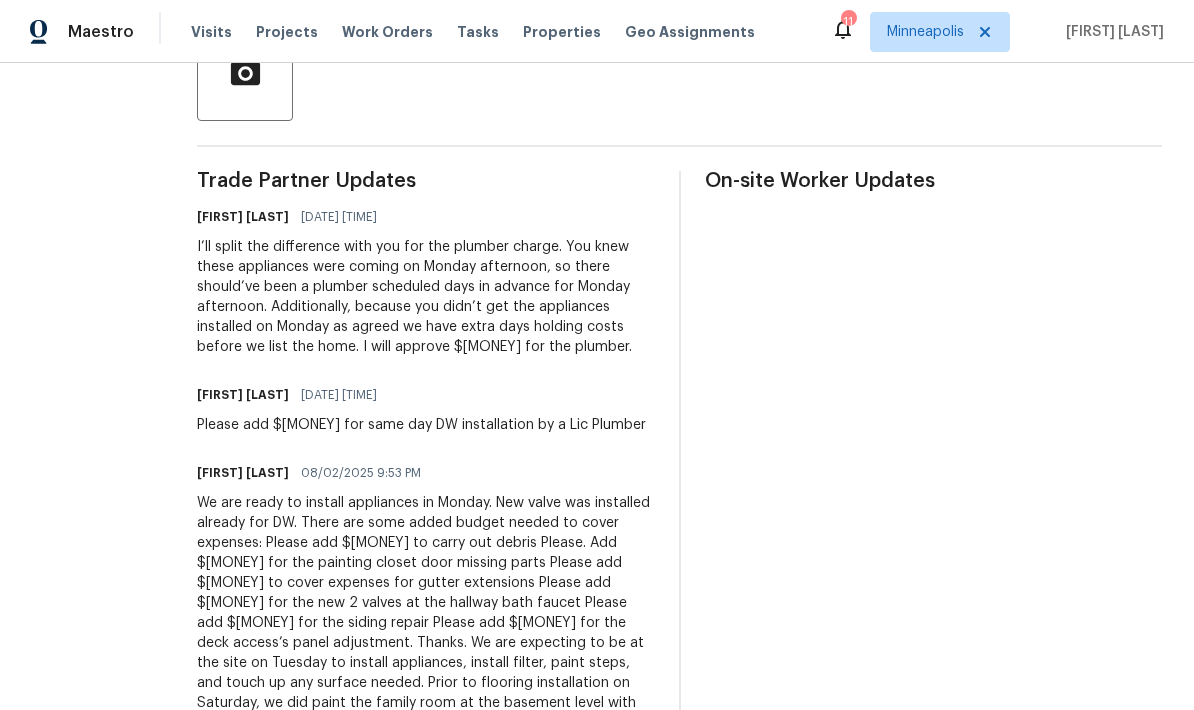 click on "We are ready to install appliances in Monday. New valve was installed already for DW.
There are some added budget needed to cover expenses:
Please add $ 100 to carry out debris
Please. Add $75 for the painting closet door missing parts
Please add $50 to cover expenses for gutter extensions
Please add $80 for the new 2 valves at the hallway bath faucet
Please add $100 for the siding repair
Please add 150 for the deck access’s panel adjustment.
Thanks. We are expecting to be at the site on Tuesday to install appliances, install filter, paint steps, and touch up any surface needed.
Prior to flooring installation on Saturday, we did paint the family room at the basement level with oil based to
Block odor coming from concrete floor
Please add $150
Thanks" at bounding box center (426, 623) 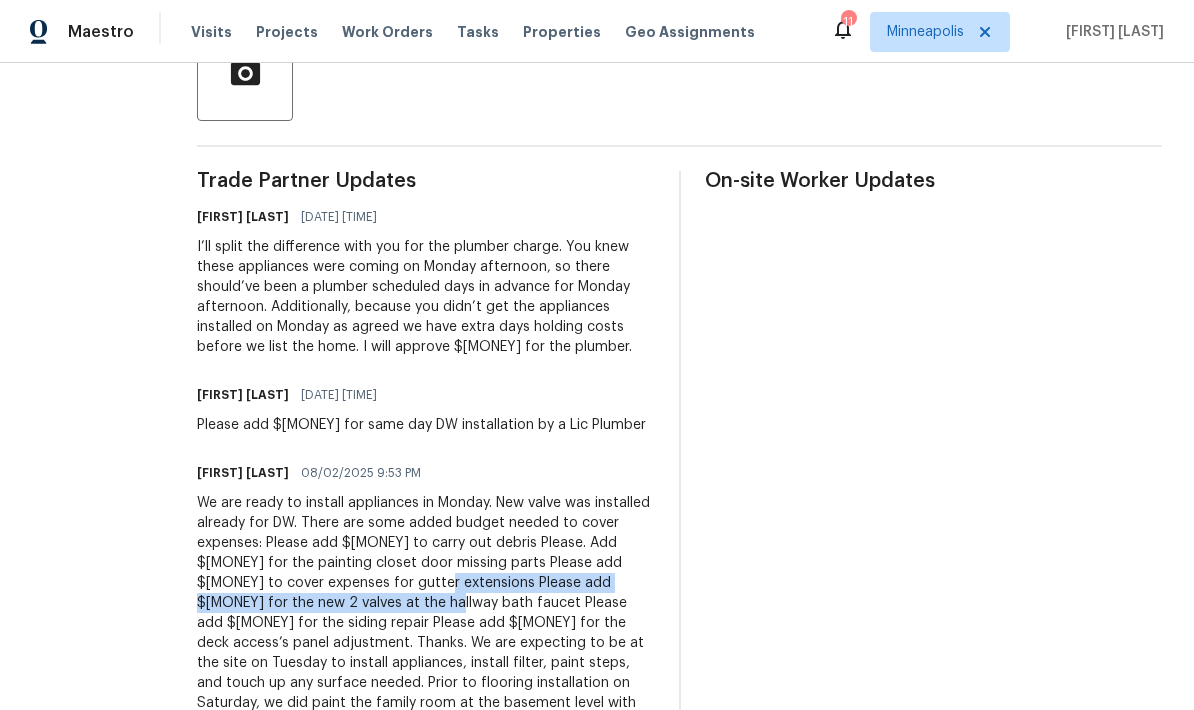 copy on "Please add $[AMOUNT] for the new 2 valves at the hallway bath faucet" 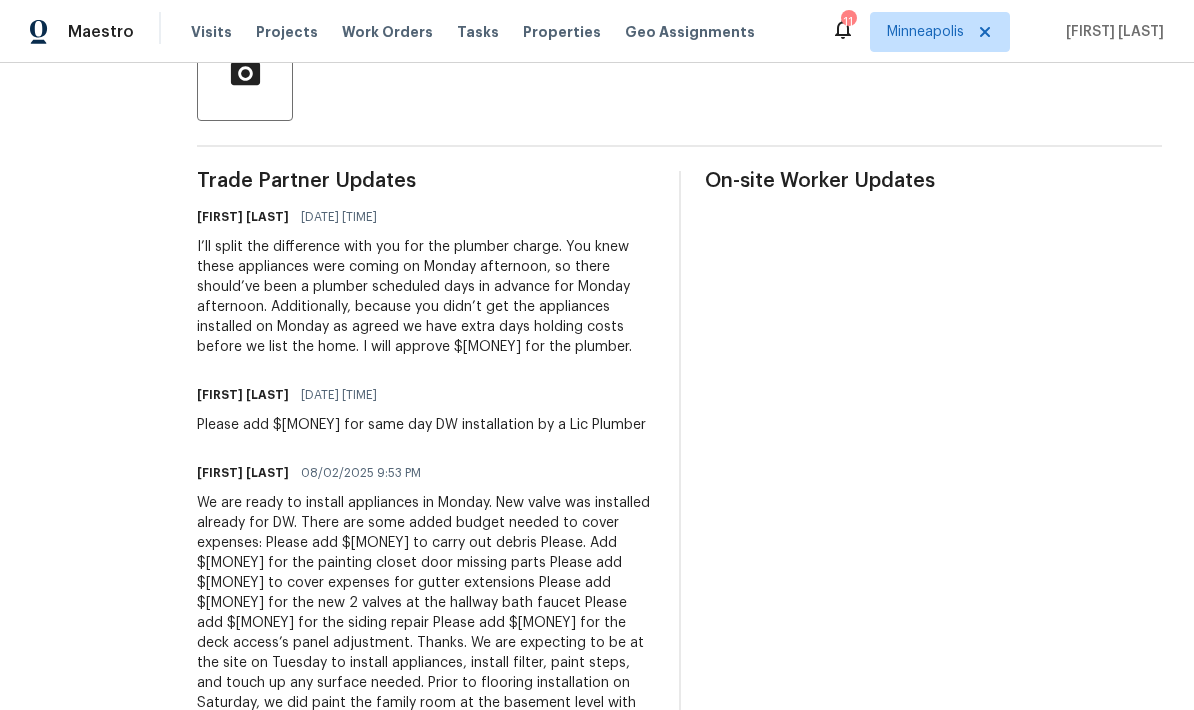 click on "We are ready to install appliances in Monday. New valve was installed already for DW.
There are some added budget needed to cover expenses:
Please add $ 100 to carry out debris
Please. Add $75 for the painting closet door missing parts
Please add $50 to cover expenses for gutter extensions
Please add $80 for the new 2 valves at the hallway bath faucet
Please add $100 for the siding repair
Please add 150 for the deck access’s panel adjustment.
Thanks. We are expecting to be at the site on Tuesday to install appliances, install filter, paint steps, and touch up any surface needed.
Prior to flooring installation on Saturday, we did paint the family room at the basement level with oil based to
Block odor coming from concrete floor
Please add $150
Thanks" at bounding box center (426, 623) 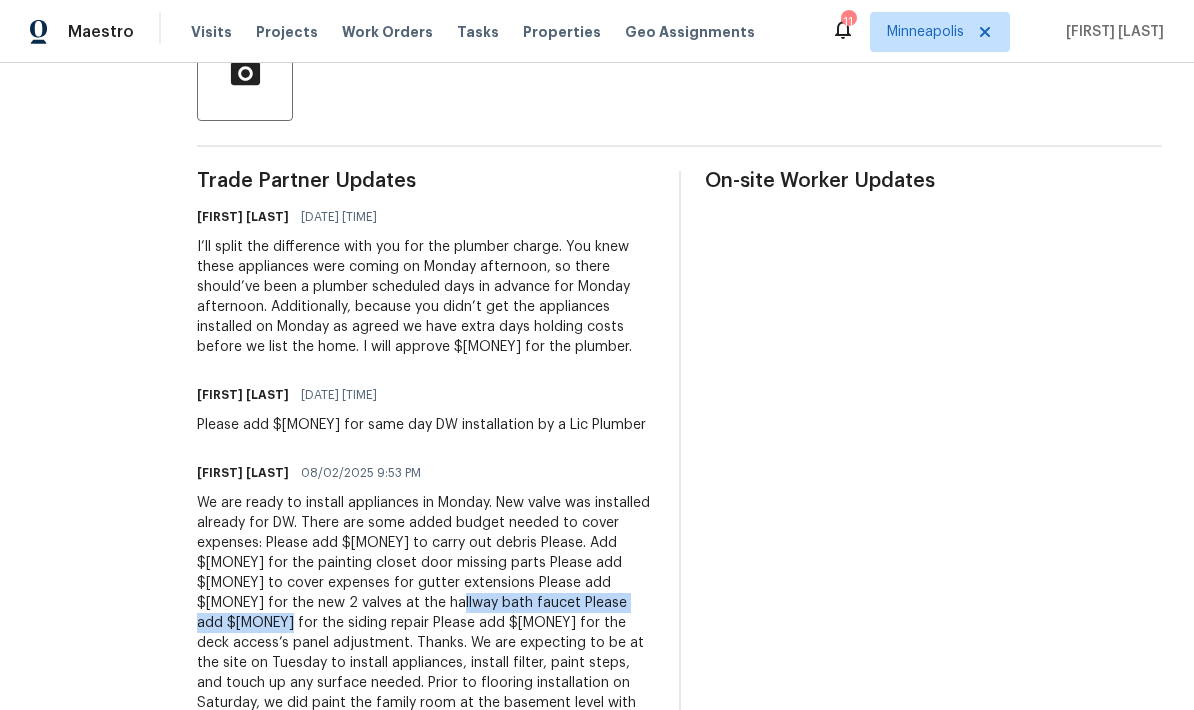 copy on "Please add $[AMOUNT] for the siding repair" 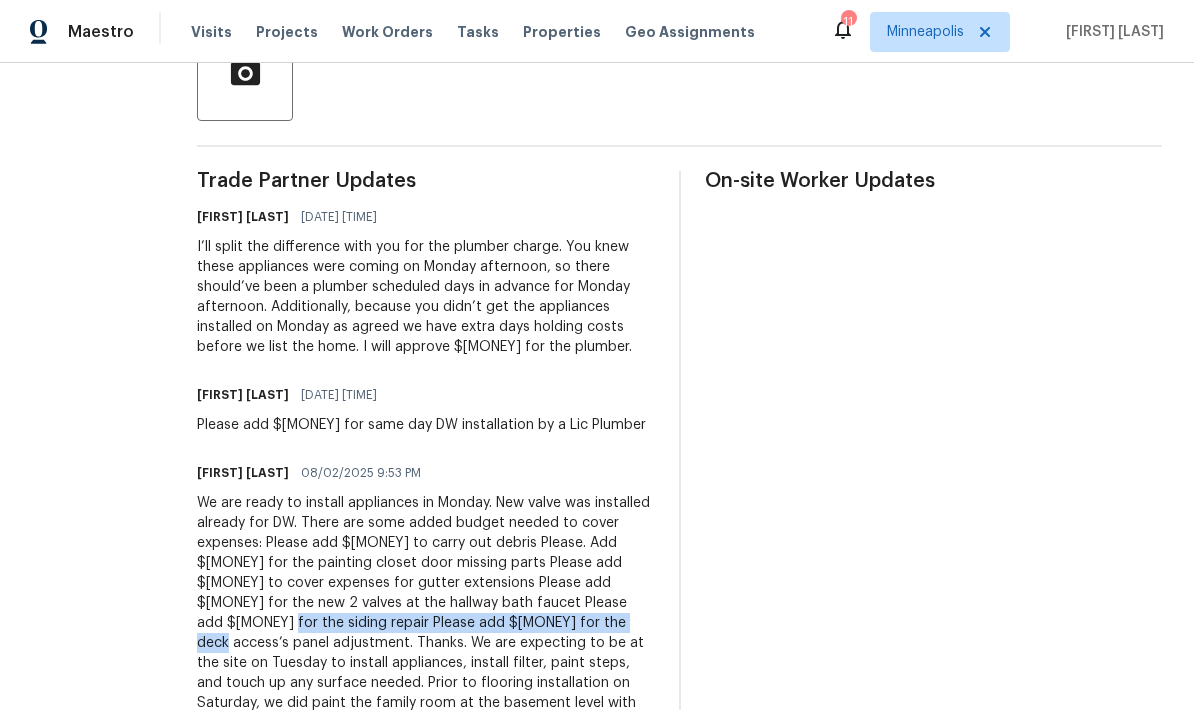 copy on "Please add $[AMOUNT] for the deck access’s panel adjustment." 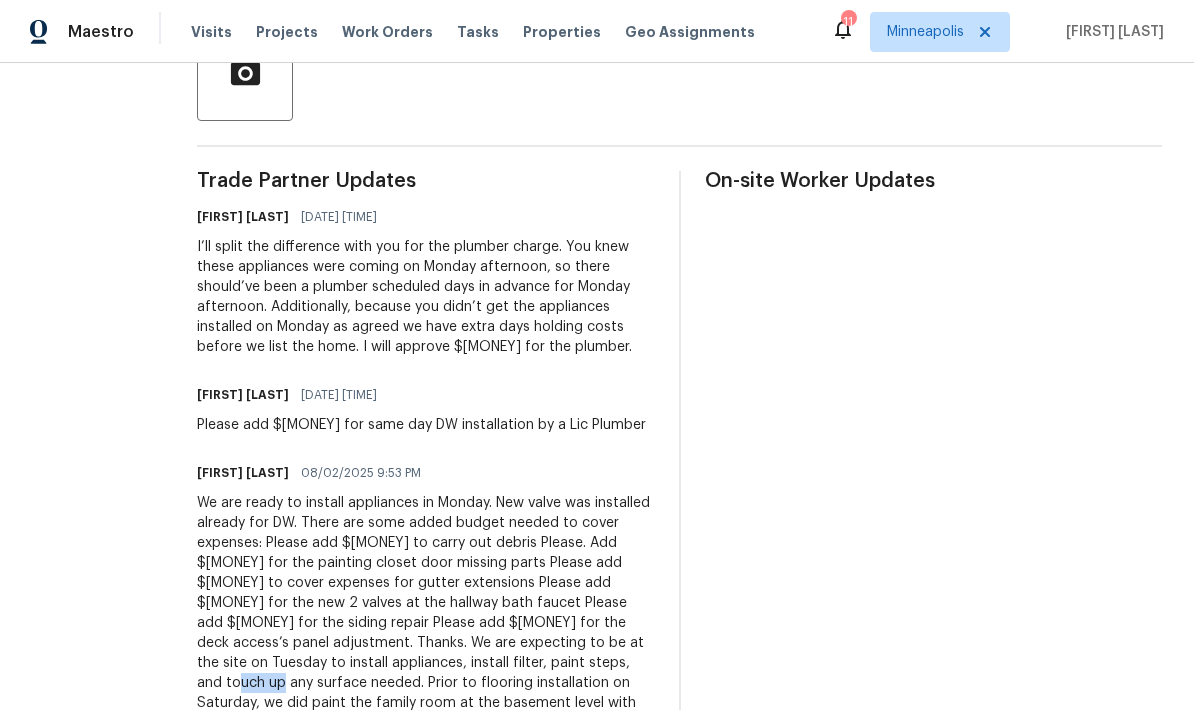 click on "We are ready to install appliances in Monday. New valve was installed already for DW.
There are some added budget needed to cover expenses:
Please add $ 100 to carry out debris
Please. Add $75 for the painting closet door missing parts
Please add $50 to cover expenses for gutter extensions
Please add $80 for the new 2 valves at the hallway bath faucet
Please add $100 for the siding repair
Please add 150 for the deck access’s panel adjustment.
Thanks. We are expecting to be at the site on Tuesday to install appliances, install filter, paint steps, and touch up any surface needed.
Prior to flooring installation on Saturday, we did paint the family room at the basement level with oil based to
Block odor coming from concrete floor
Please add $150
Thanks" at bounding box center [426, 623] 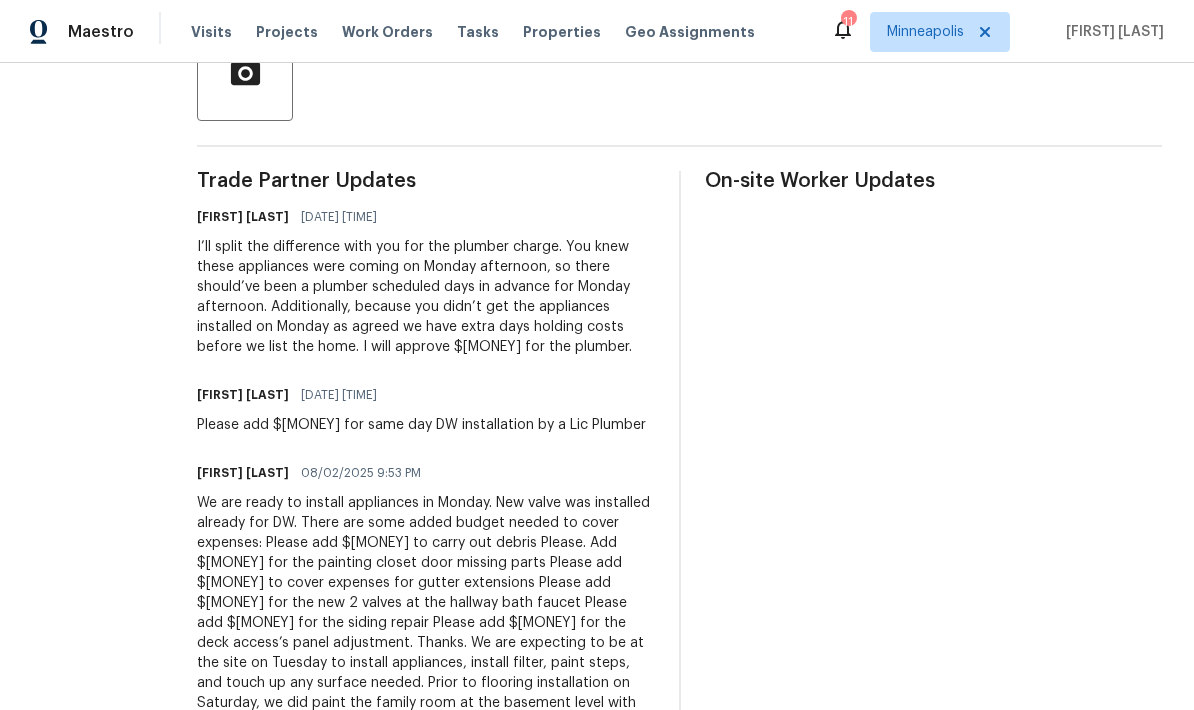 click on "We are ready to install appliances in Monday. New valve was installed already for DW.
There are some added budget needed to cover expenses:
Please add $ 100 to carry out debris
Please. Add $75 for the painting closet door missing parts
Please add $50 to cover expenses for gutter extensions
Please add $80 for the new 2 valves at the hallway bath faucet
Please add $100 for the siding repair
Please add 150 for the deck access’s panel adjustment.
Thanks. We are expecting to be at the site on Tuesday to install appliances, install filter, paint steps, and touch up any surface needed.
Prior to flooring installation on Saturday, we did paint the family room at the basement level with oil based to
Block odor coming from concrete floor
Please add $150
Thanks" at bounding box center [426, 623] 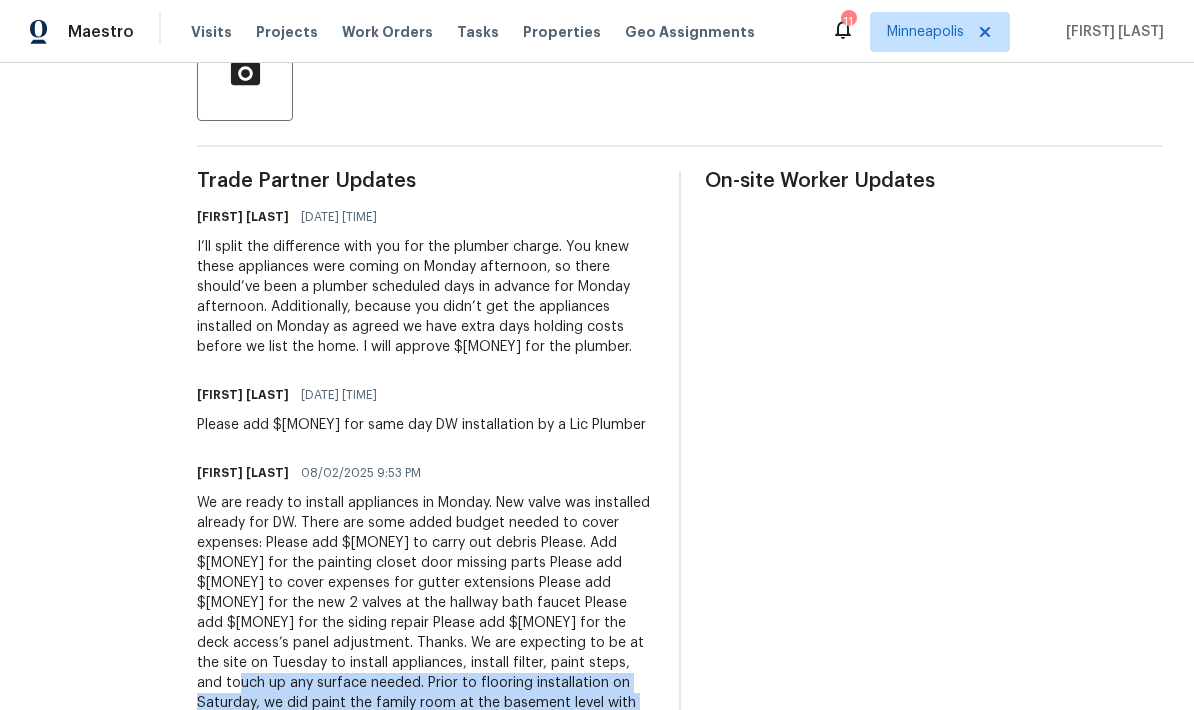 copy on "Prior to flooring installation on Saturday, we did paint the family room at the basement level with oil based to
Block odor coming from concrete floor
Please add $150" 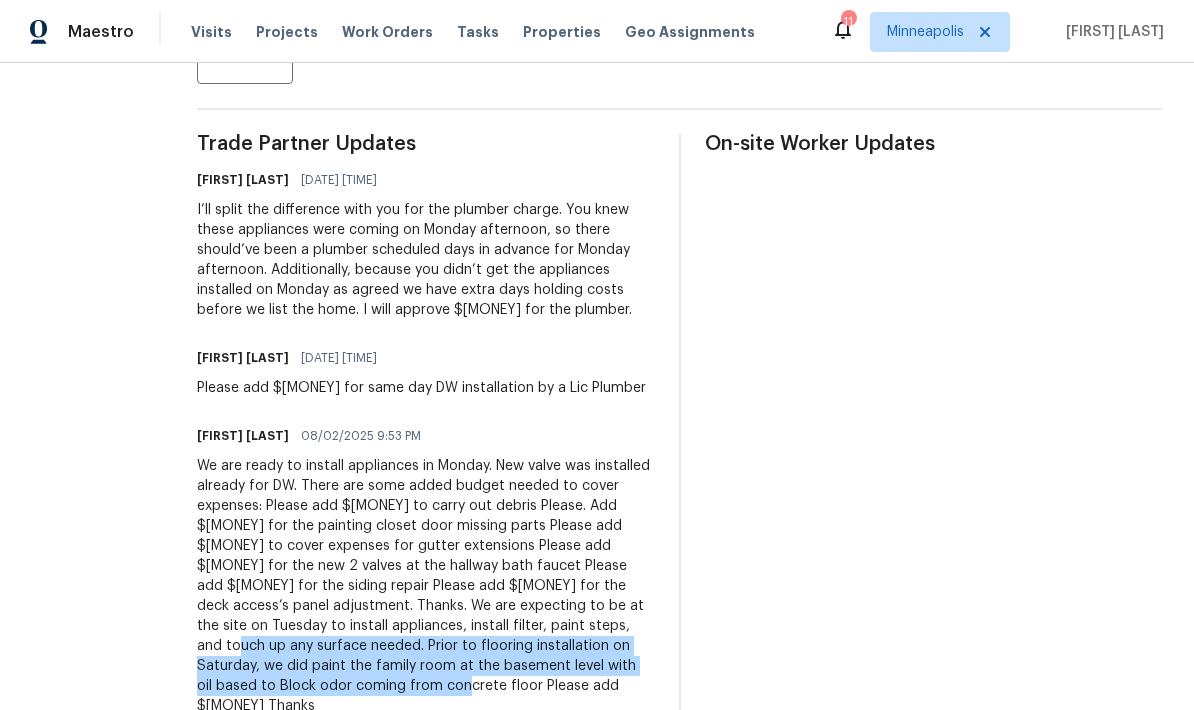 scroll, scrollTop: 473, scrollLeft: 0, axis: vertical 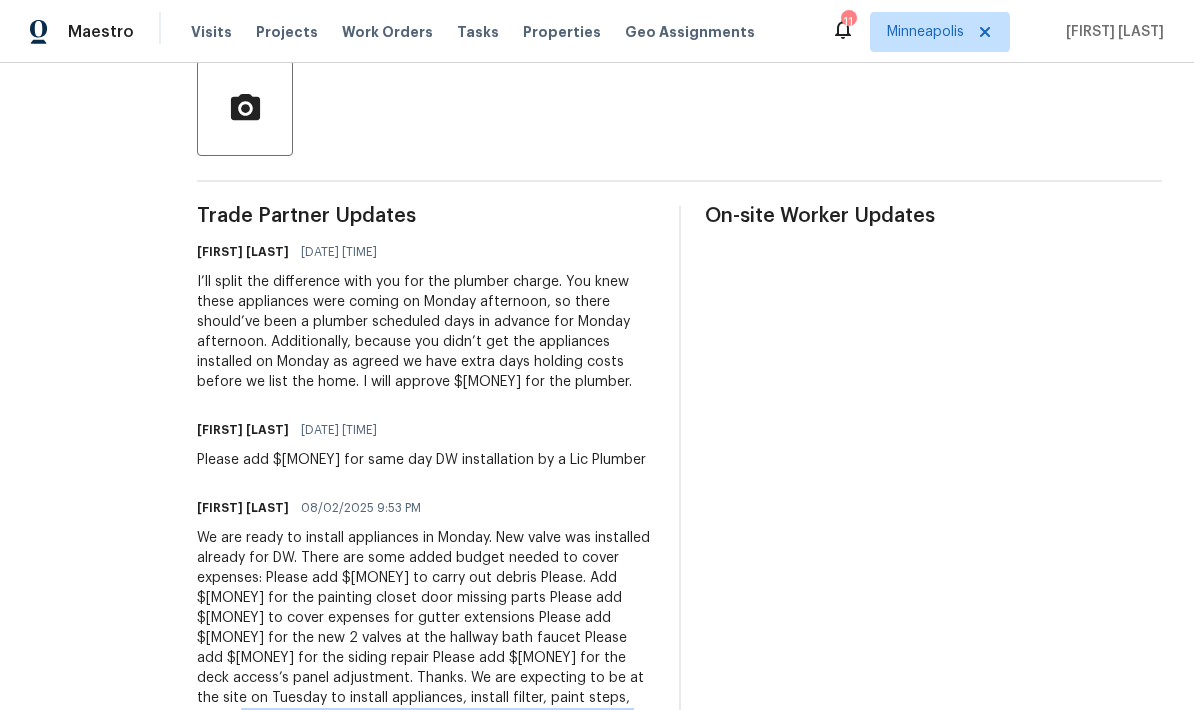 click on "I’ll split the difference with you for the plumber charge.  You knew these appliances were coming on Monday afternoon, so there should’ve been a plumber scheduled days in advance for Monday afternoon.
Additionally, because you didn’t get the appliances installed on Monday as agreed we have extra days holding costs before we list the home.    I will approve $125 for the plumber." at bounding box center [426, 332] 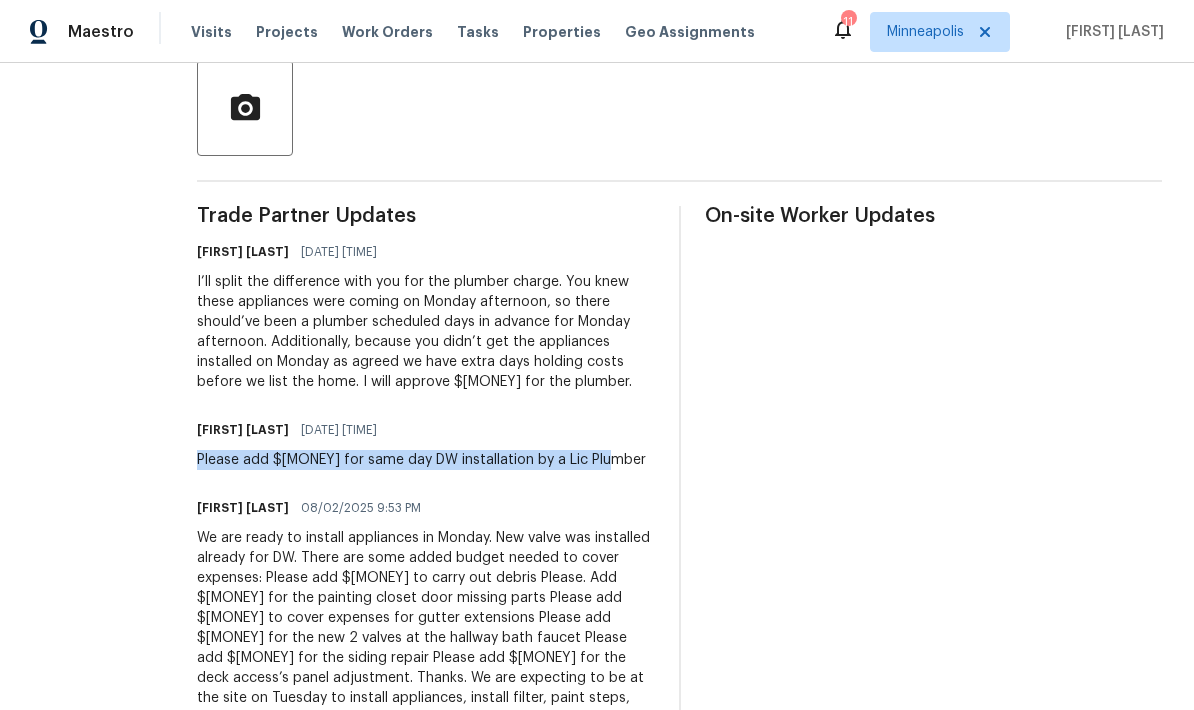 copy on "Please add $[AMOUNT] for same day DW installation by a Lic Plumber" 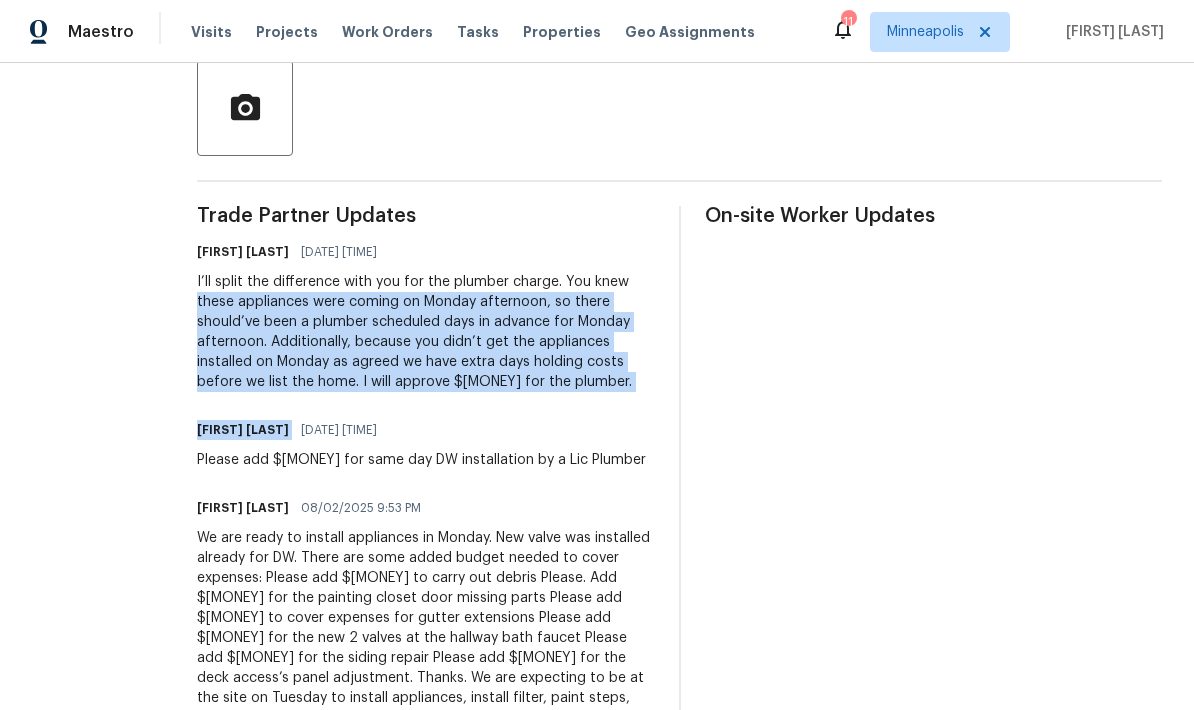 click on "All work orders 1235 138th St E Rosemount, MN 55068 Home details Vendor Info Dwell One - MSP dwellonellc@gmail.com (612) 388-6033 Dwell One - MSP In Progress Reference:   5B2J9RG9FTNJK-0dcf4f07f Project Renovation   7/23/2025  -  8/8/2025 Work Order Timeline 7/24/2025  -  8/6/2025 Total Budget $6,215.57 Assigned HPM Jeffrey Lenz Line Items Progress Updates Attachments Invoices Send Message to Trade partner only Trade partner only ​ x ​ Request response Send Trade Partner Updates Jeffrey Lenz 08/06/2025 7:01 PM I’ll split the difference with you for the plumber charge.  You knew these appliances were coming on Monday afternoon, so there should’ve been a plumber scheduled days in advance for Monday afternoon.
Additionally, because you didn’t get the appliances installed on Monday as agreed we have extra days holding costs before we list the home.    I will approve $125 for the plumber. Miguel Loayza Ulloa 08/06/2025 5:45 PM Please add $250 for same day DW installation by a Lic Plumber" at bounding box center (597, 217) 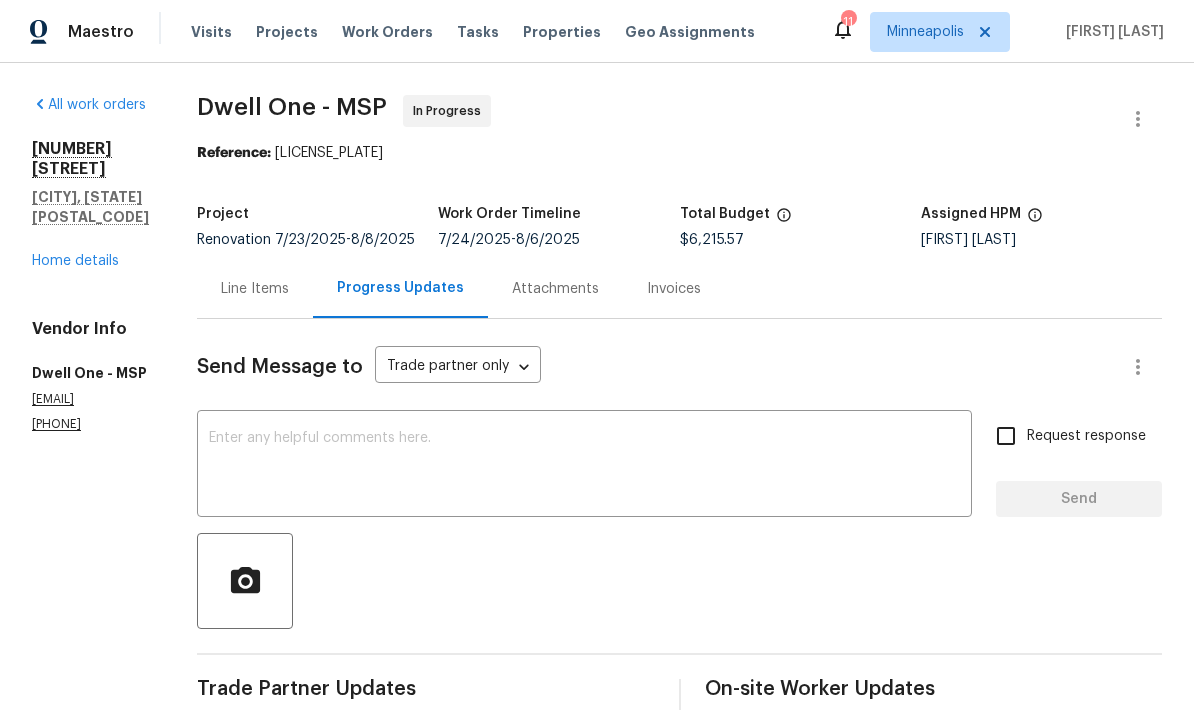scroll, scrollTop: -12, scrollLeft: 0, axis: vertical 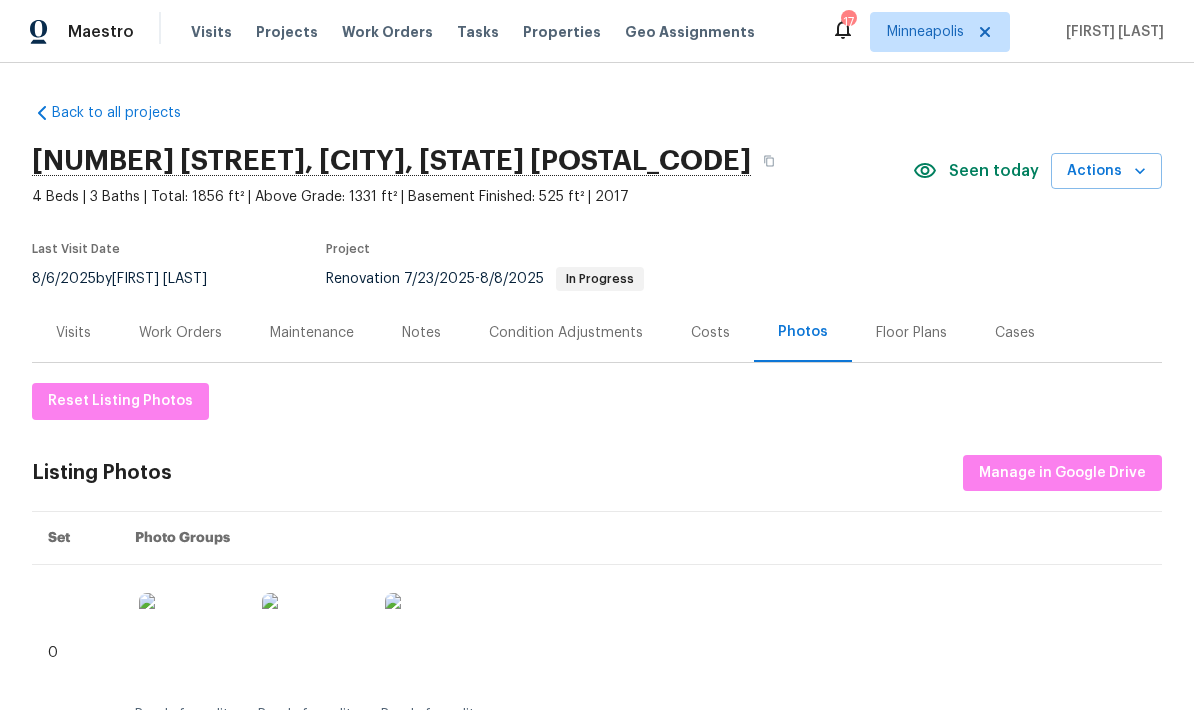 click on "Work Orders" at bounding box center (180, 333) 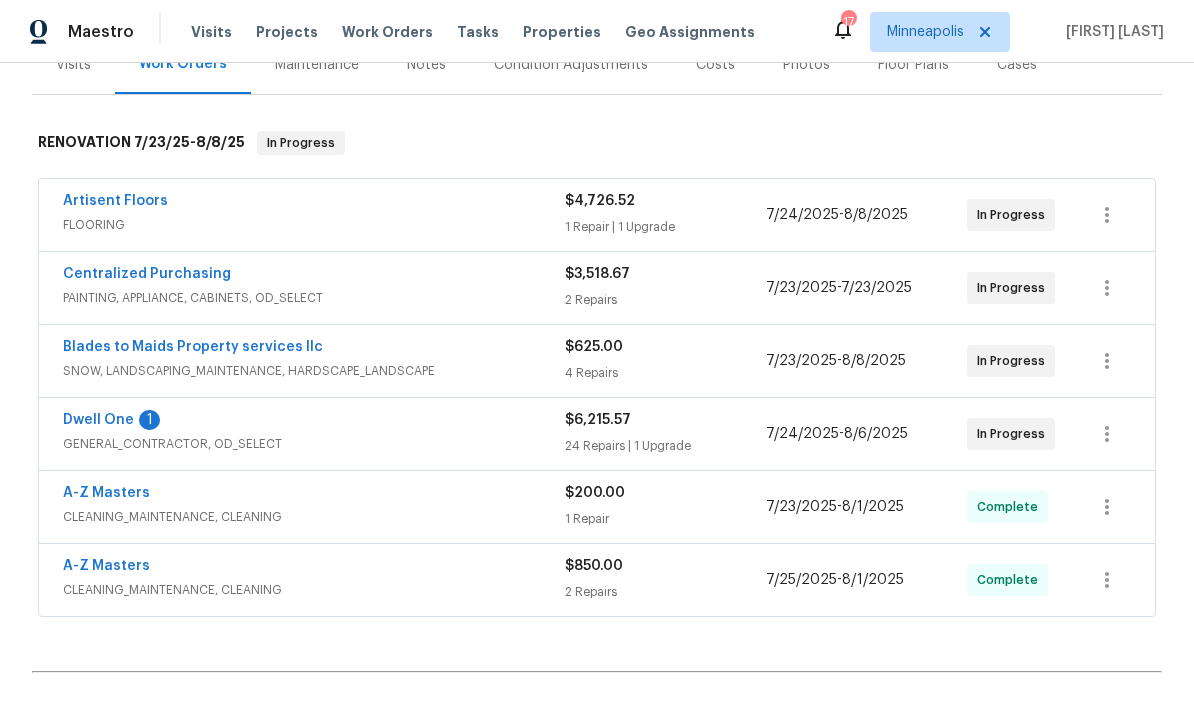 scroll, scrollTop: 340, scrollLeft: 0, axis: vertical 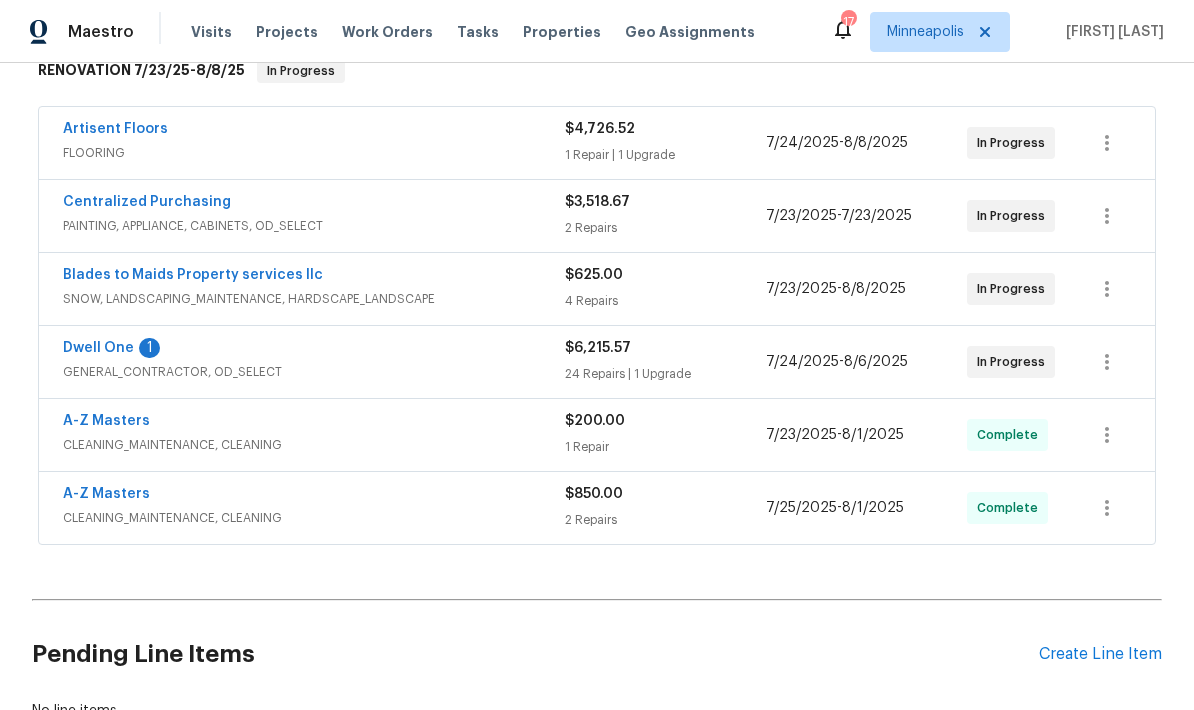 click on "Dwell One" at bounding box center [98, 348] 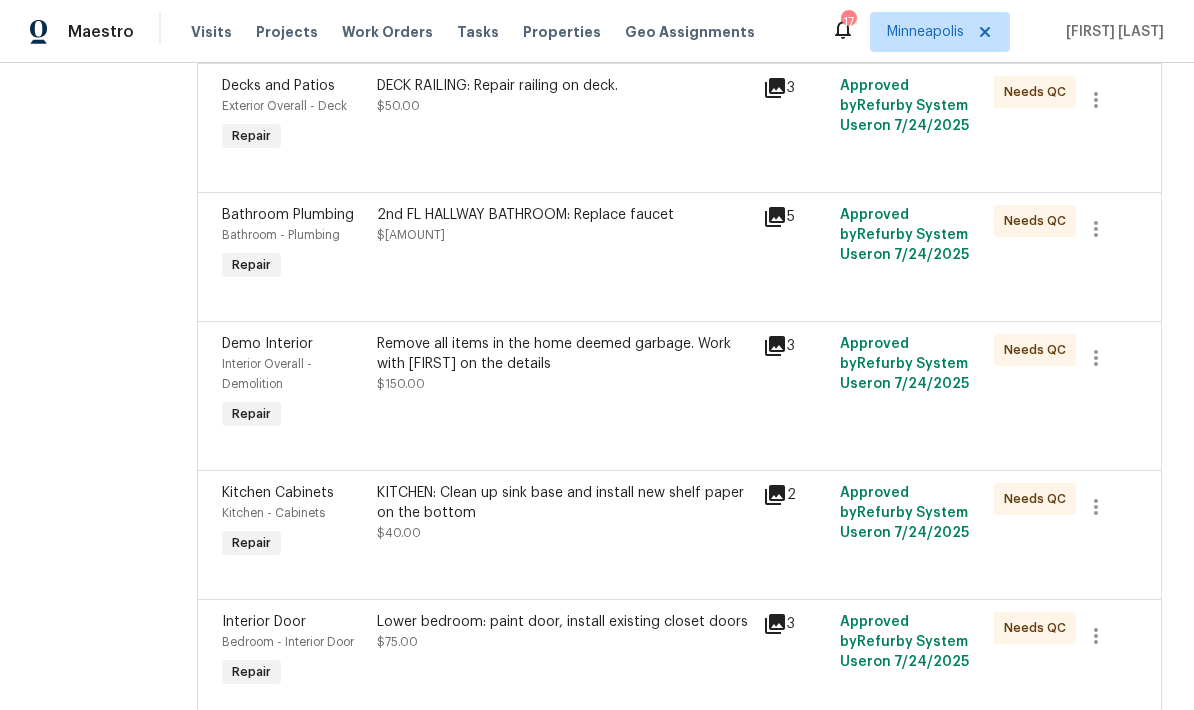 scroll, scrollTop: 521, scrollLeft: 0, axis: vertical 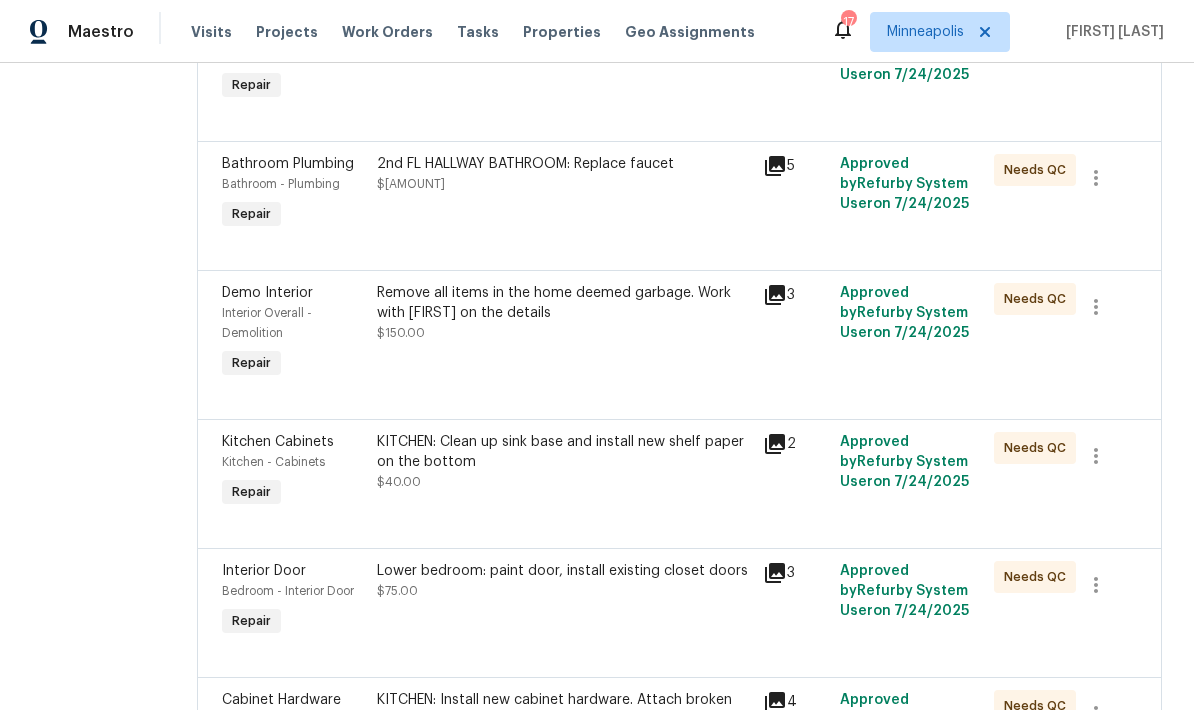 click on "Remove all items in the home deemed garbage.  Work with [FIRST] on the details" at bounding box center [564, 303] 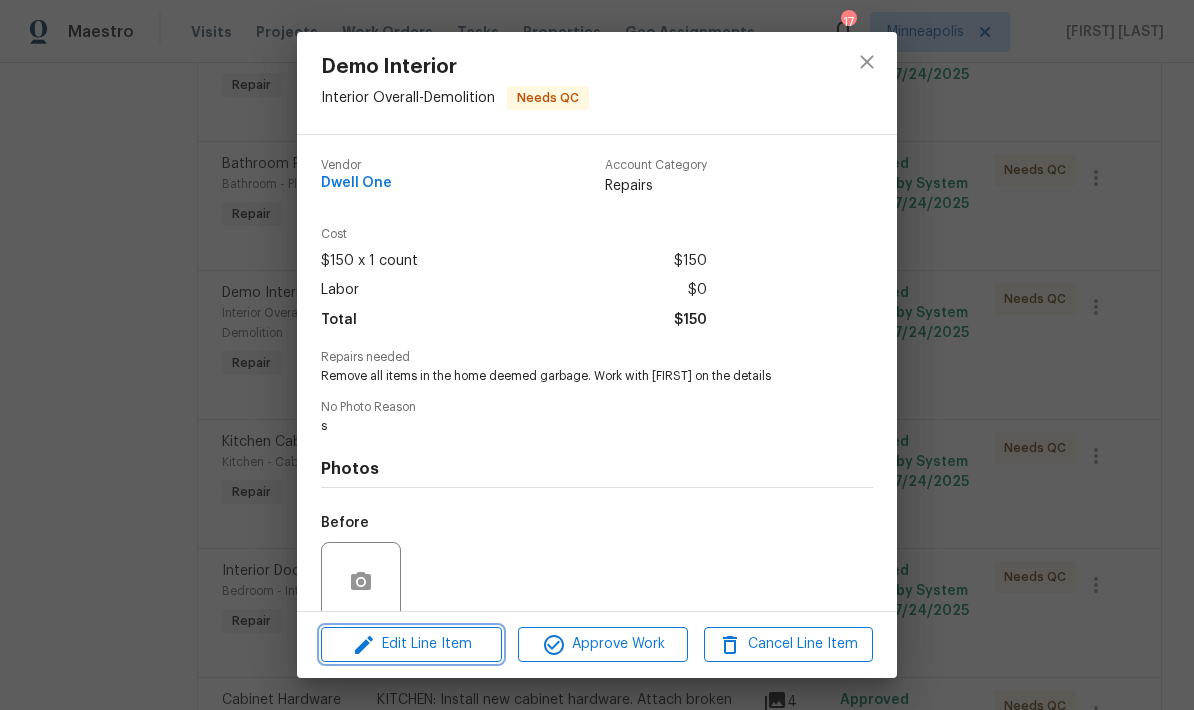 click on "Edit Line Item" at bounding box center [411, 644] 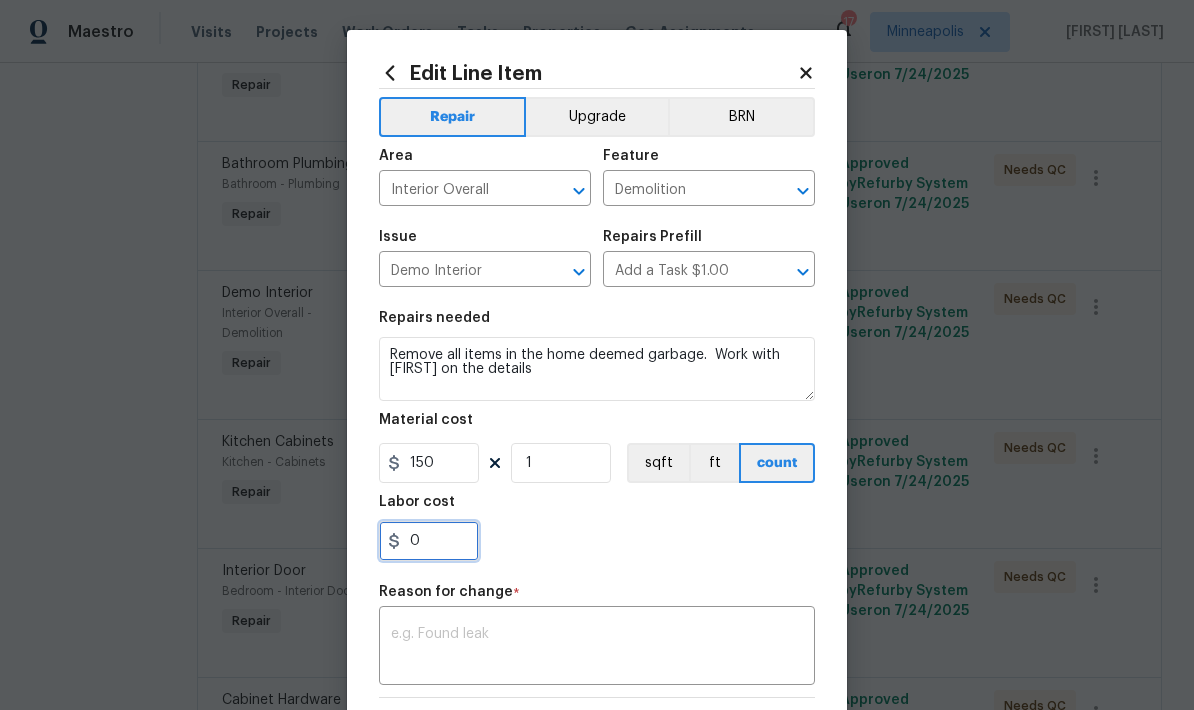 click on "0" at bounding box center (429, 541) 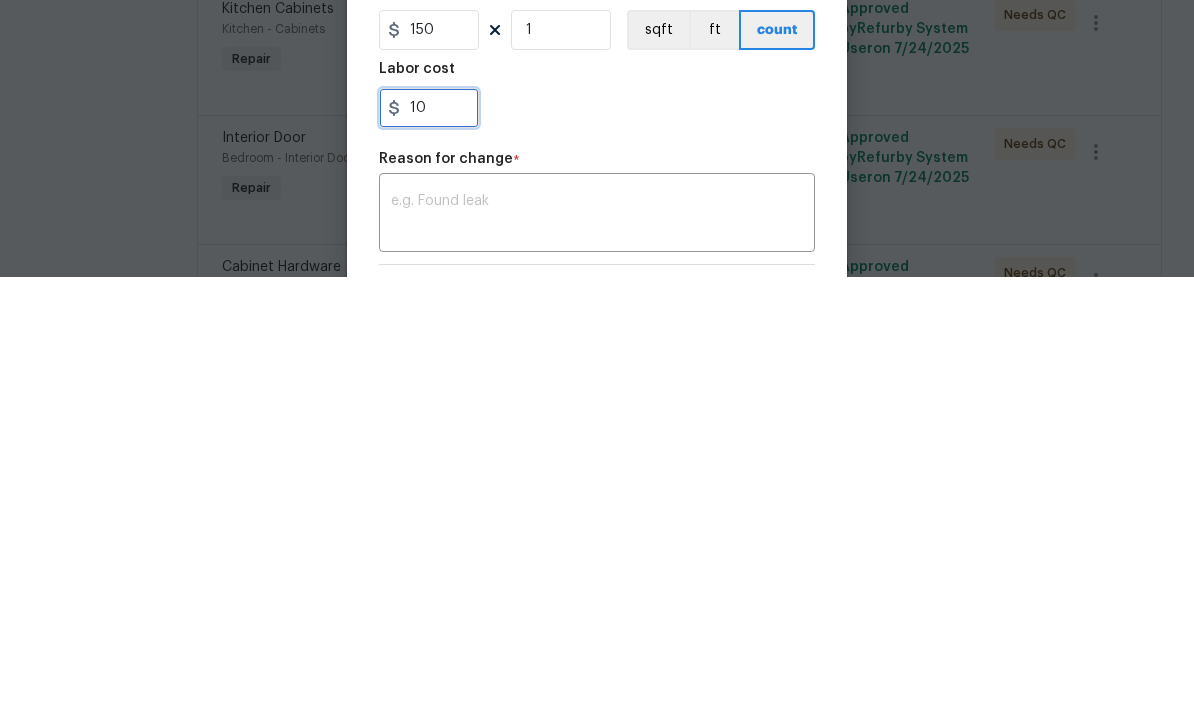 type on "10" 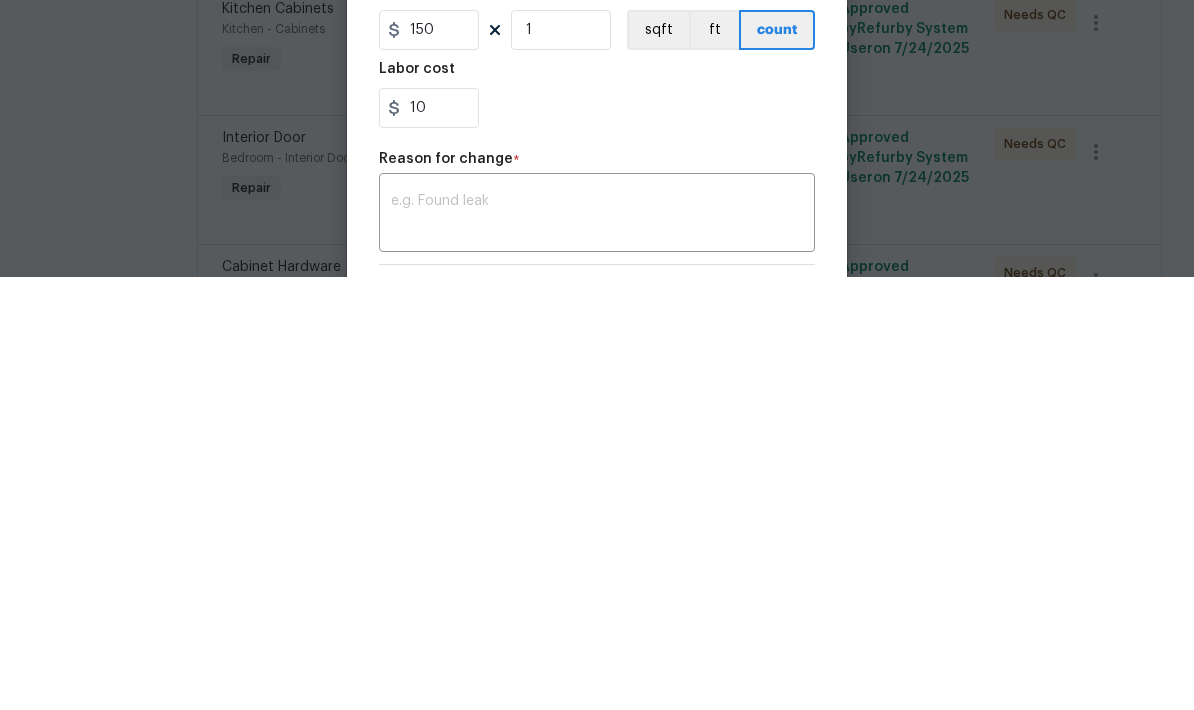 click on "x ​" at bounding box center (597, 648) 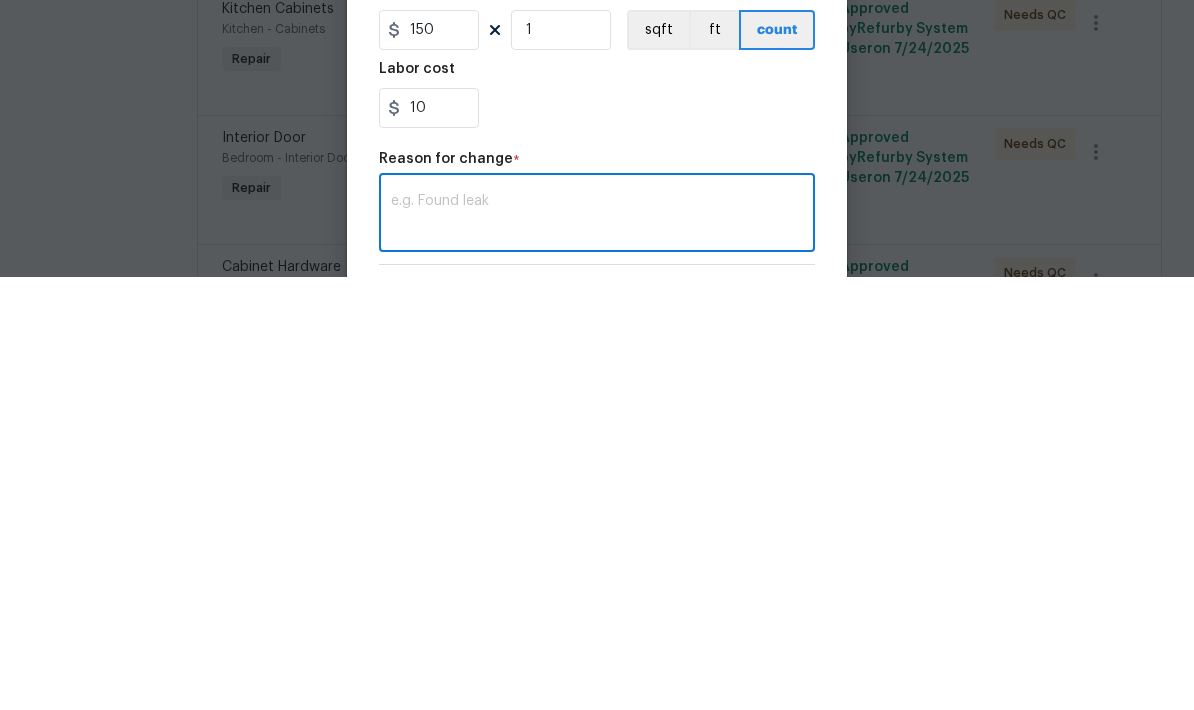 scroll, scrollTop: 53, scrollLeft: 0, axis: vertical 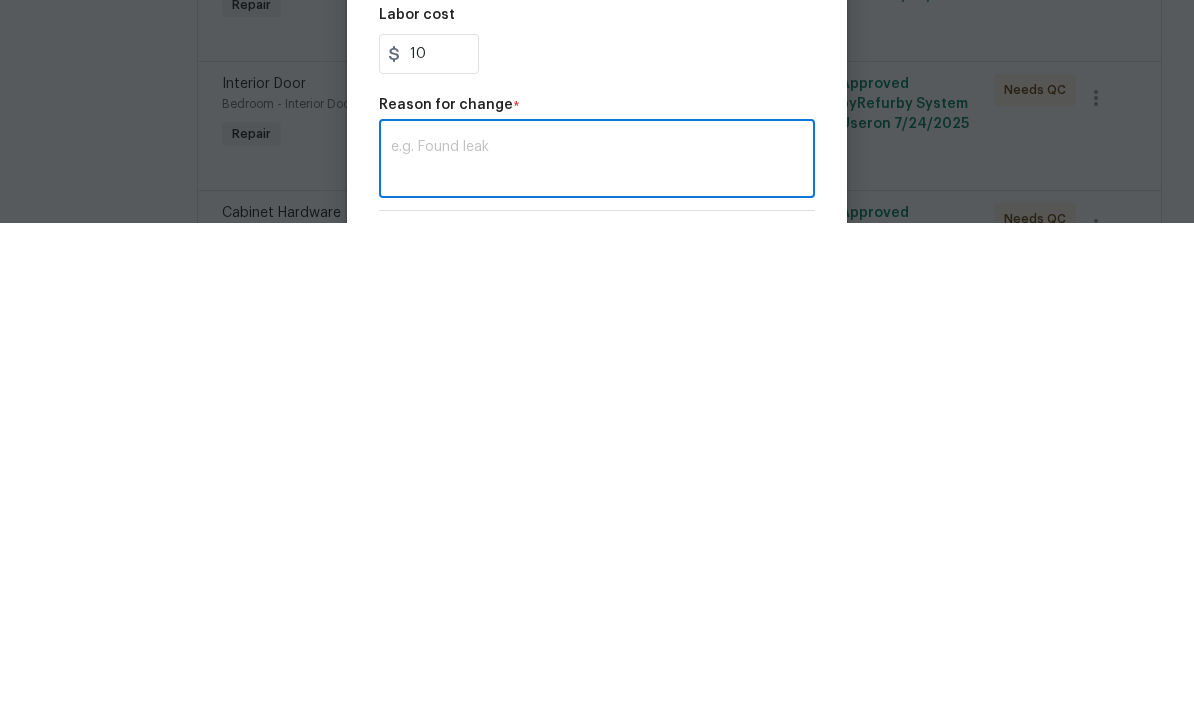 paste on "Please add $[AMOUNT] to carry out debris" 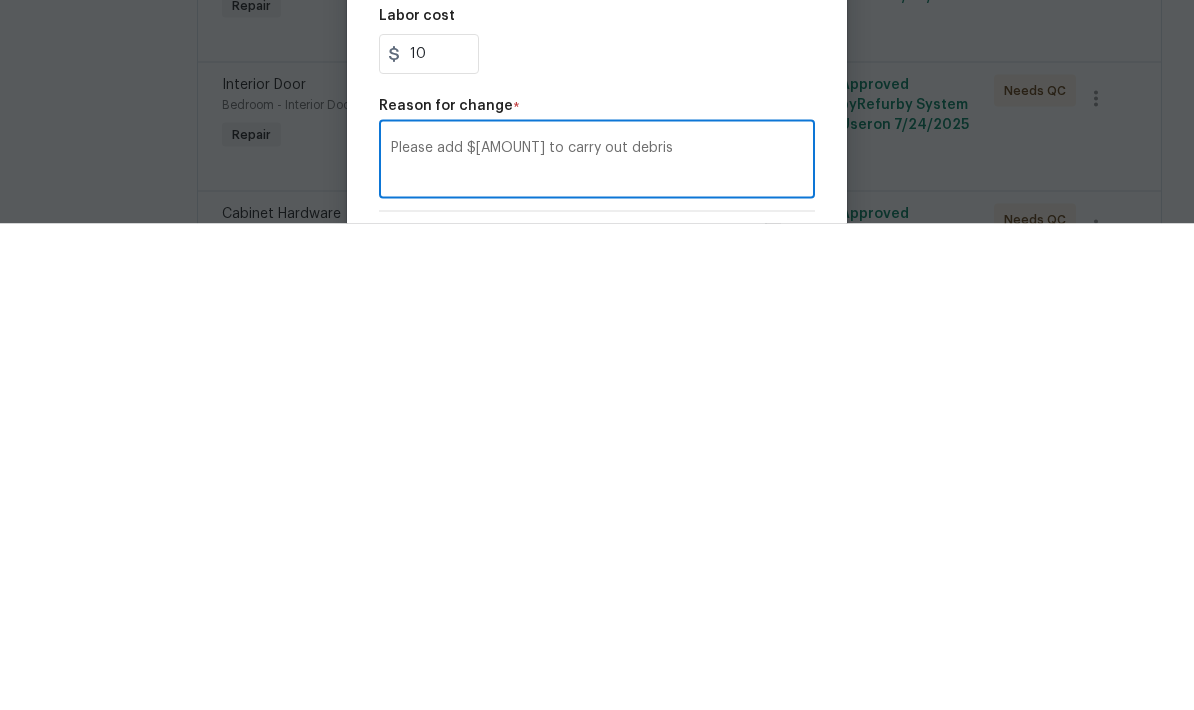 type on "Please add $[AMOUNT] to carry out debris" 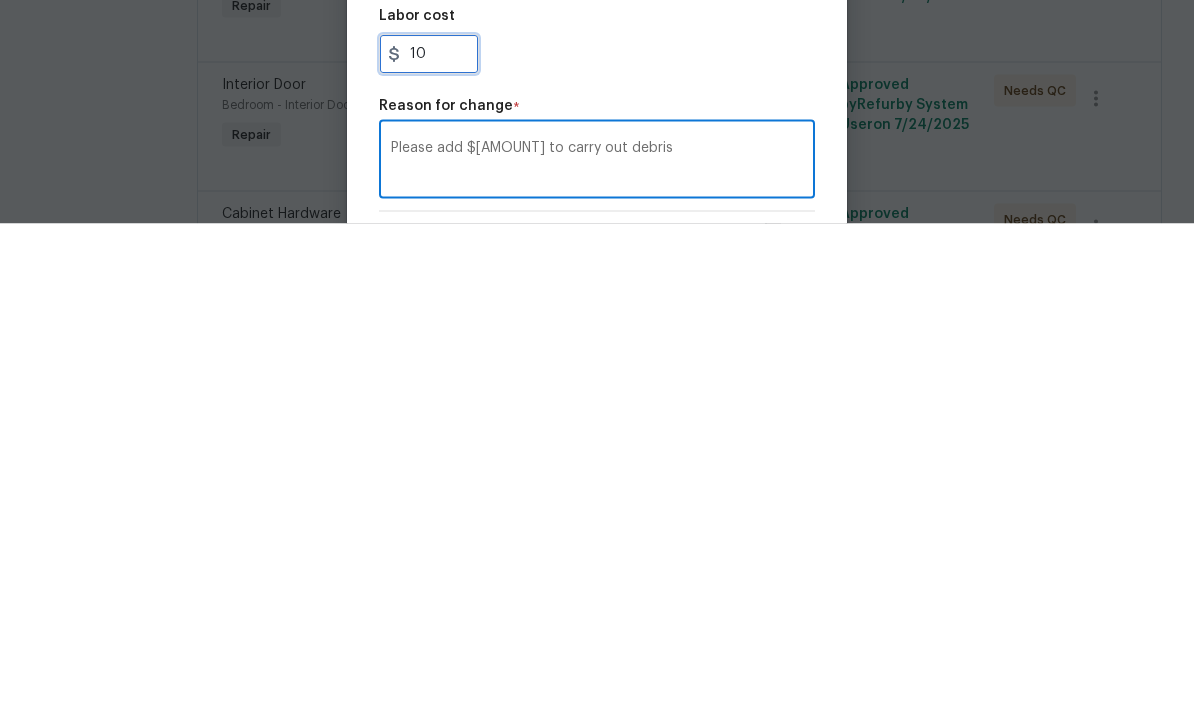 click on "10" at bounding box center [429, 541] 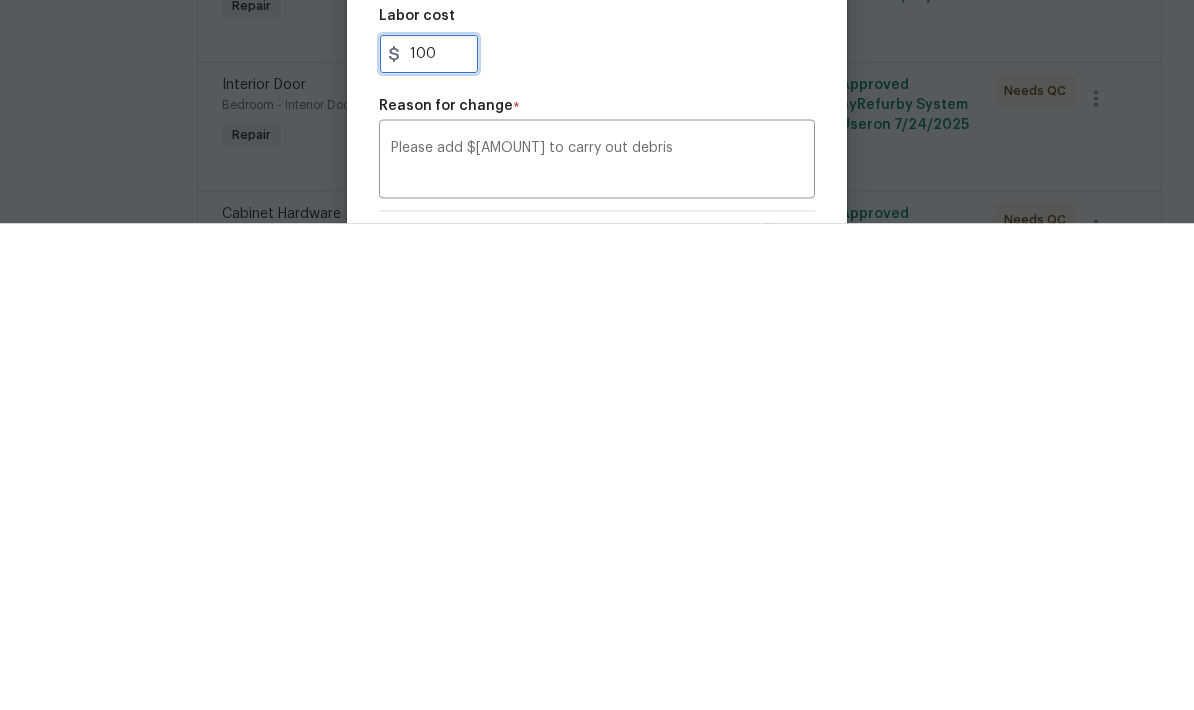 type on "100" 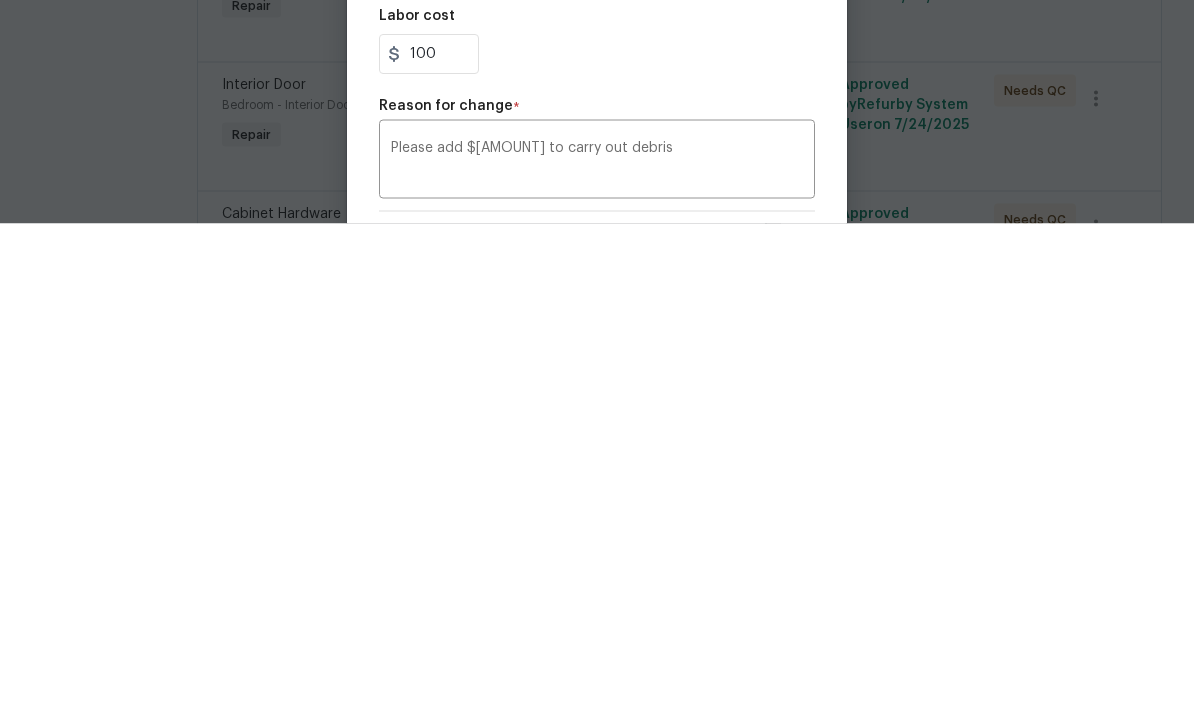 click on "100" at bounding box center (597, 541) 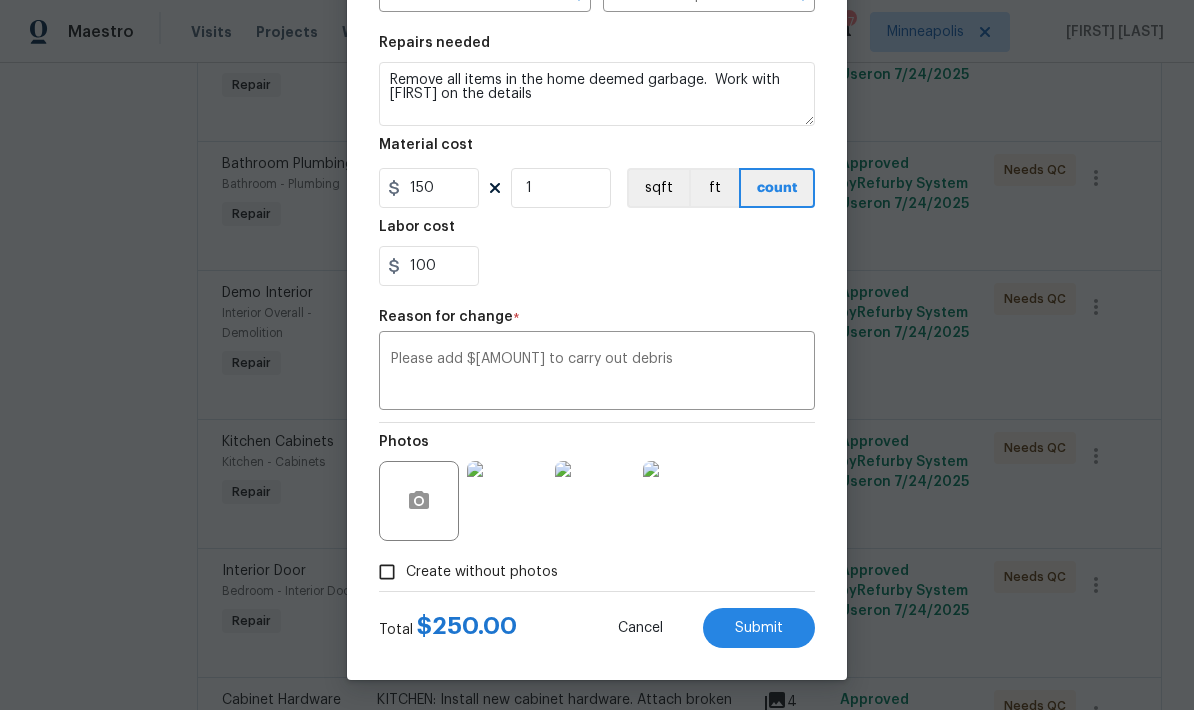 scroll, scrollTop: 279, scrollLeft: 0, axis: vertical 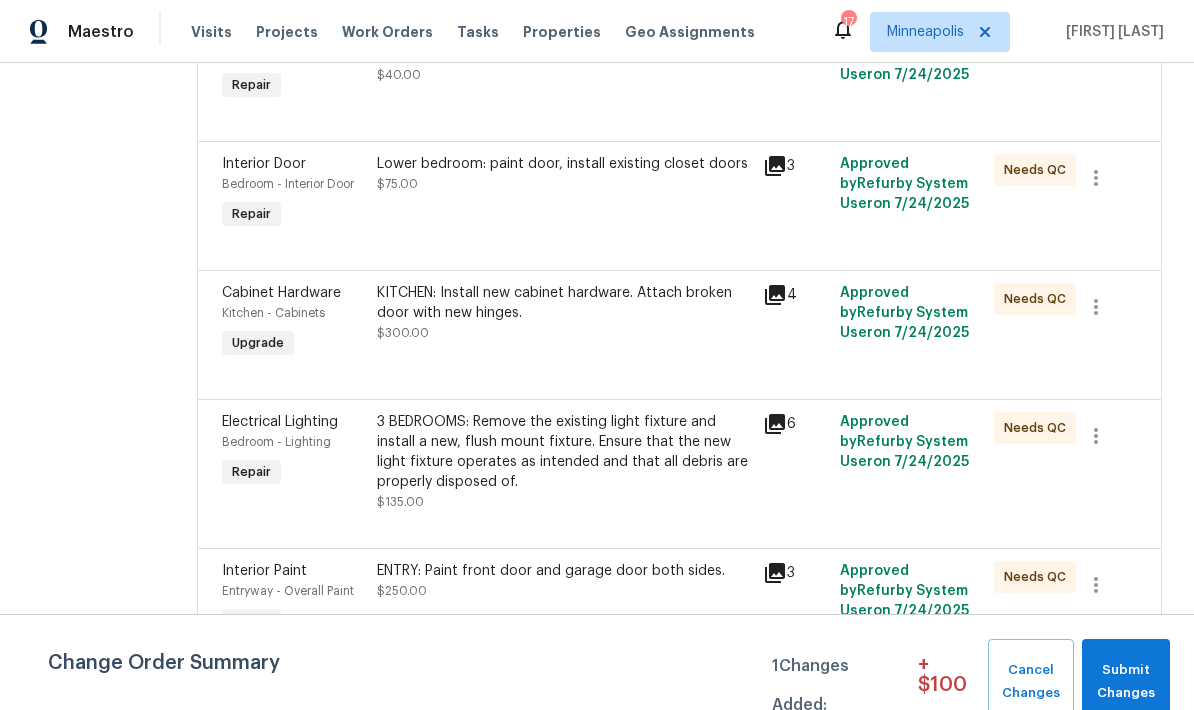 click on "Lower bedroom: paint door, install existing closet doors" at bounding box center (564, 164) 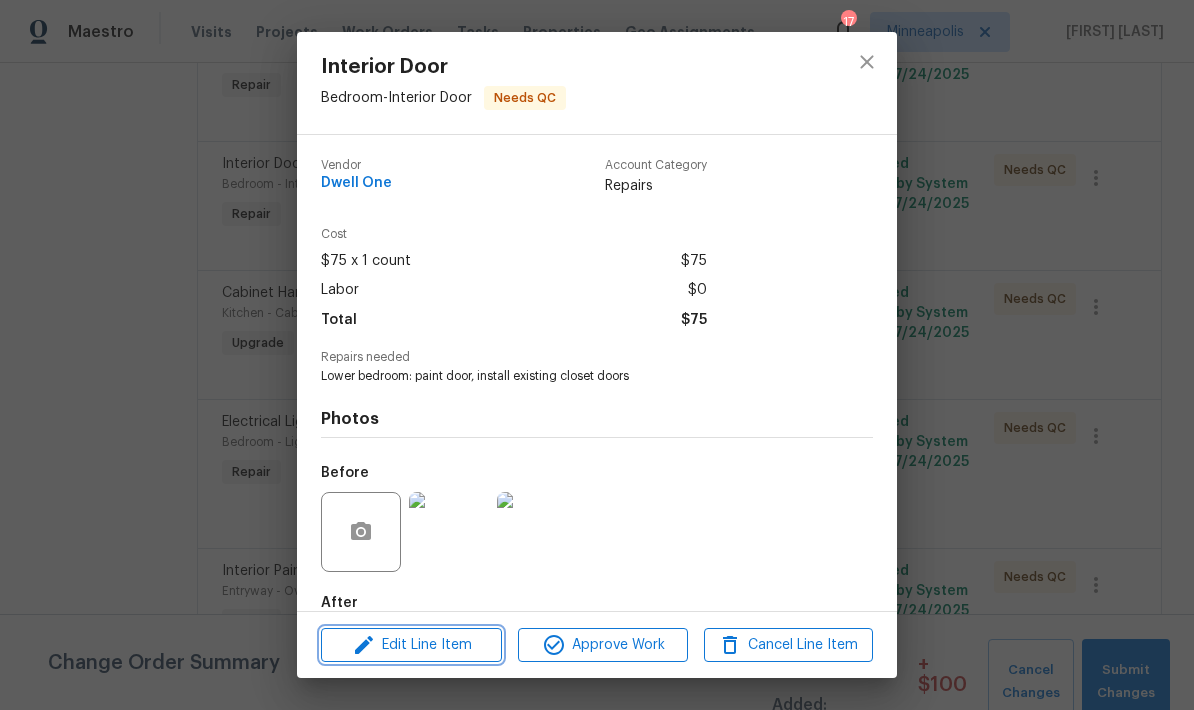 click on "Edit Line Item" at bounding box center [411, 645] 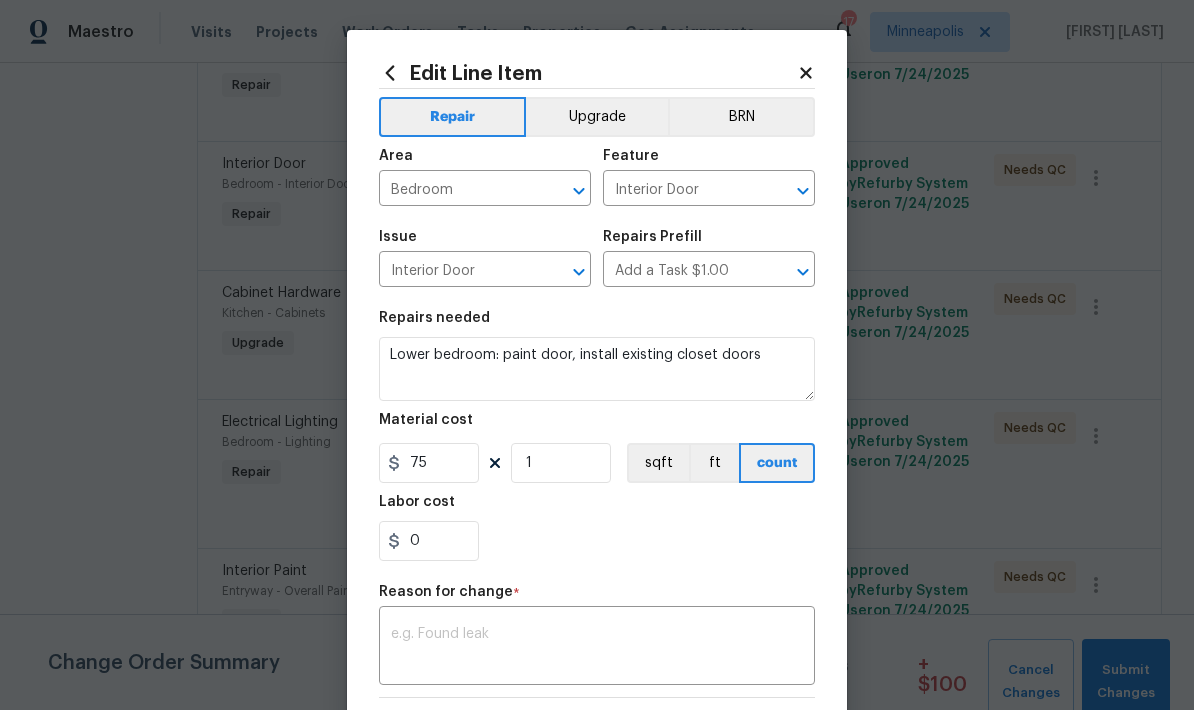 click at bounding box center [597, 648] 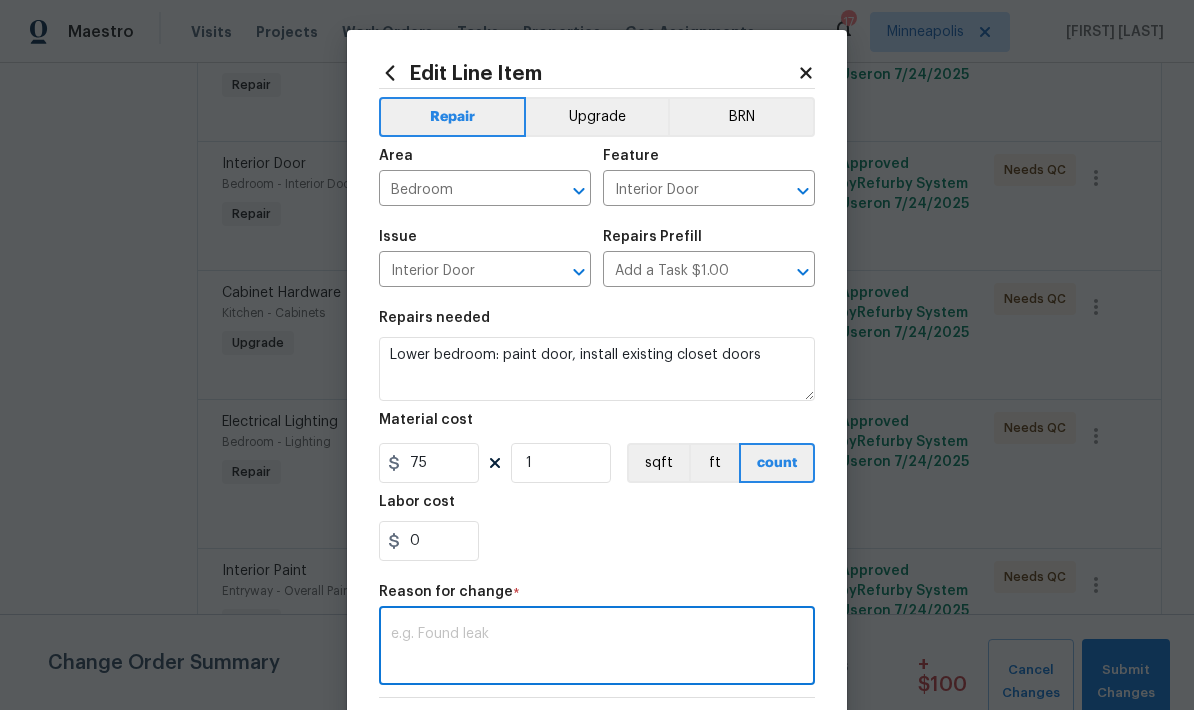 scroll, scrollTop: 53, scrollLeft: 0, axis: vertical 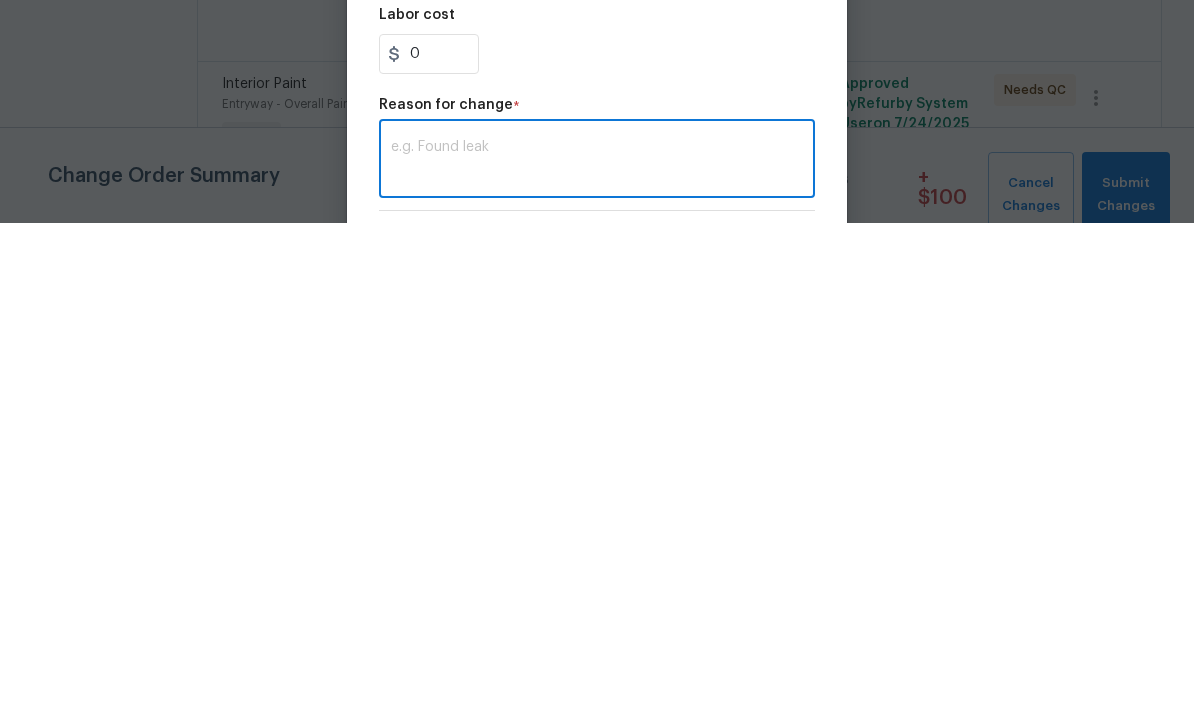 click at bounding box center (597, 648) 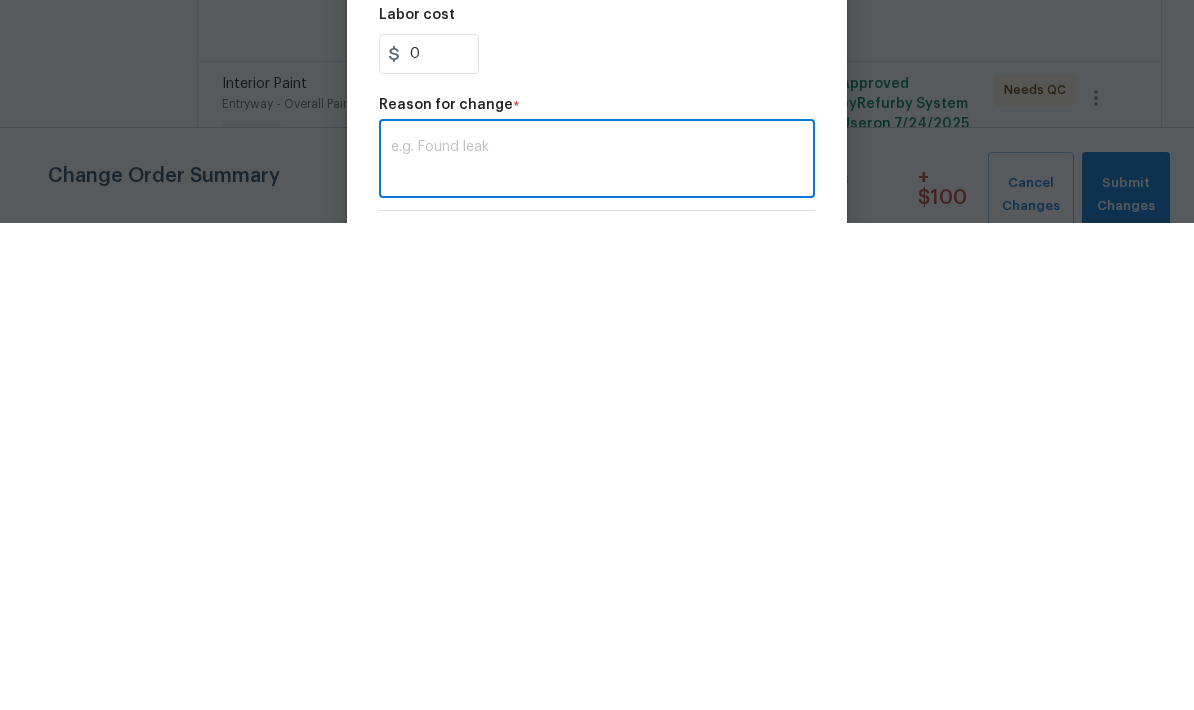 paste on "Add $75 for the painting closet door missing parts" 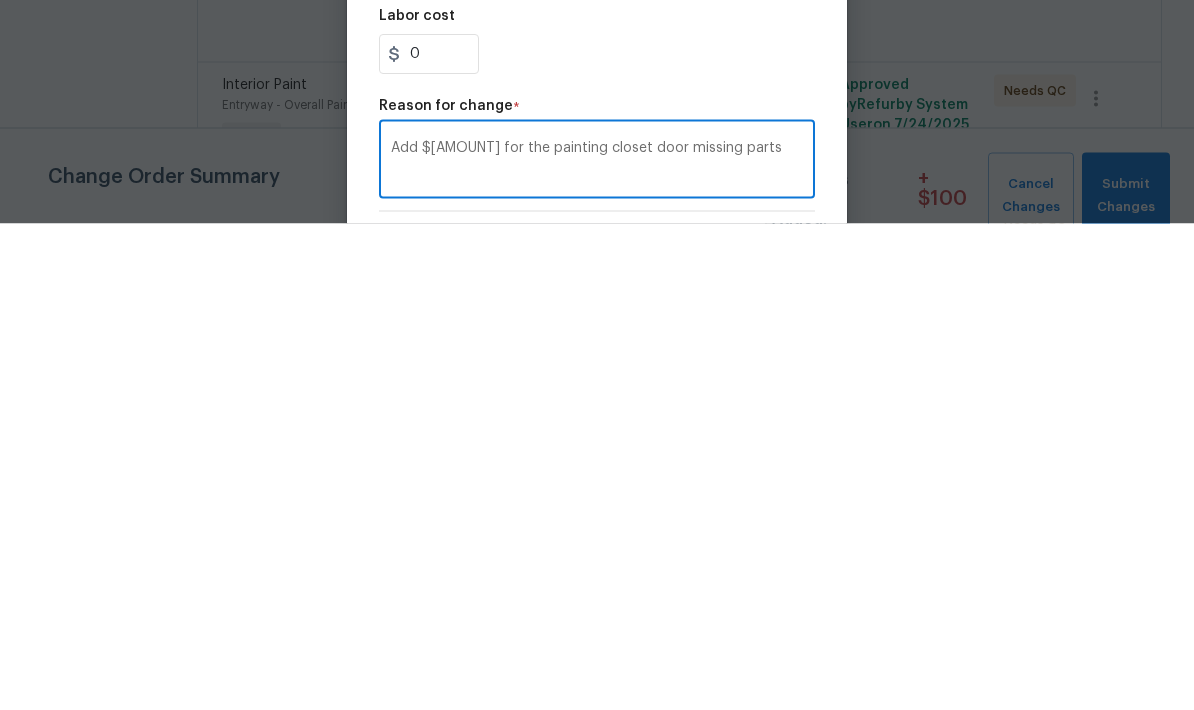 type on "Add $75 for the painting closet door missing parts" 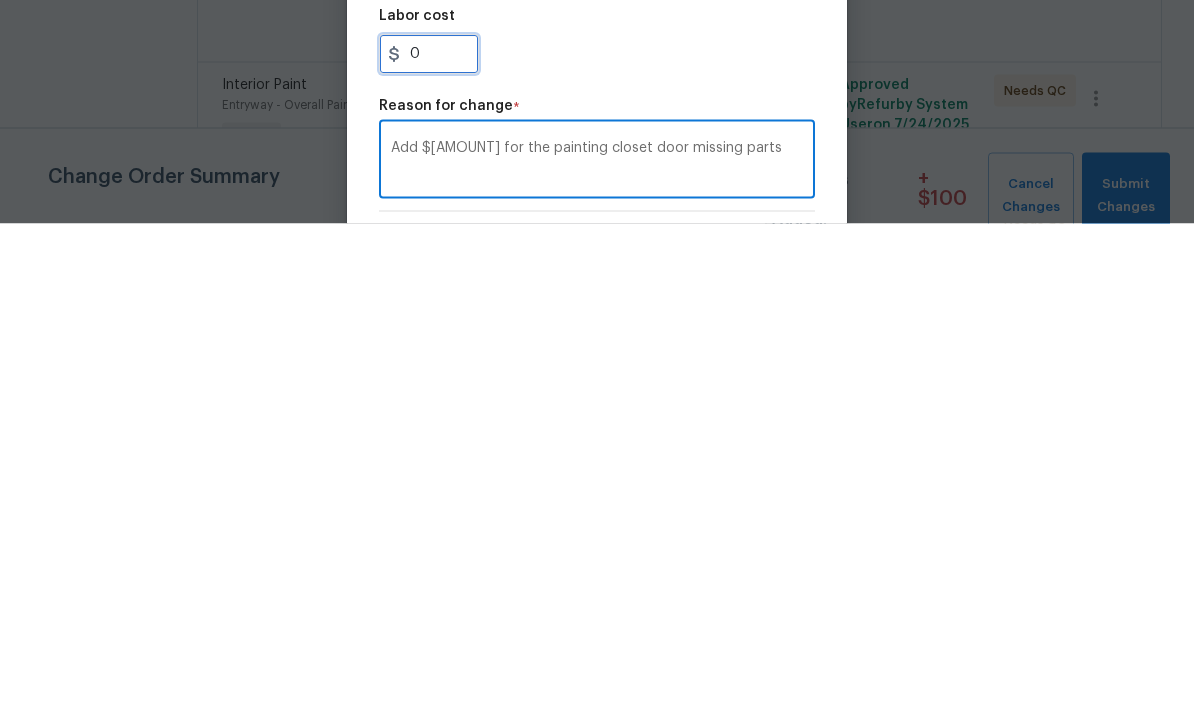 click on "0" at bounding box center [429, 541] 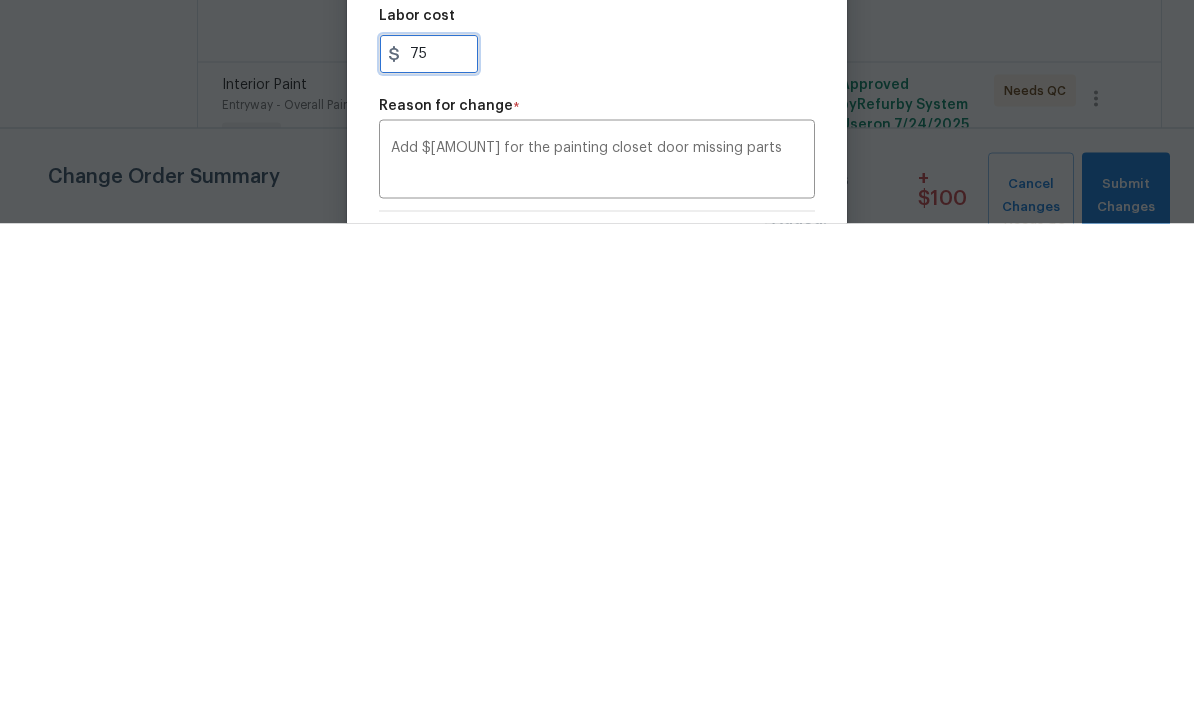type on "75" 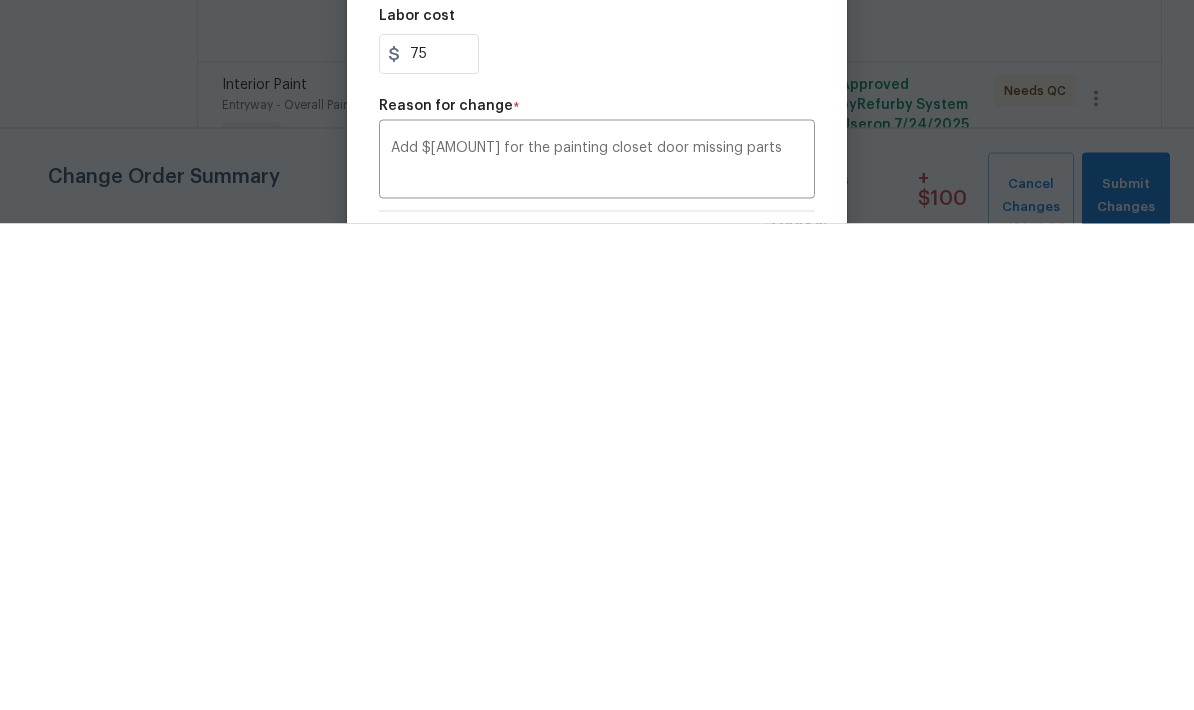 click on "Repairs needed Lower bedroom: paint door, install existing closet doors Material cost 75 1 sqft ft count Labor cost 75" at bounding box center [597, 436] 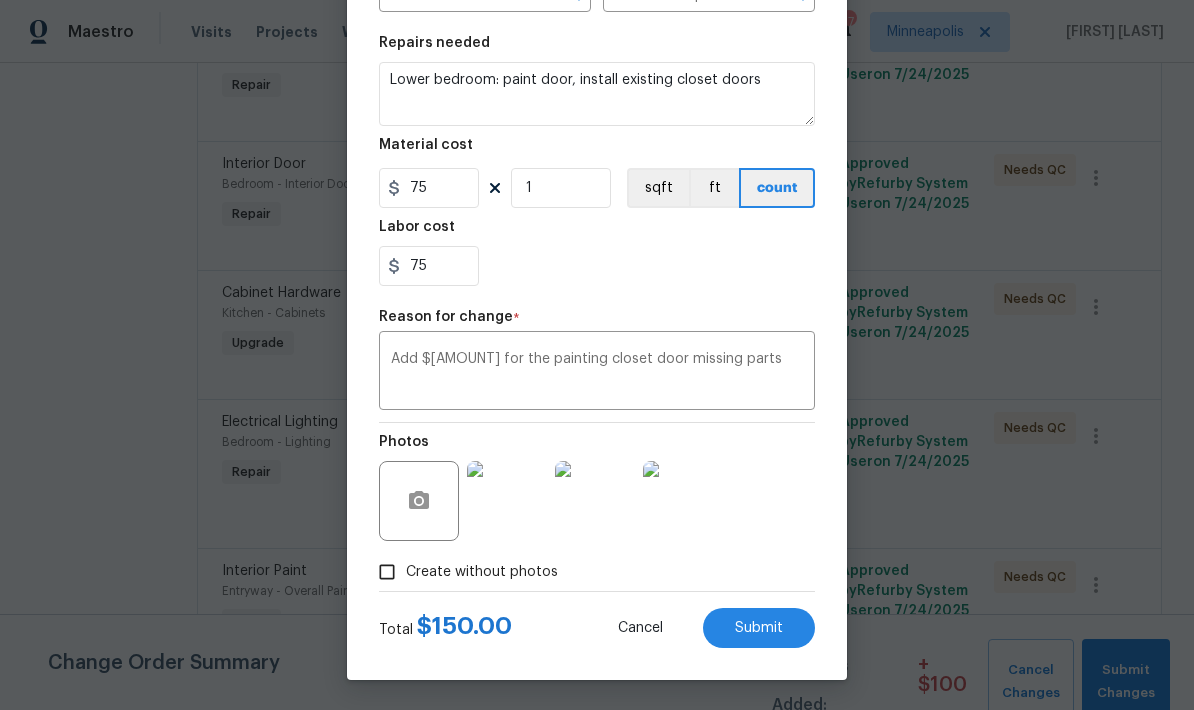 scroll, scrollTop: 279, scrollLeft: 0, axis: vertical 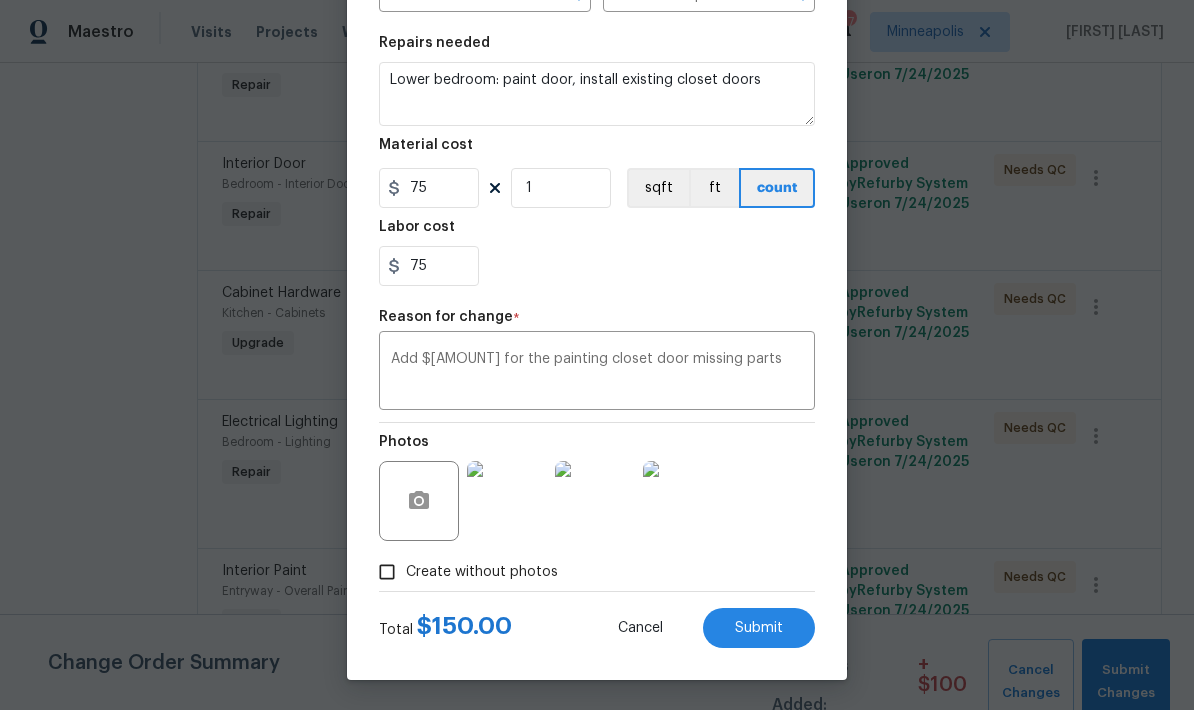 click on "Submit" at bounding box center [759, 628] 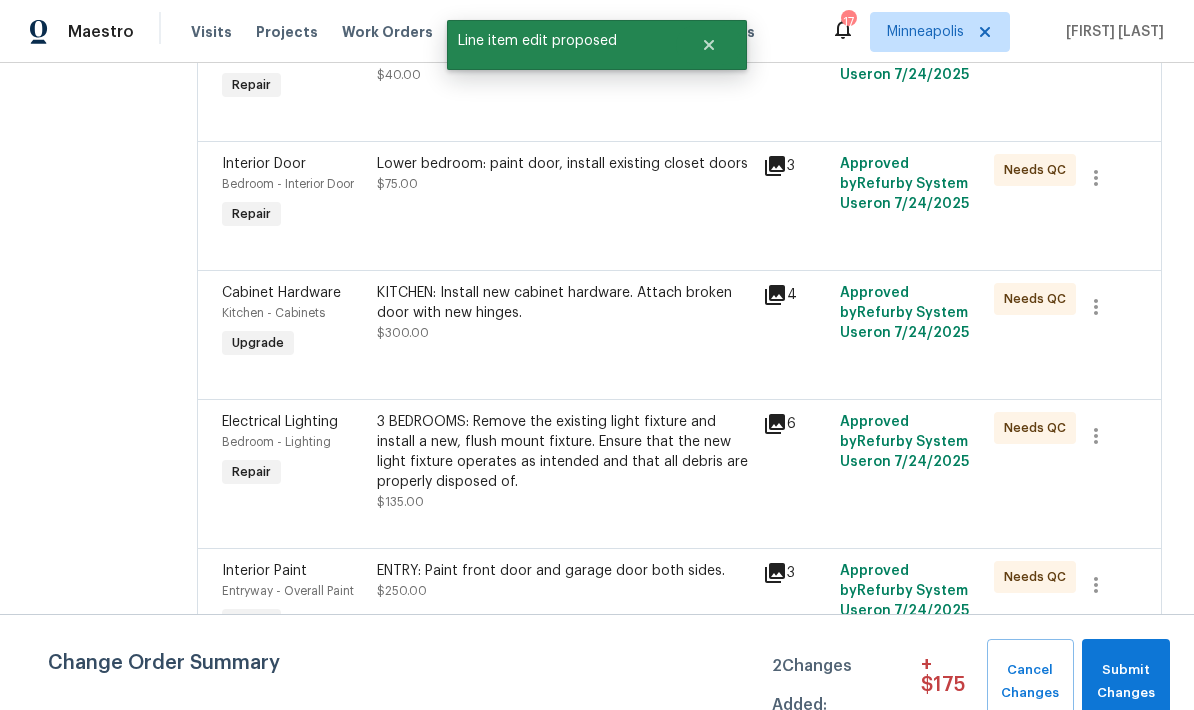 scroll, scrollTop: 0, scrollLeft: 0, axis: both 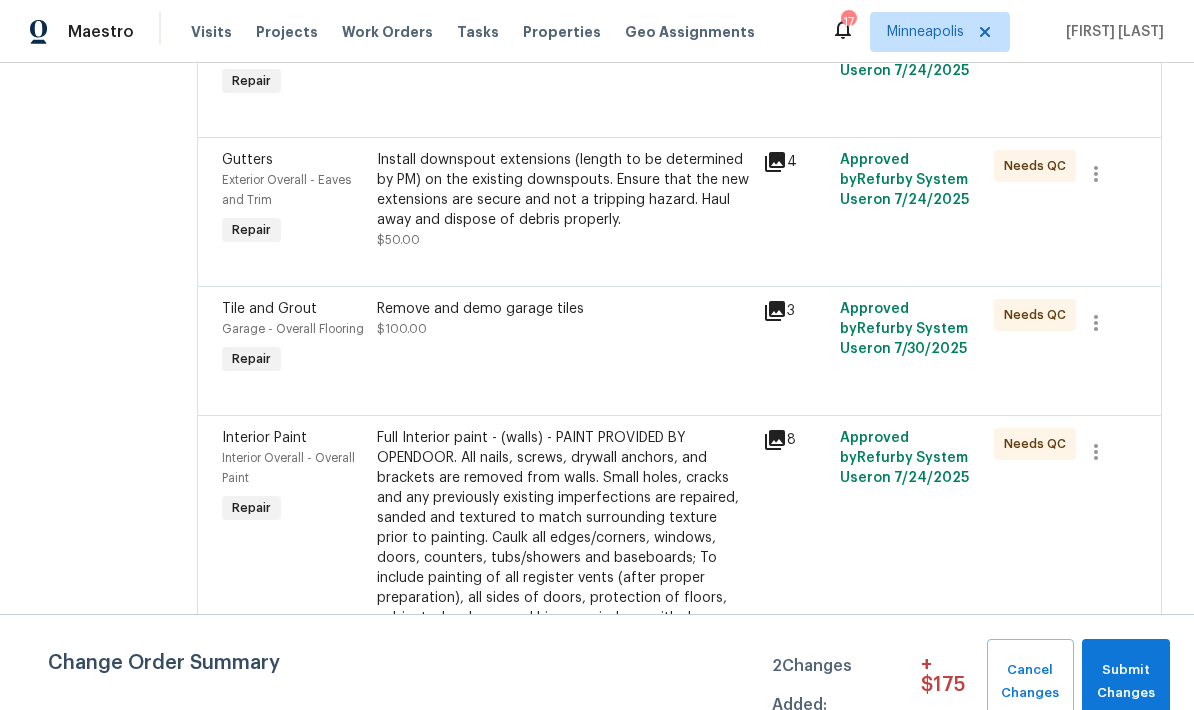 click on "Install downspout extensions (length to be determined by PM) on the existing downspouts. Ensure that the new extensions are secure and not a tripping hazard. Haul away and dispose of debris properly." at bounding box center [564, 190] 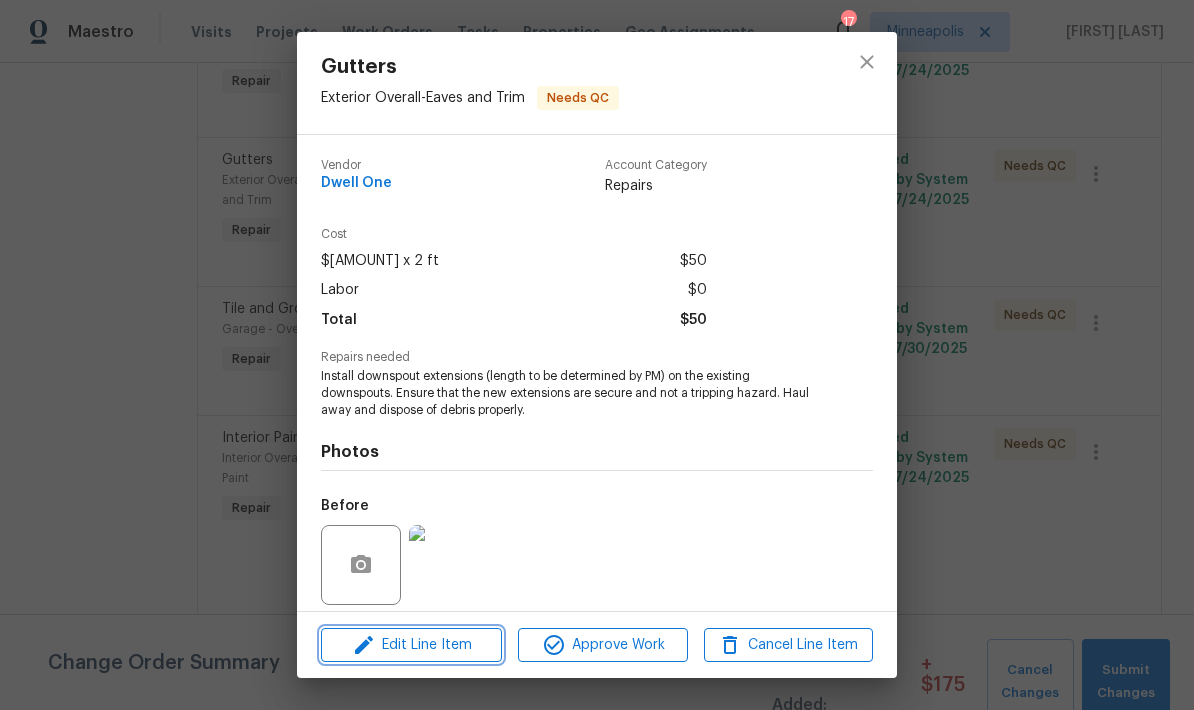 click on "Edit Line Item" at bounding box center (411, 645) 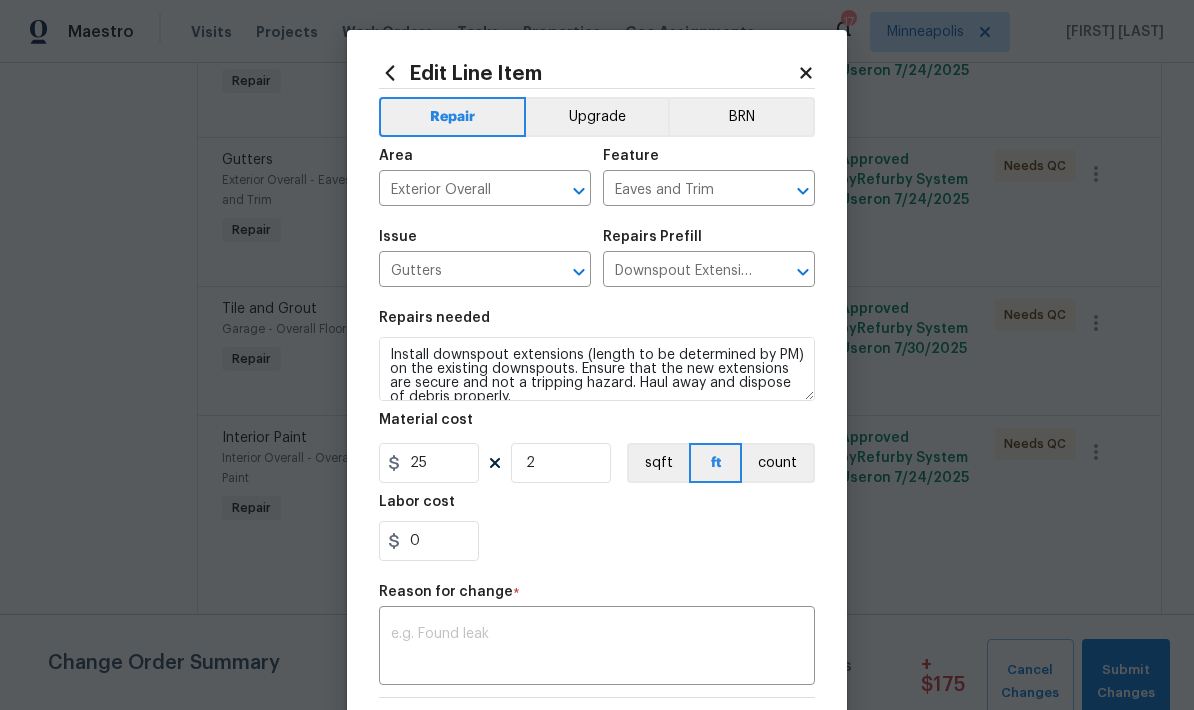 click at bounding box center (597, 648) 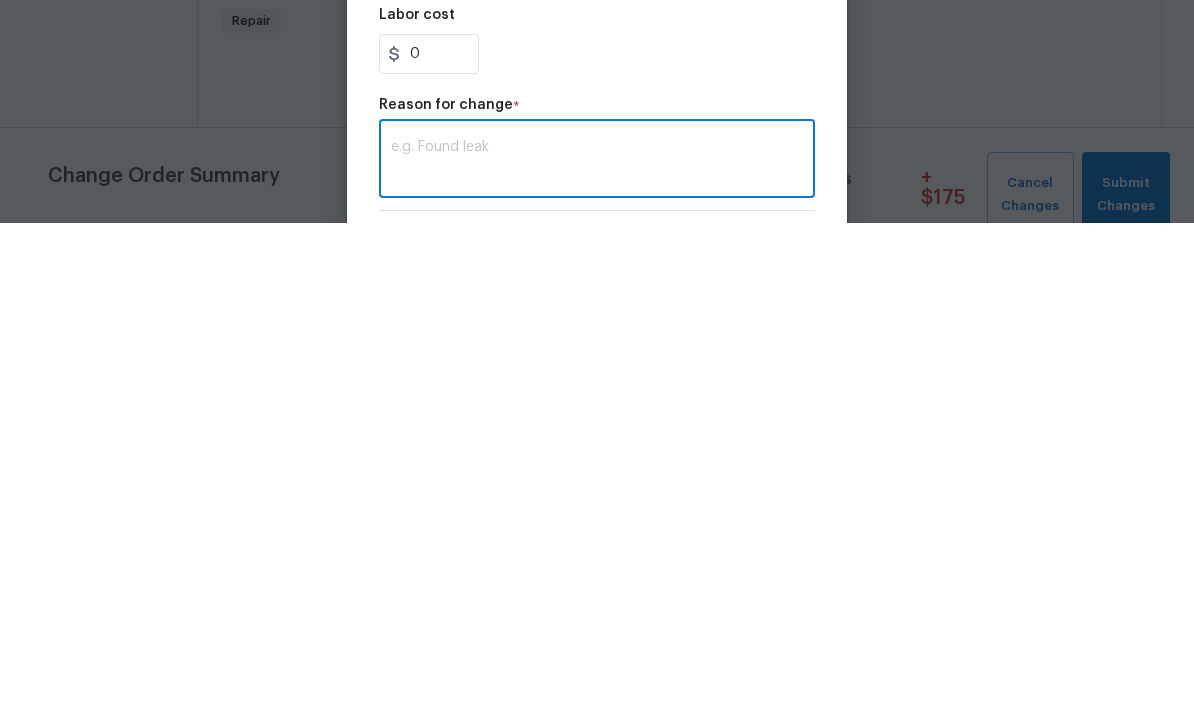 click on "x ​" at bounding box center (597, 648) 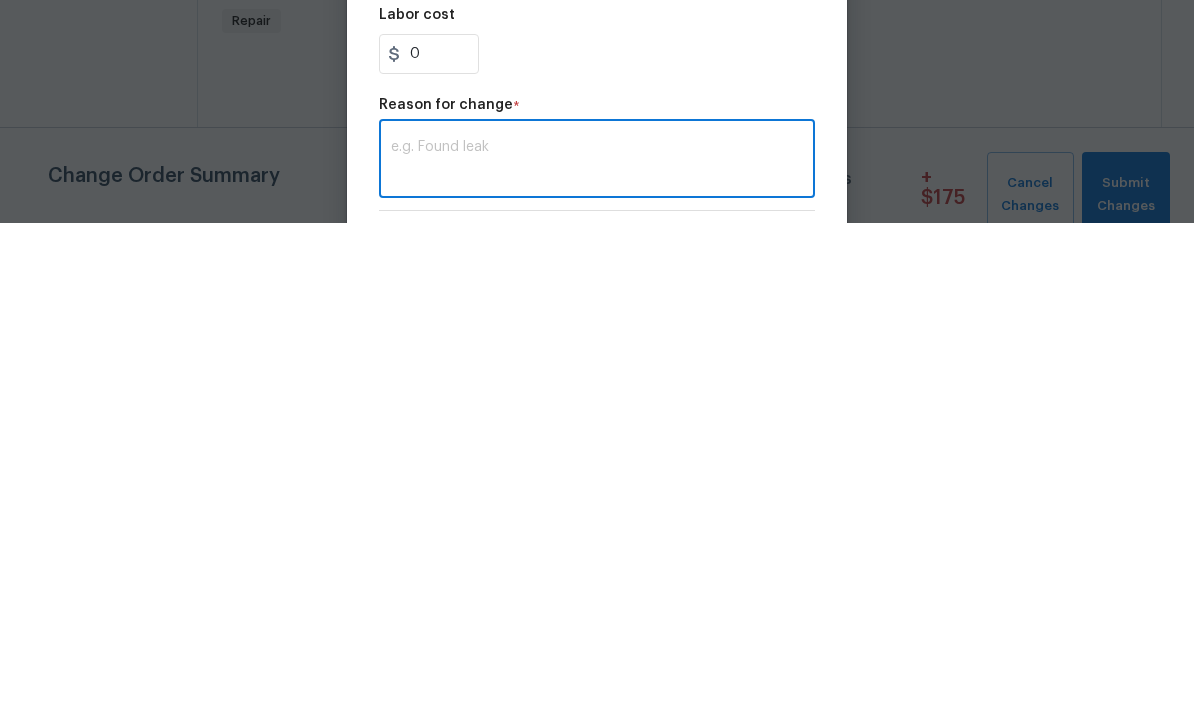 click at bounding box center (597, 648) 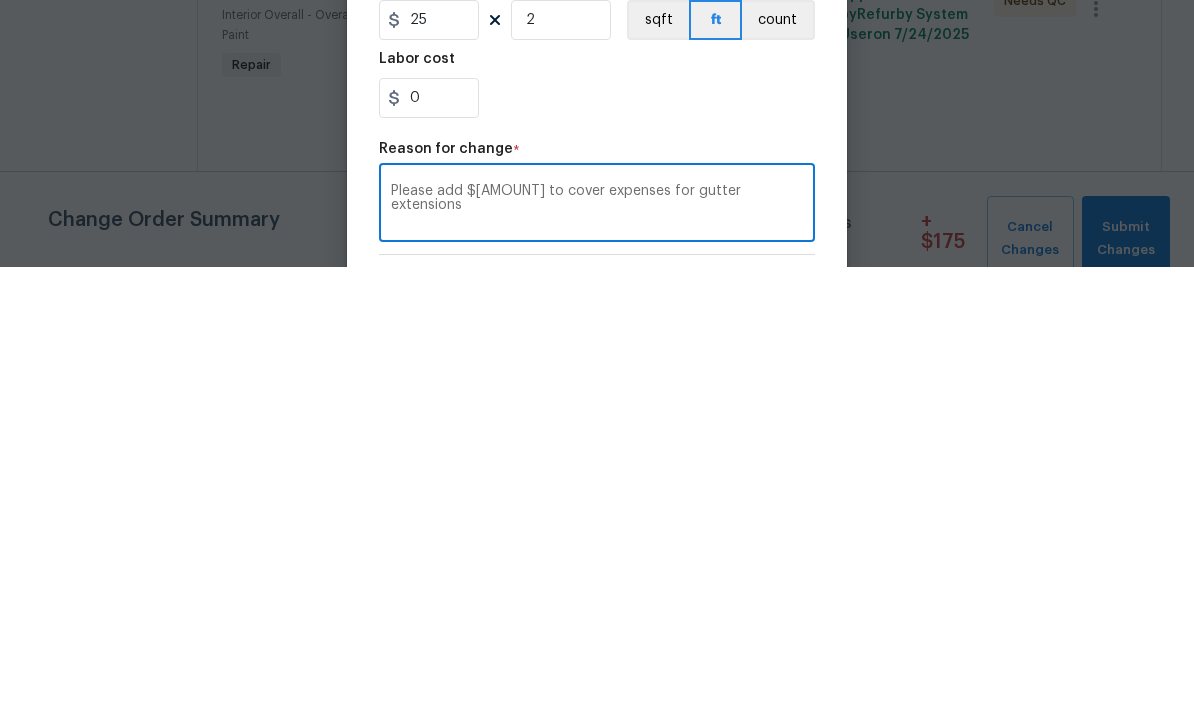 scroll, scrollTop: 59, scrollLeft: 0, axis: vertical 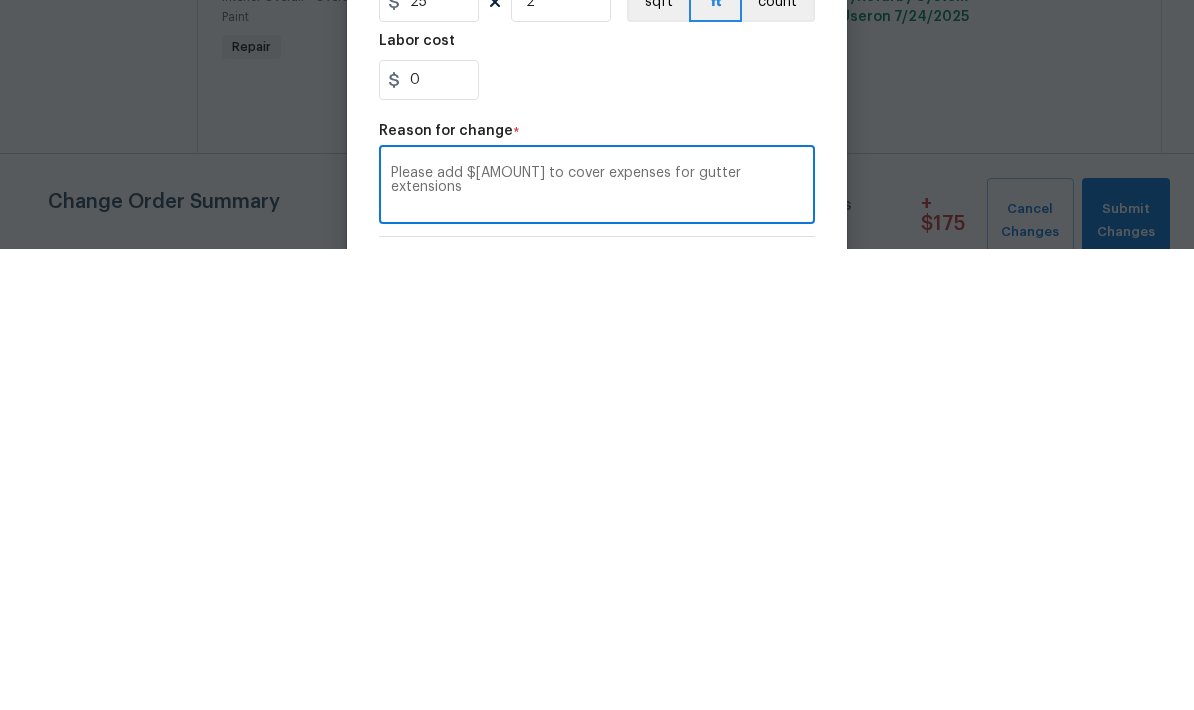 type on "Please add $50 to cover expenses for gutter extensions" 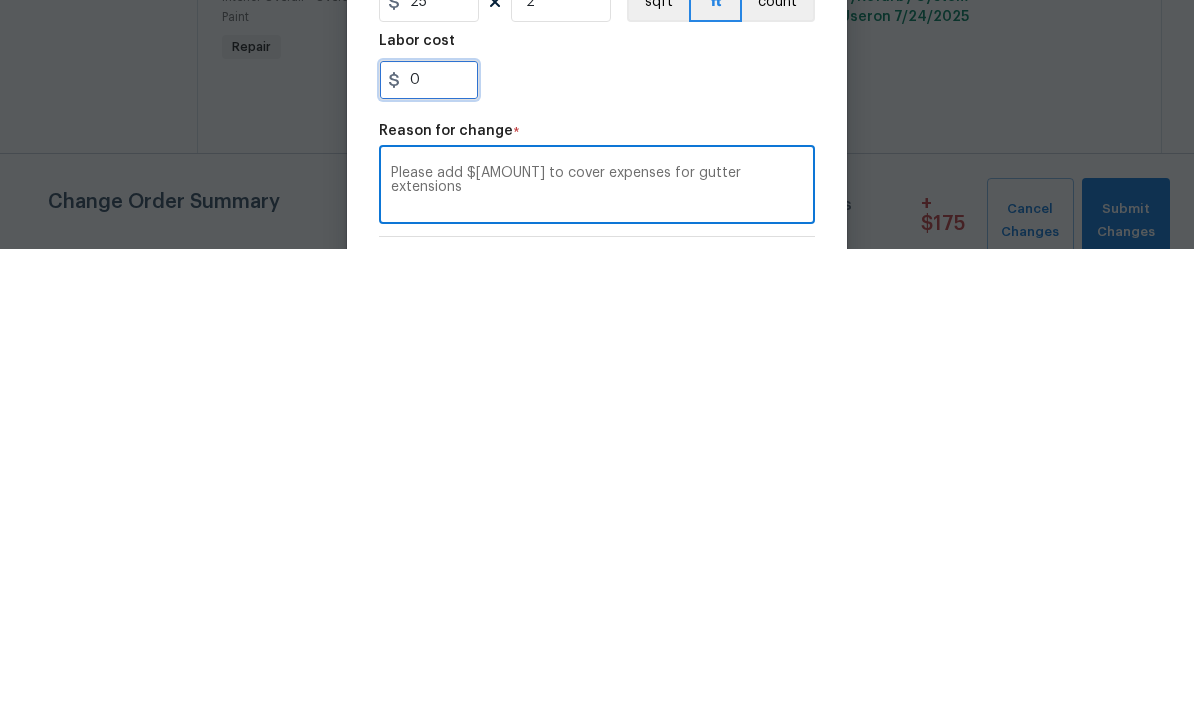 click on "0" at bounding box center (429, 541) 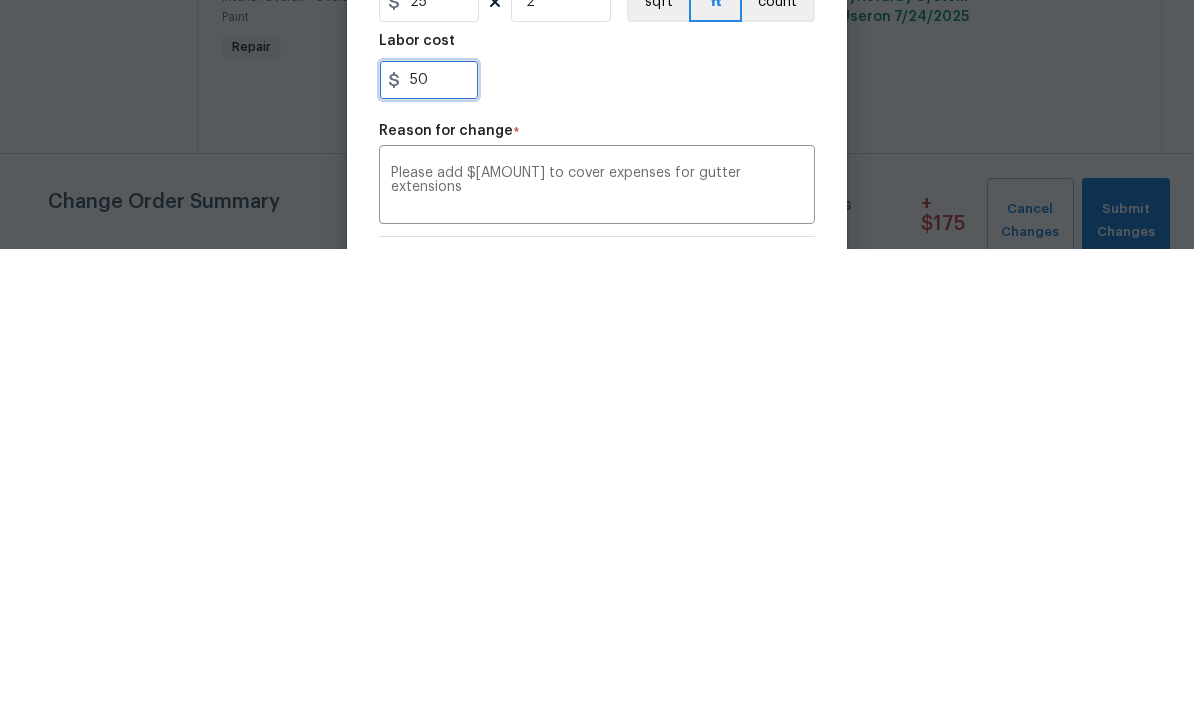 type on "50" 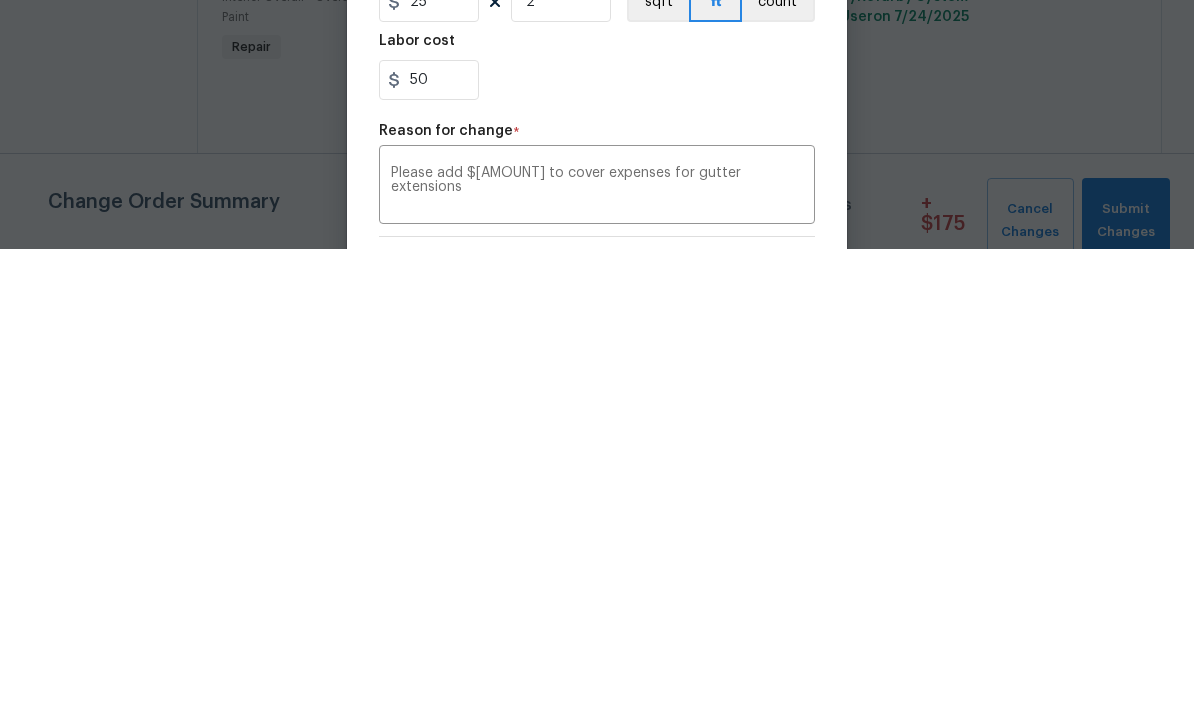 click on "Repairs needed Install downspout extensions (length to be determined by PM) on the existing downspouts. Ensure that the new extensions are secure and not a tripping hazard. Haul away and dispose of debris properly. Material cost 25 2 sqft ft count Labor cost 50" at bounding box center [597, 436] 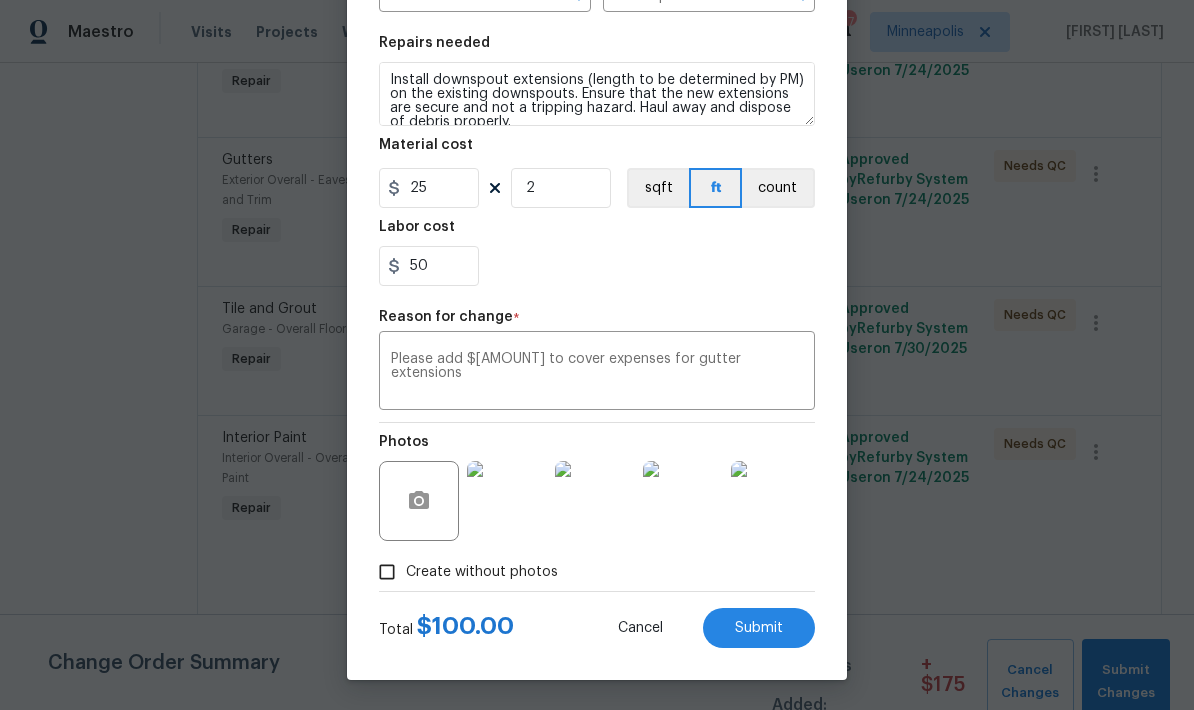 scroll, scrollTop: 279, scrollLeft: 0, axis: vertical 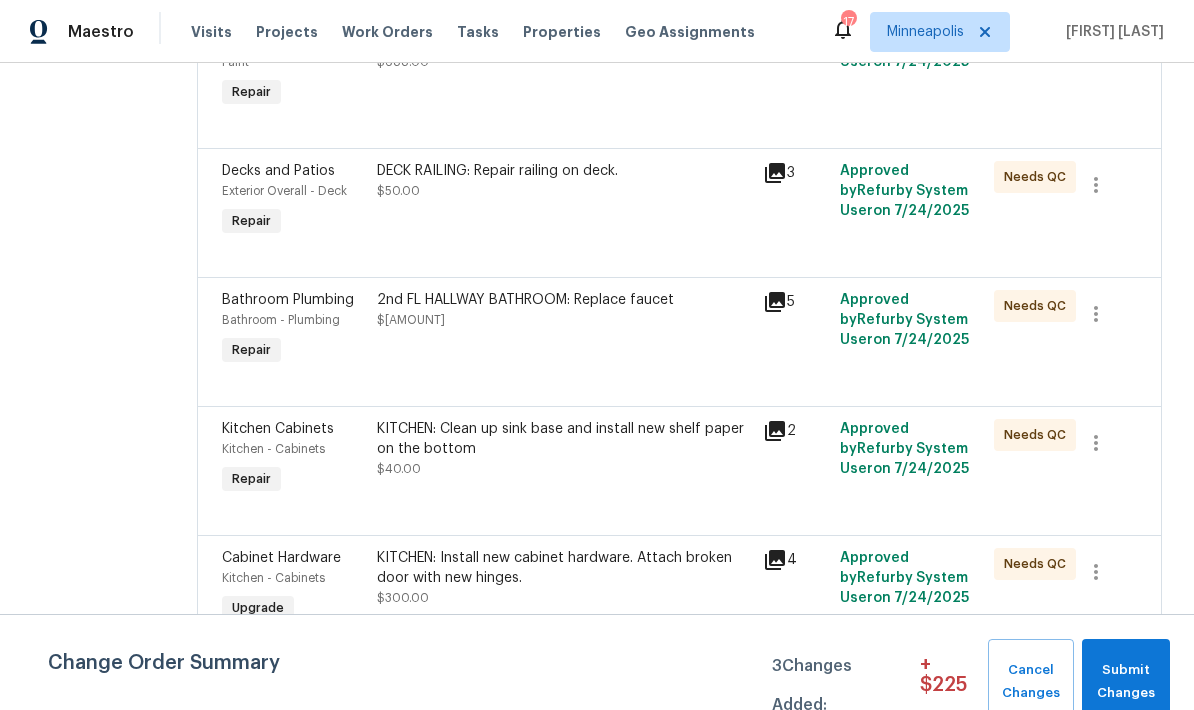 click on "2nd FL HALLWAY BATHROOM: Replace faucet" at bounding box center (564, 300) 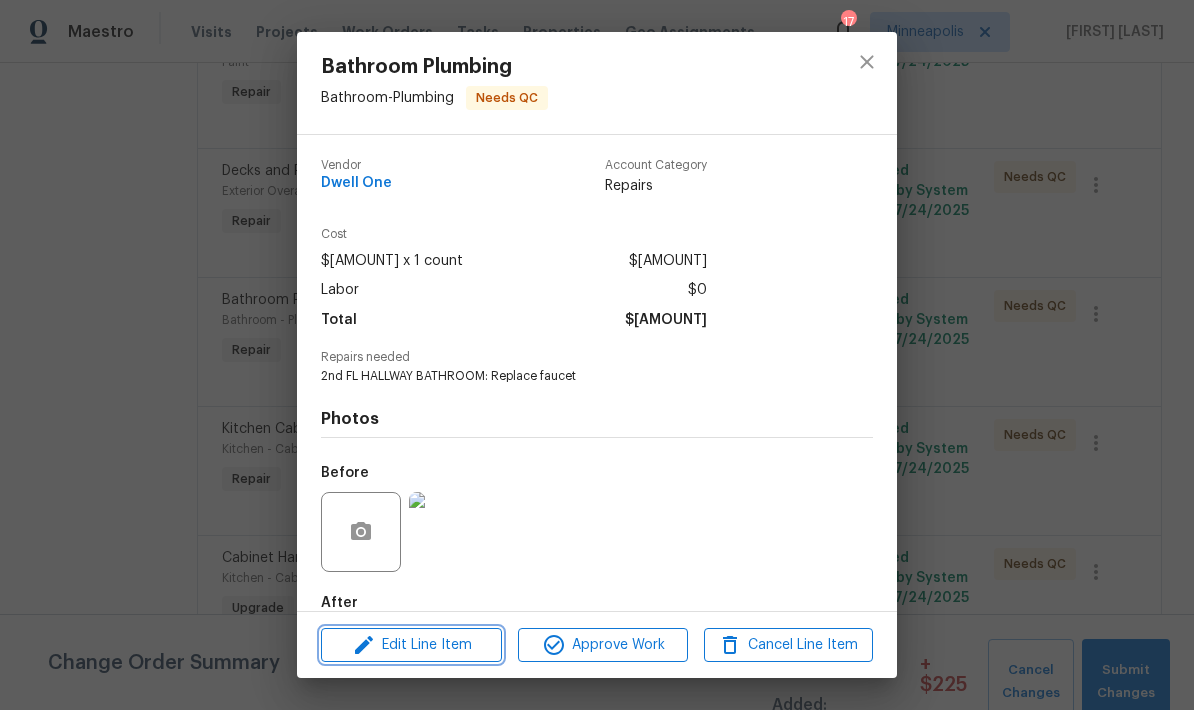 click on "Edit Line Item" at bounding box center [411, 645] 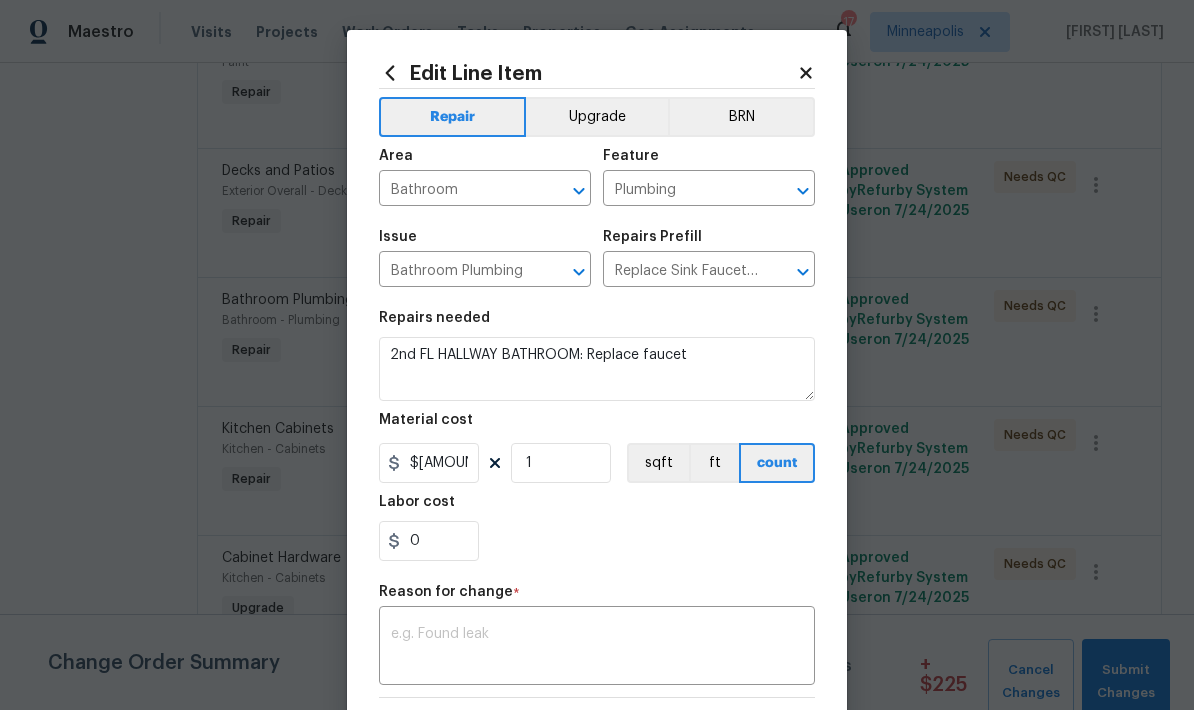 click at bounding box center [597, 648] 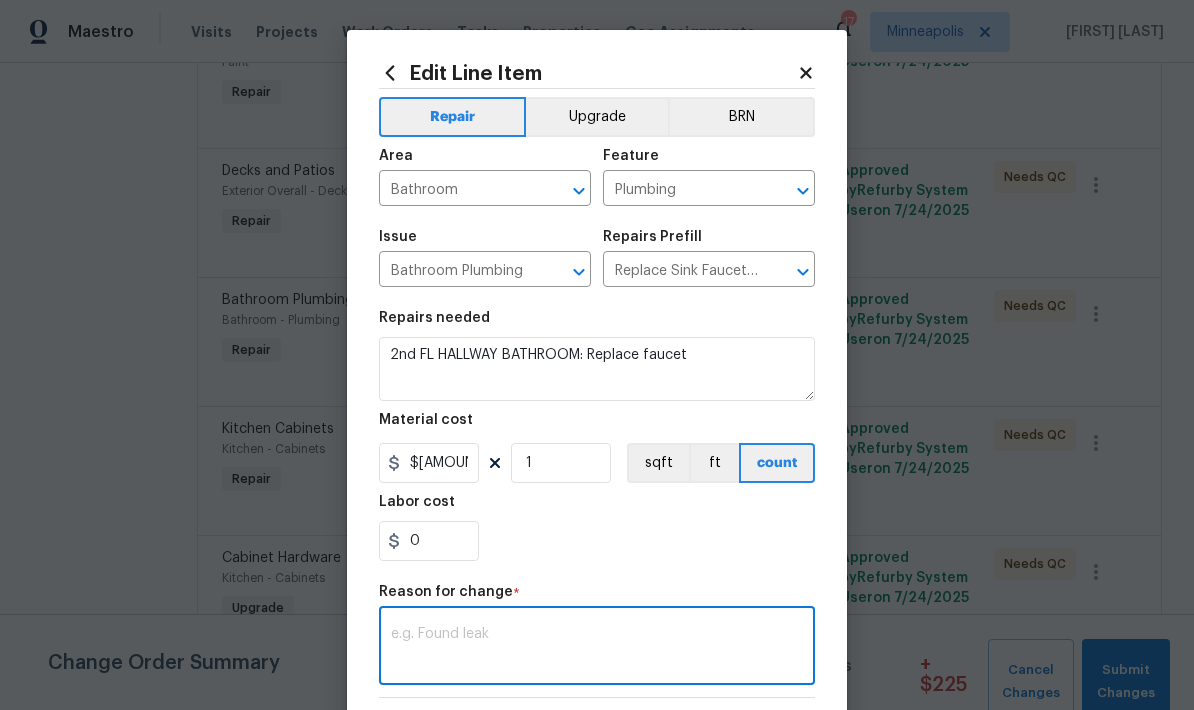 scroll, scrollTop: 53, scrollLeft: 0, axis: vertical 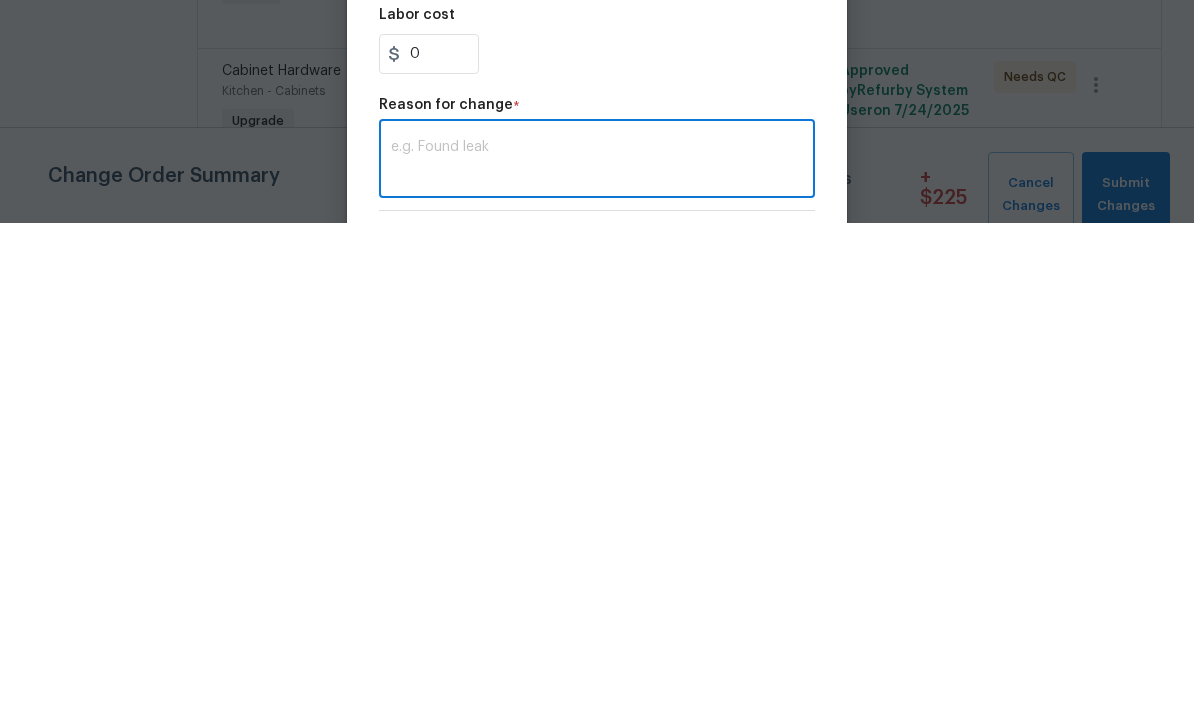 click on "x ​" at bounding box center [597, 648] 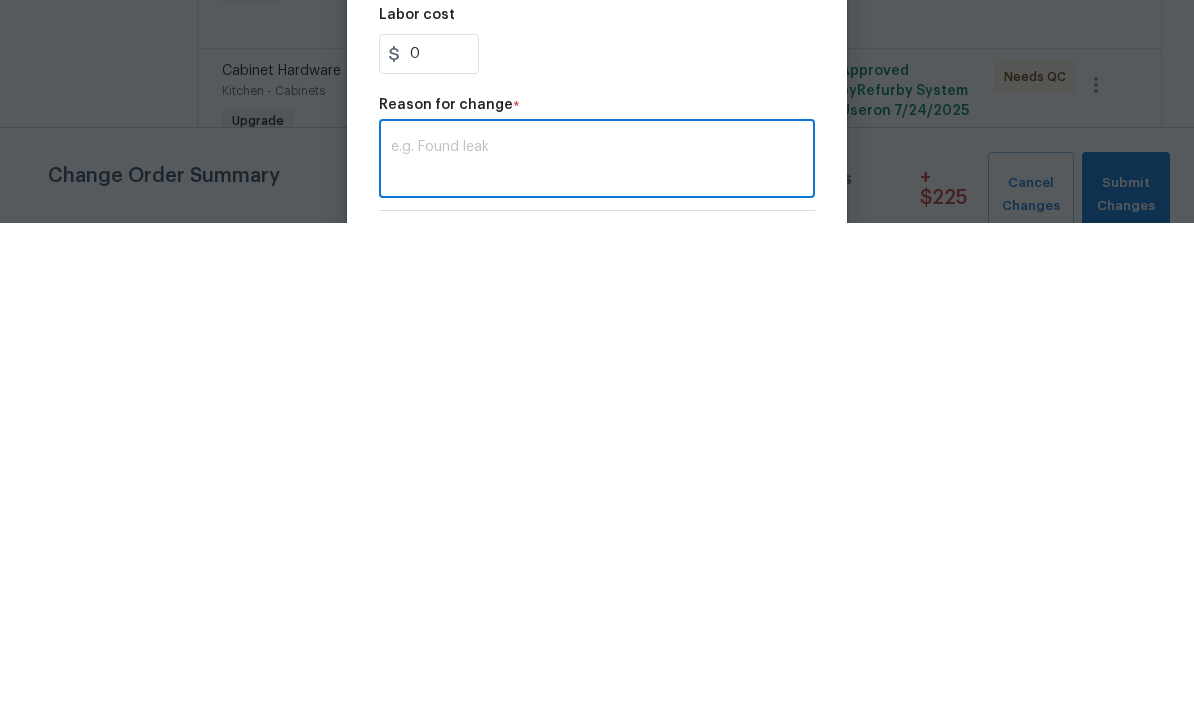 click at bounding box center [597, 648] 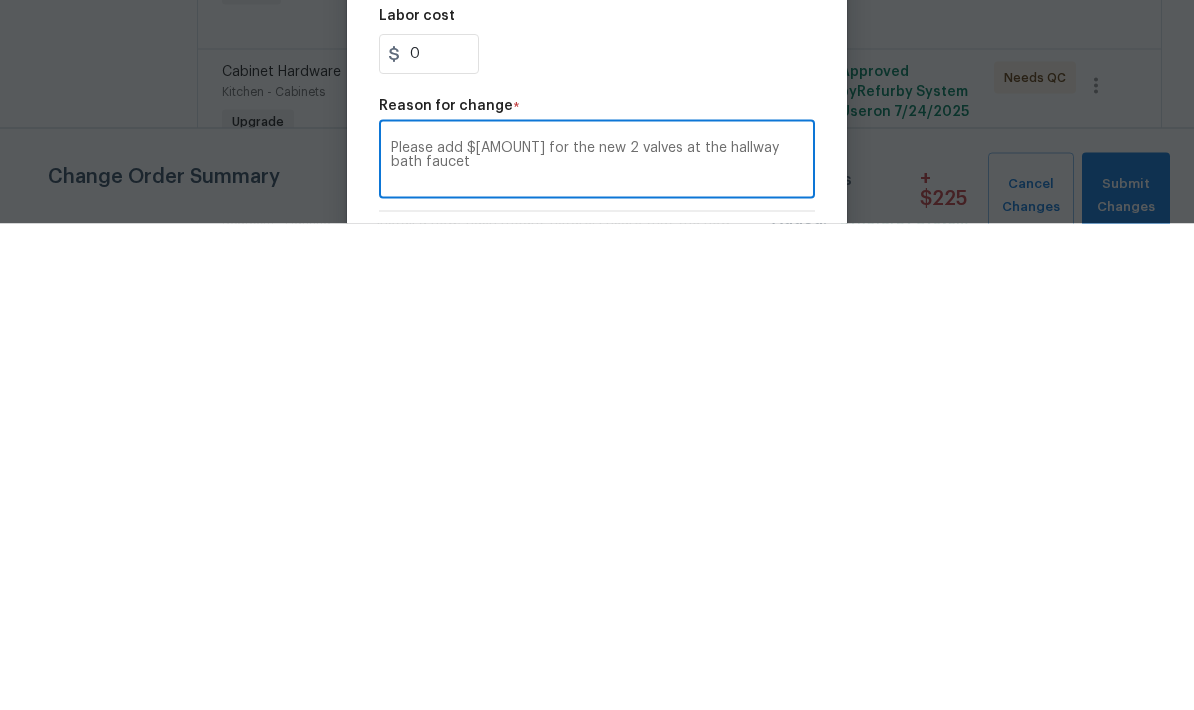 type on "Please add $80 for the new 2 valves at the hallway bath faucet" 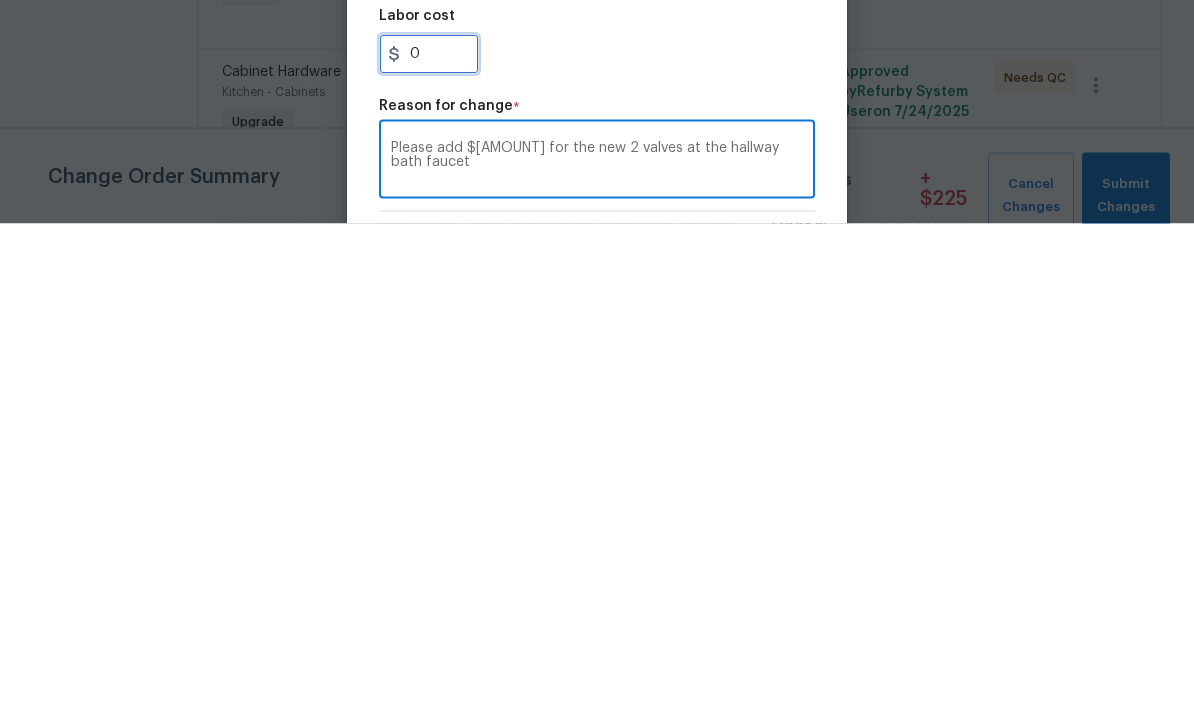 click on "0" at bounding box center [429, 541] 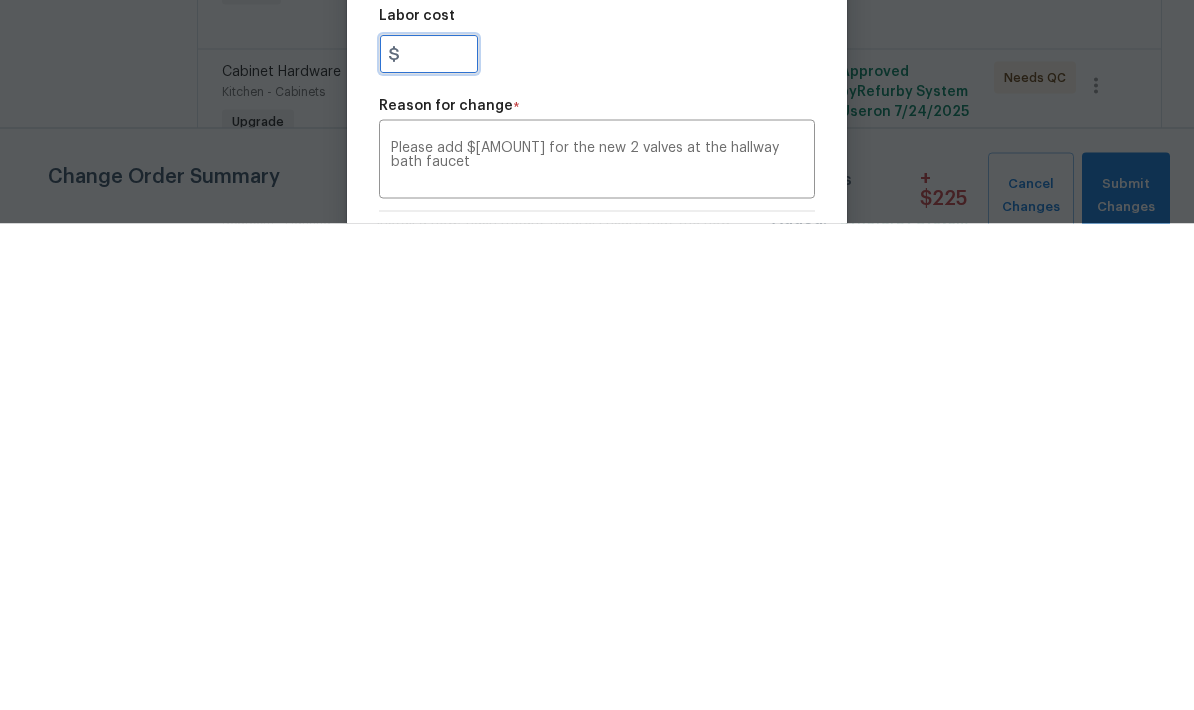 type on "6" 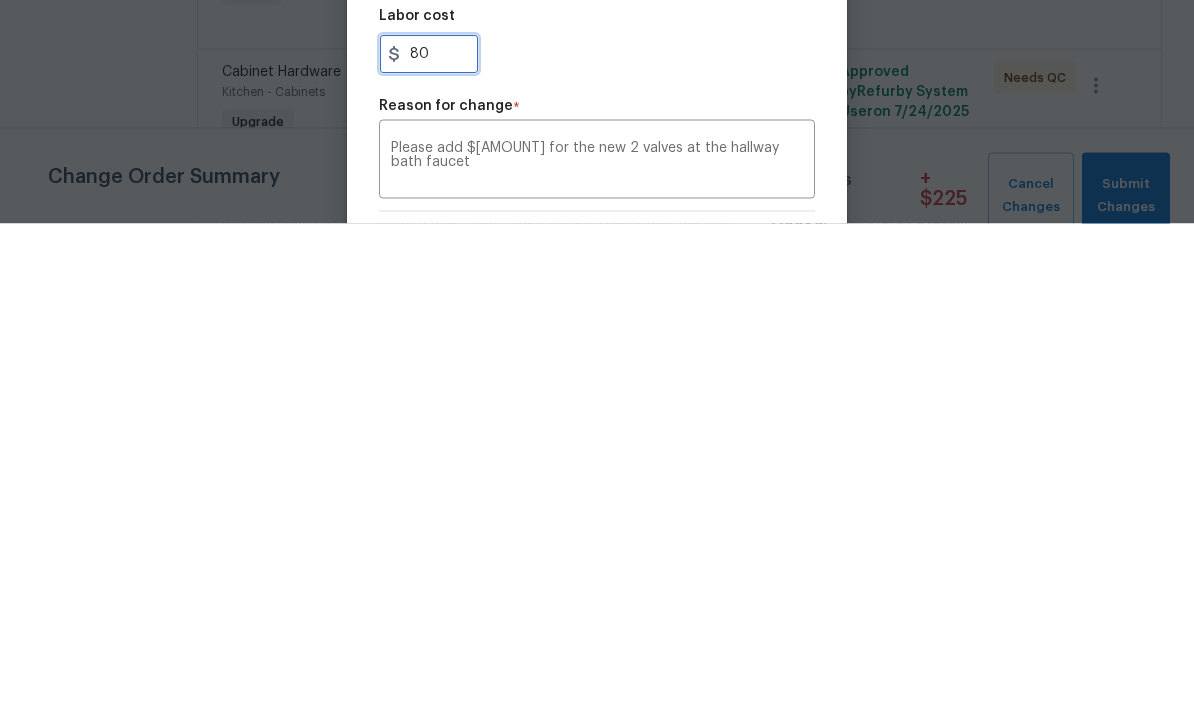 type on "80" 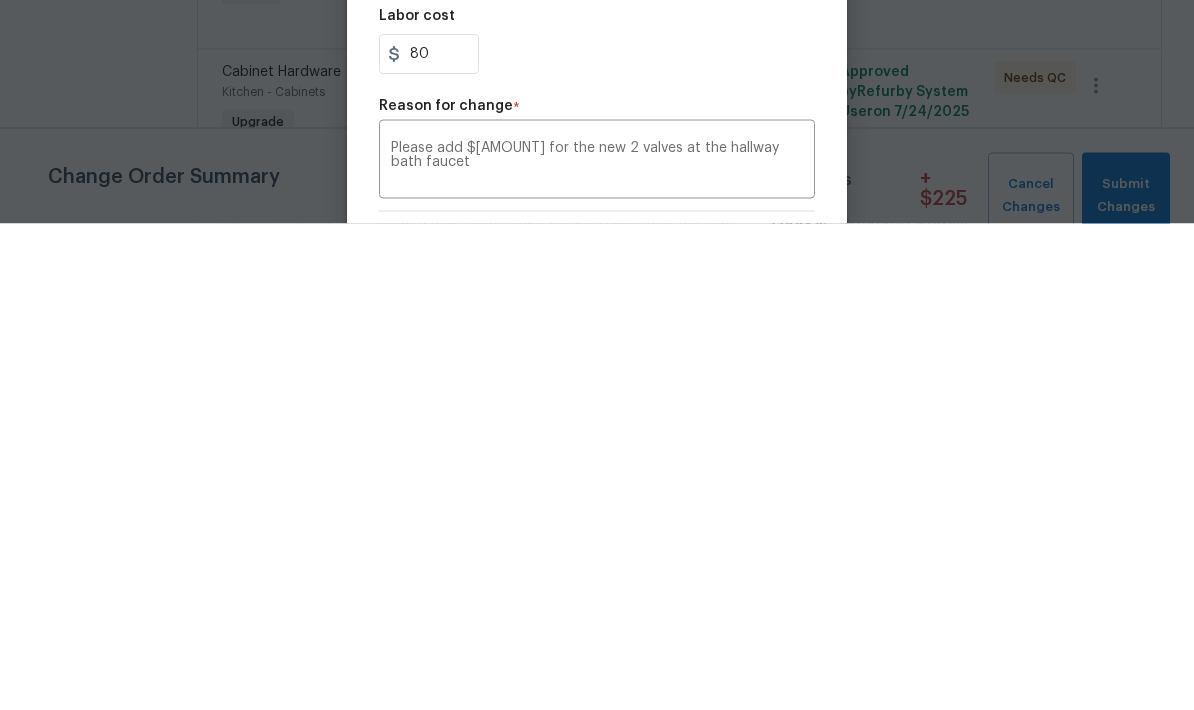 click on "80" at bounding box center (597, 541) 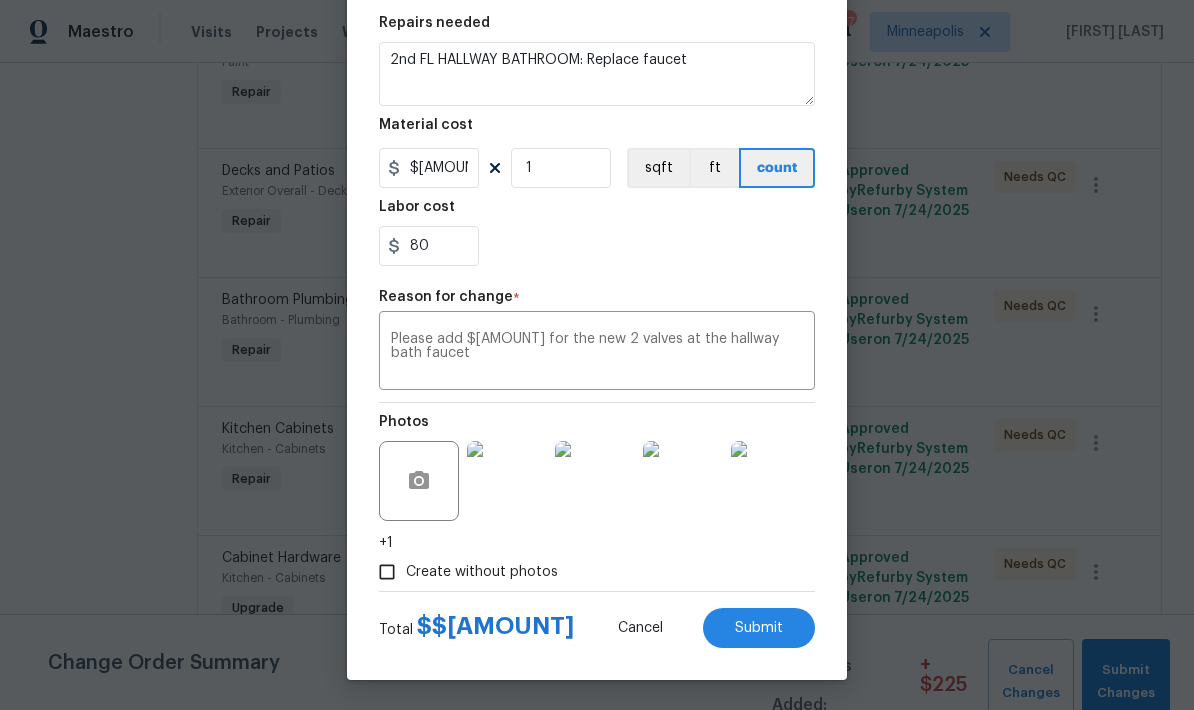 scroll, scrollTop: 299, scrollLeft: 0, axis: vertical 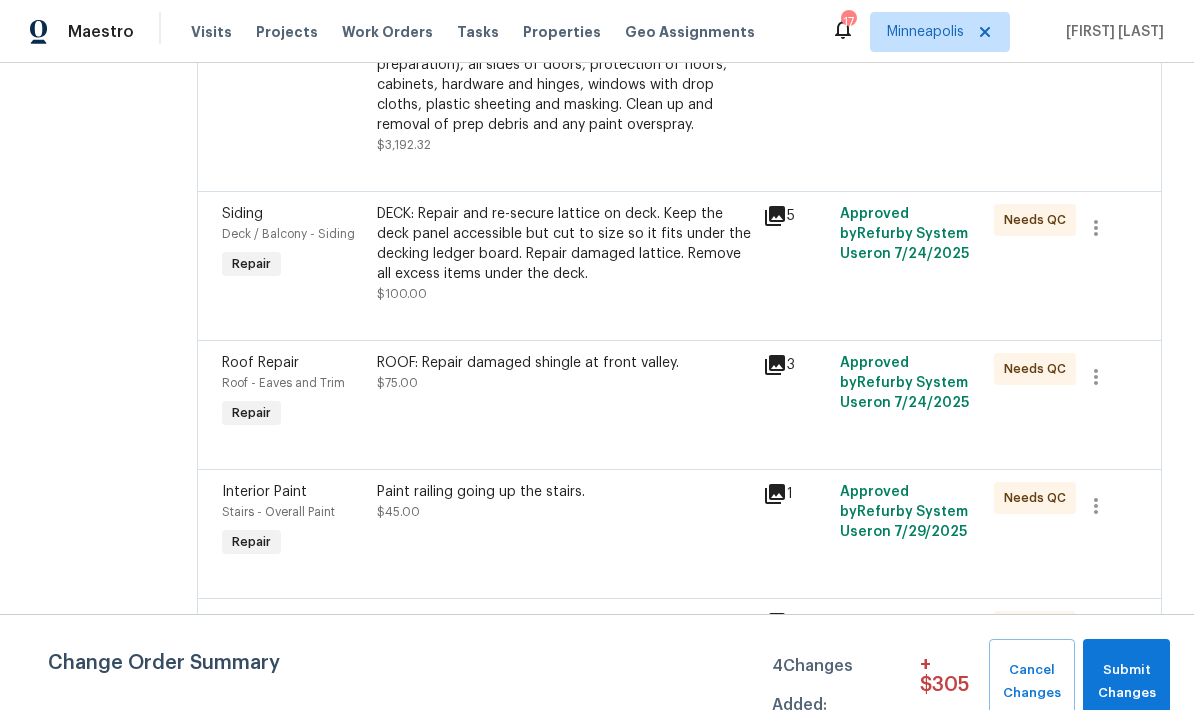 click on "DECK: Repair and re-secure lattice on deck.   Keep the deck panel accessible but cut to size so it fits under the decking ledger board.  Repair damaged lattice.  Remove all excess items under the deck." at bounding box center [564, 244] 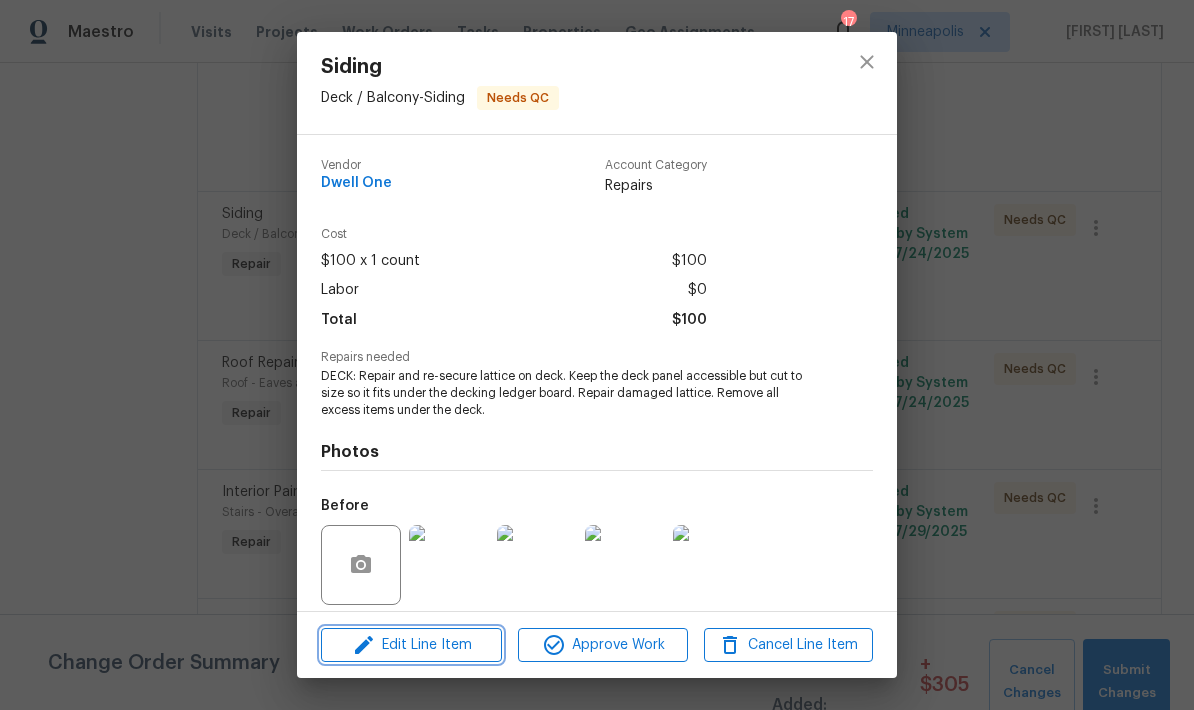 click on "Edit Line Item" at bounding box center [411, 645] 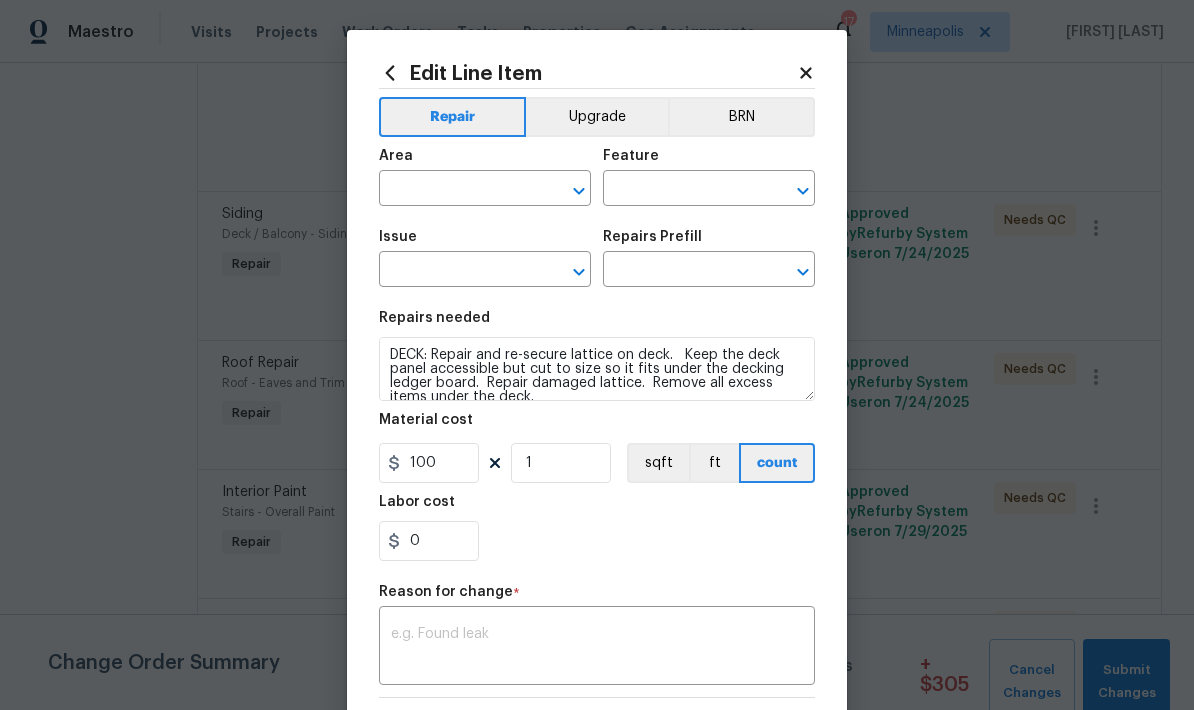 type on "Deck / Balcony" 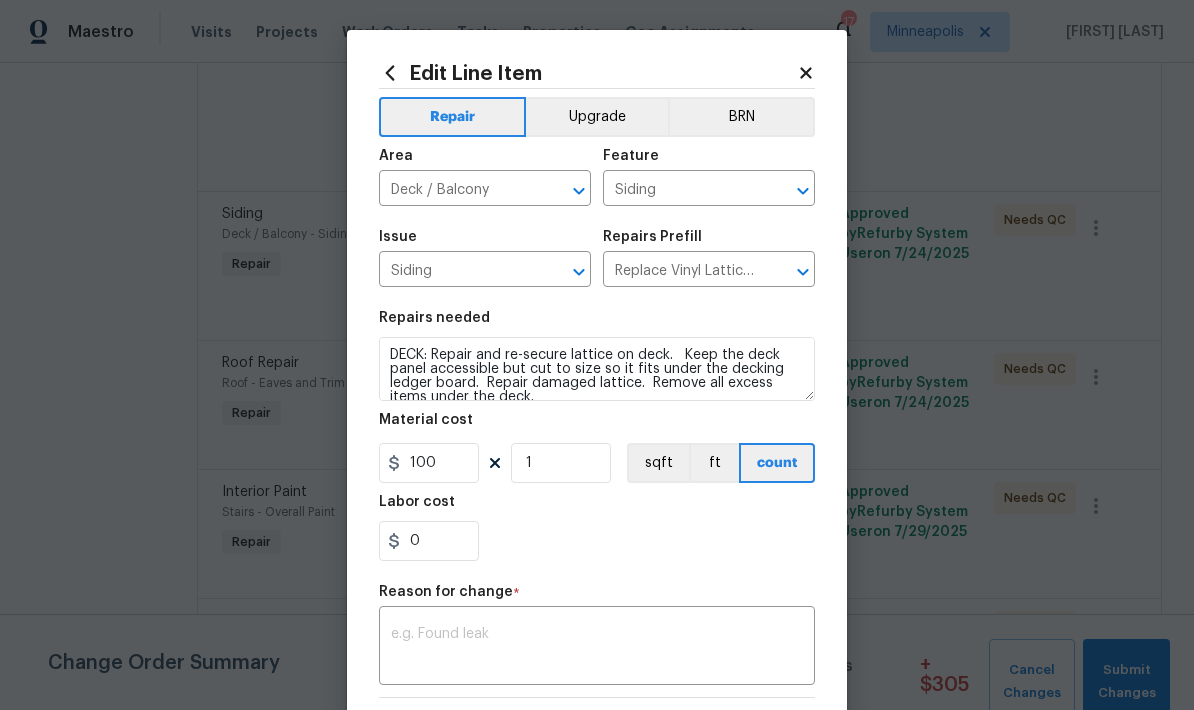 click on "x ​" at bounding box center (597, 648) 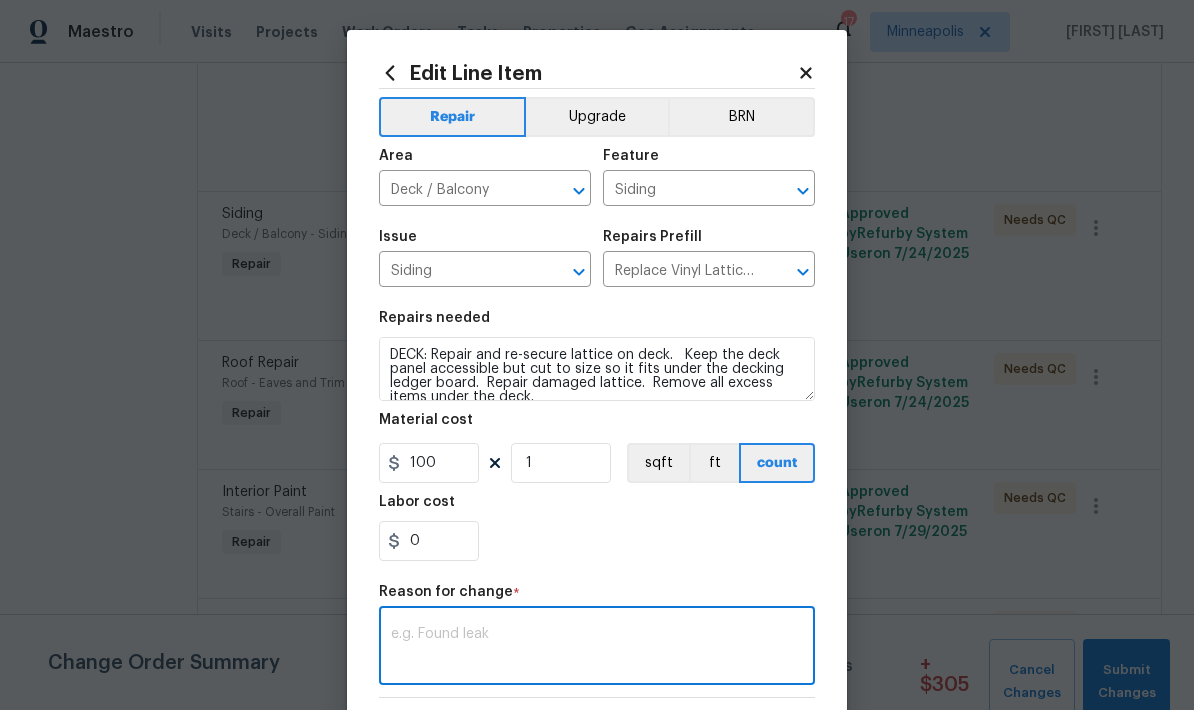 scroll, scrollTop: 53, scrollLeft: 0, axis: vertical 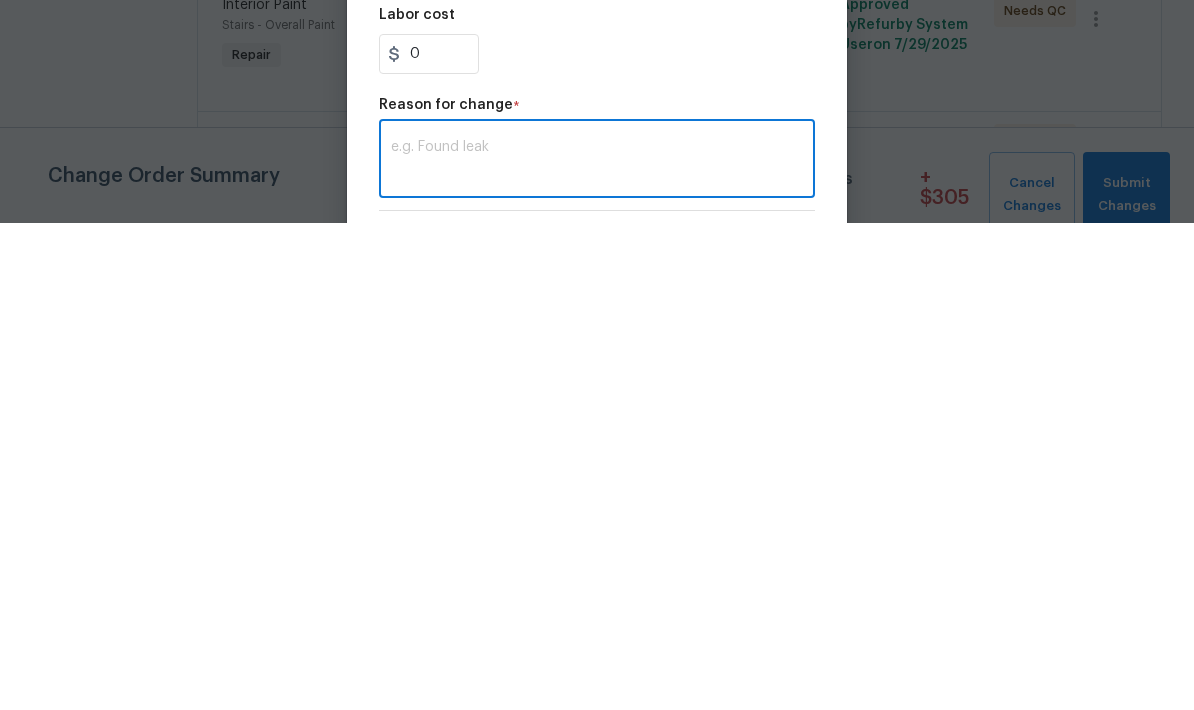 click at bounding box center [597, 648] 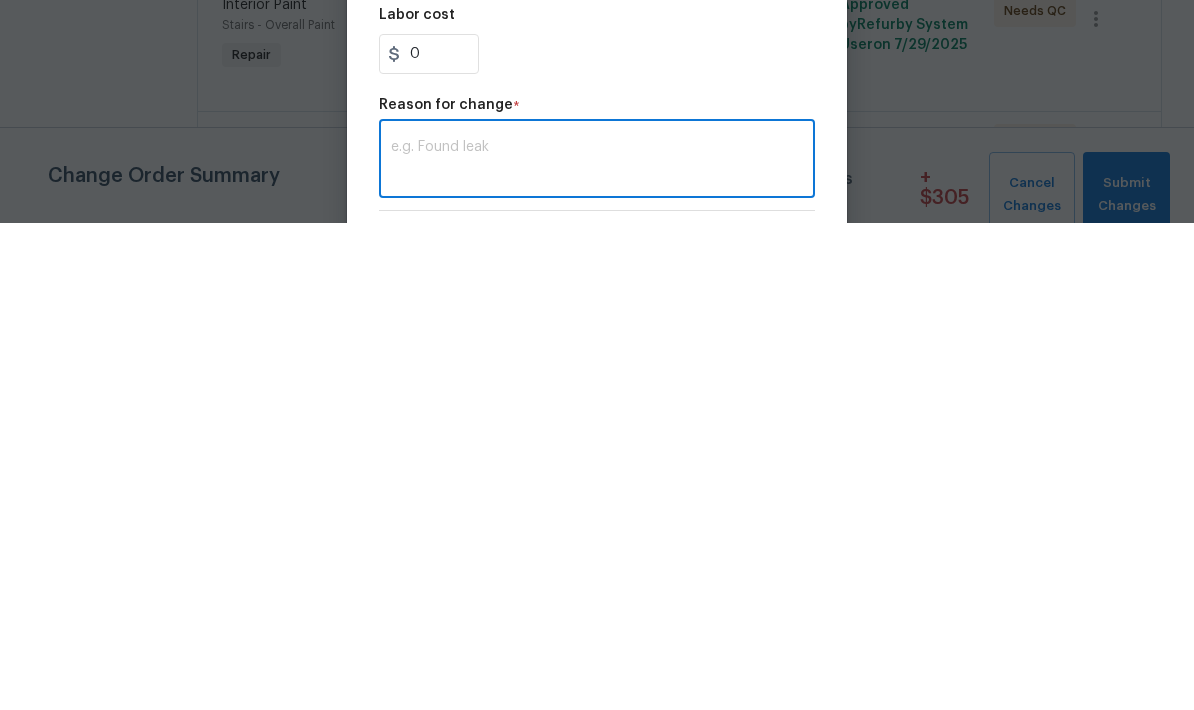 paste on "Please add $100 for the siding repair" 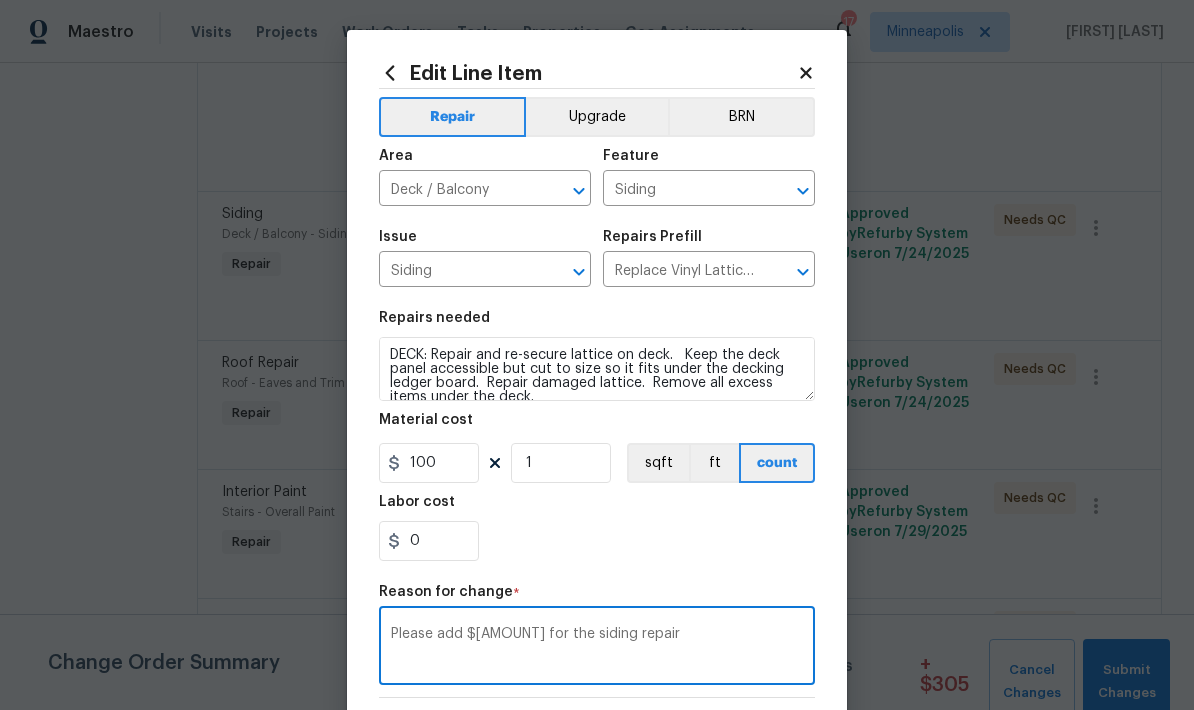 scroll, scrollTop: 39, scrollLeft: 0, axis: vertical 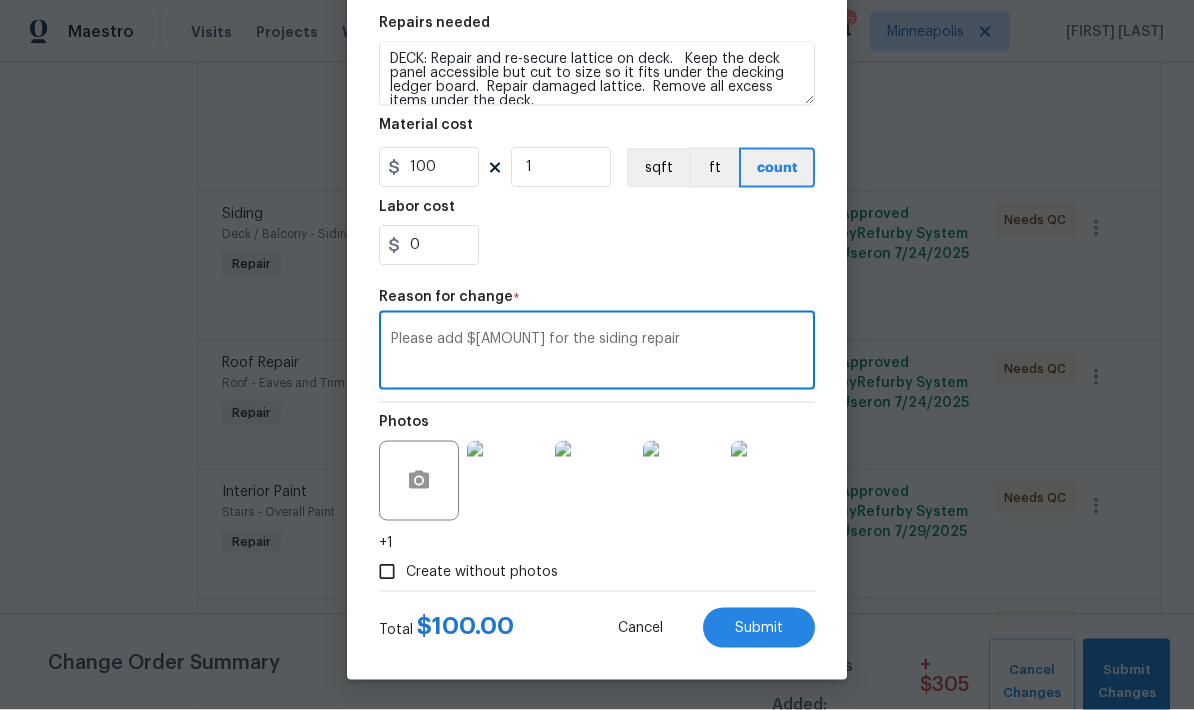 click on "Please add $100 for the siding repair" at bounding box center (597, 353) 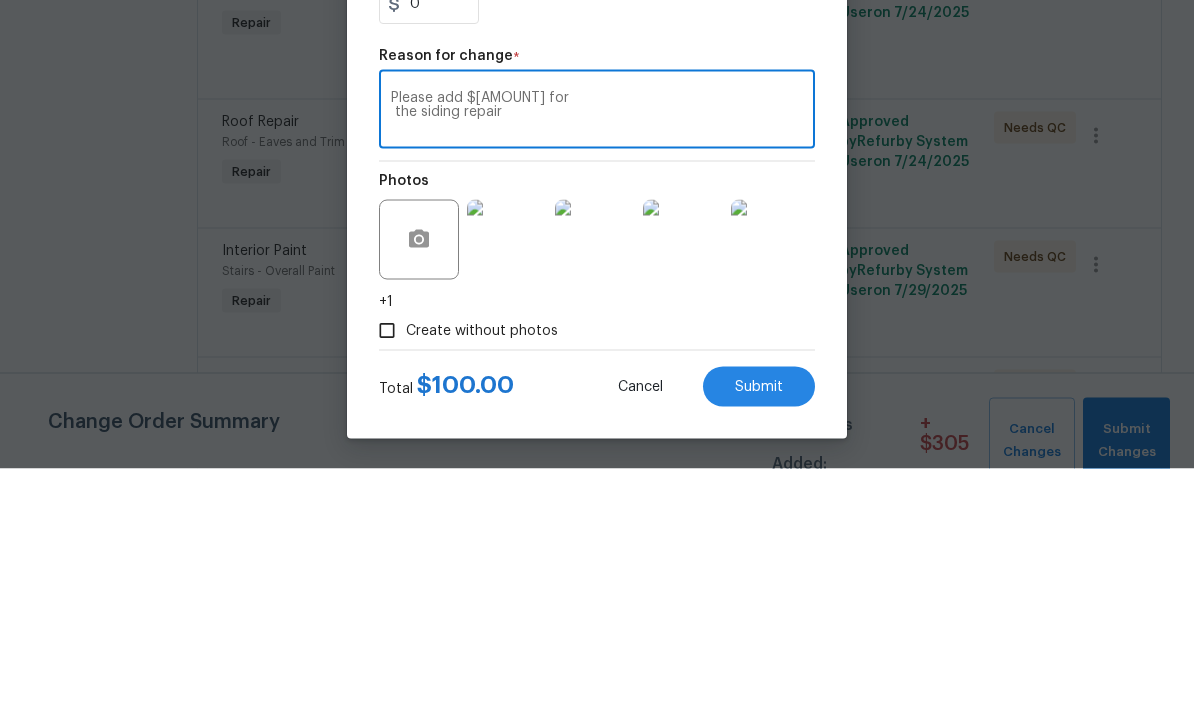 click on "Please add $100 for
the siding repair x ​" at bounding box center (597, 353) 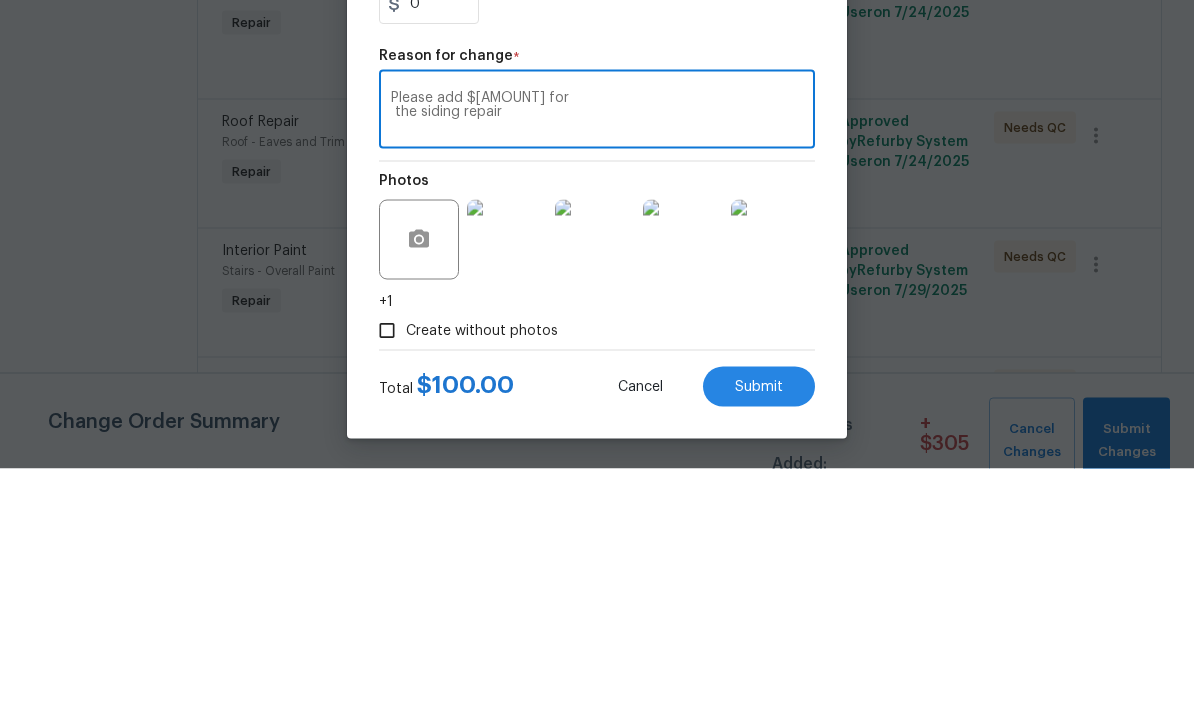 click on "Please add $100 for
the siding repair" at bounding box center [597, 353] 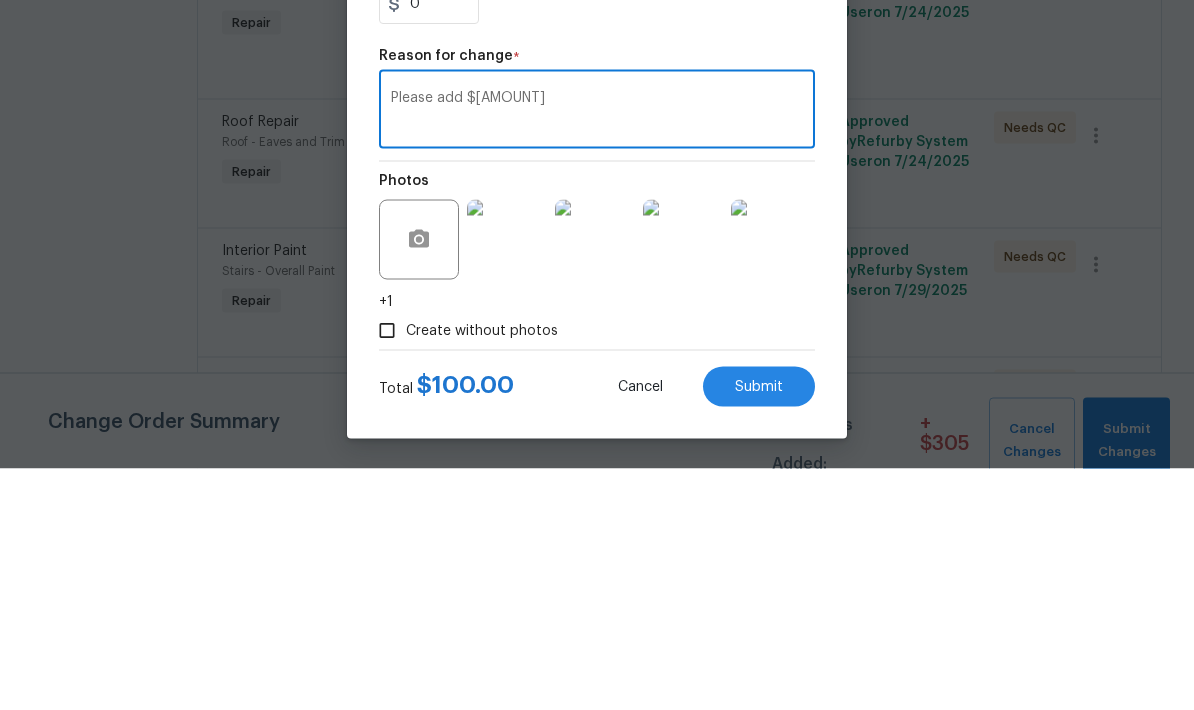 type on "Please" 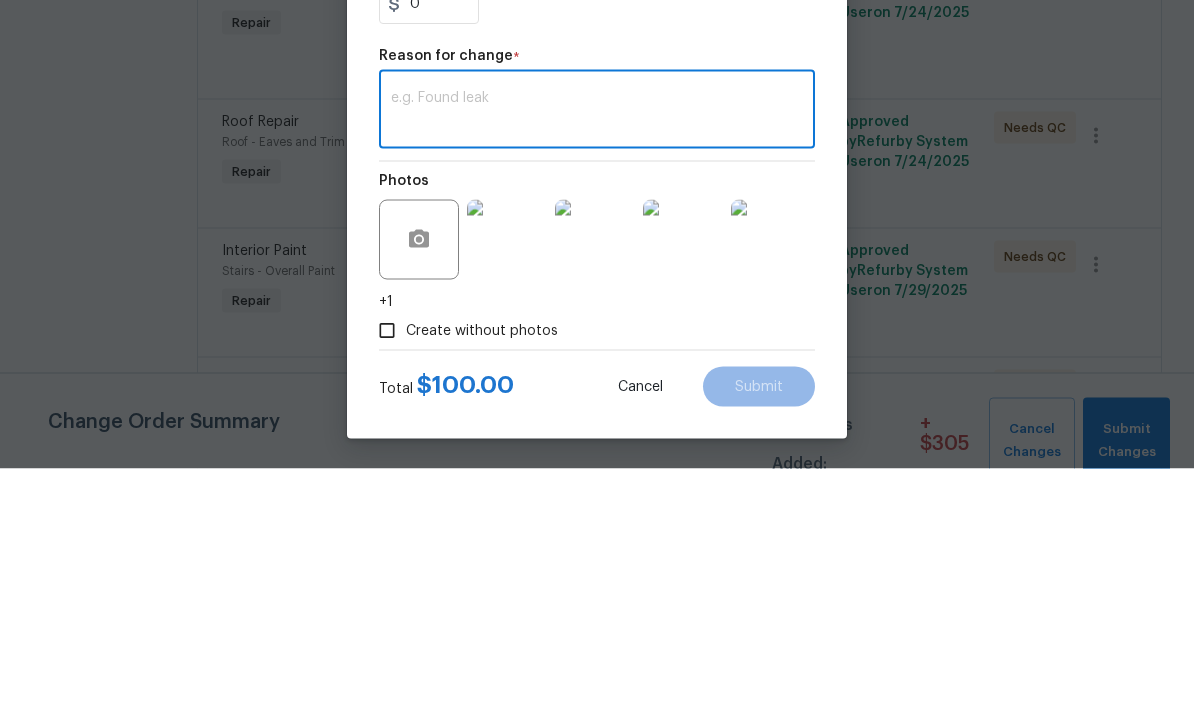 scroll, scrollTop: 80, scrollLeft: 0, axis: vertical 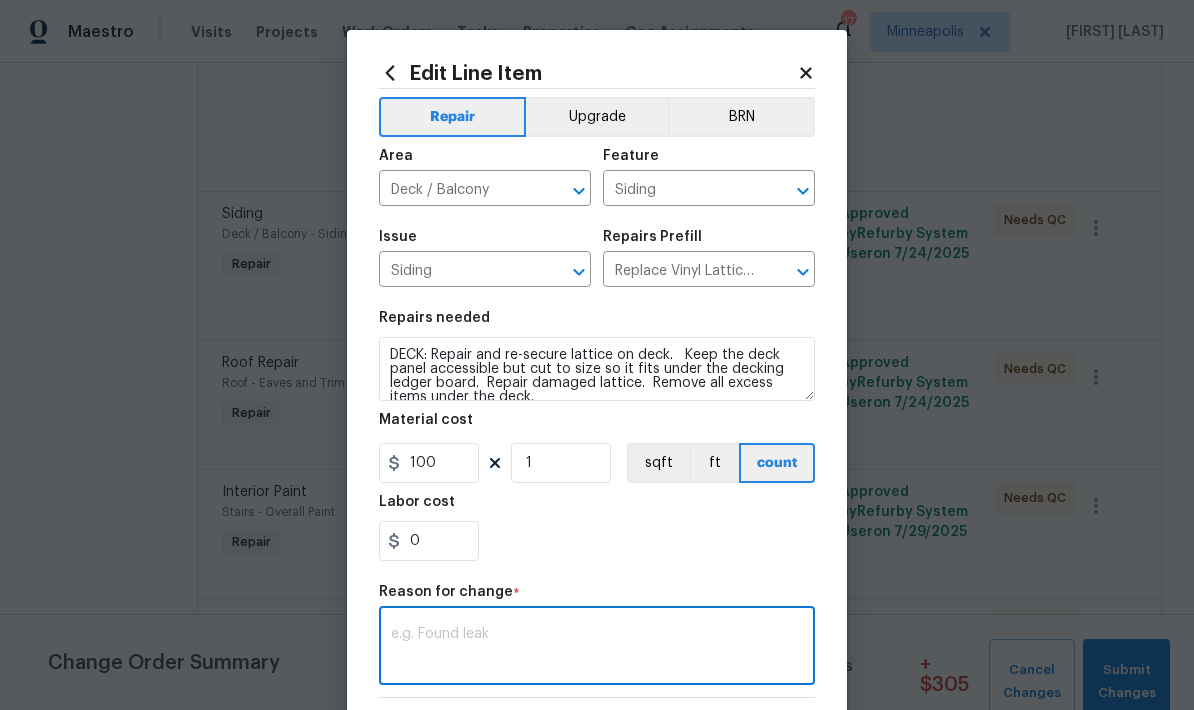 type 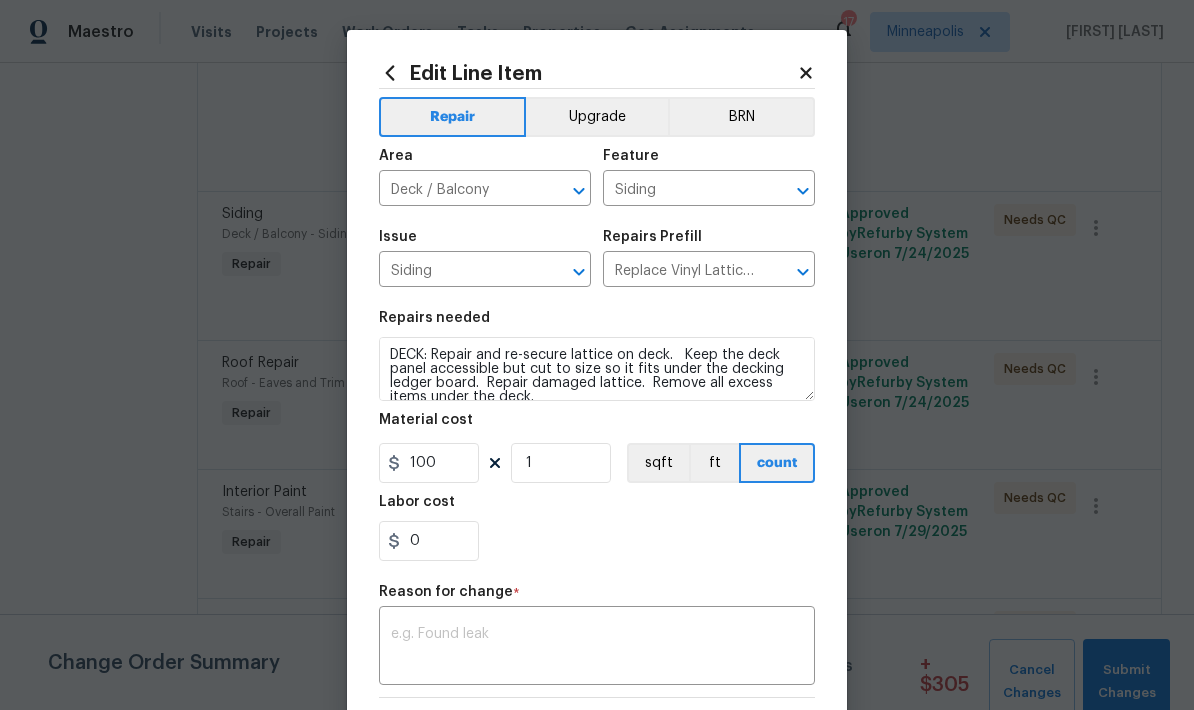 click 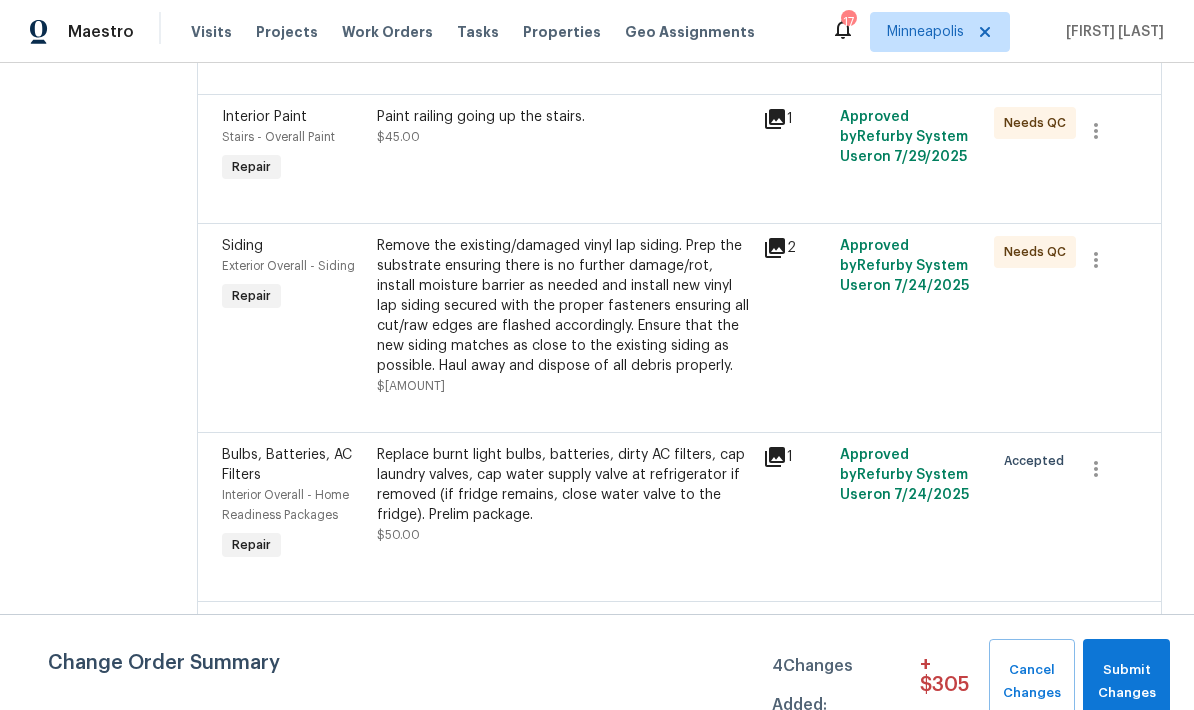 scroll, scrollTop: 3254, scrollLeft: 0, axis: vertical 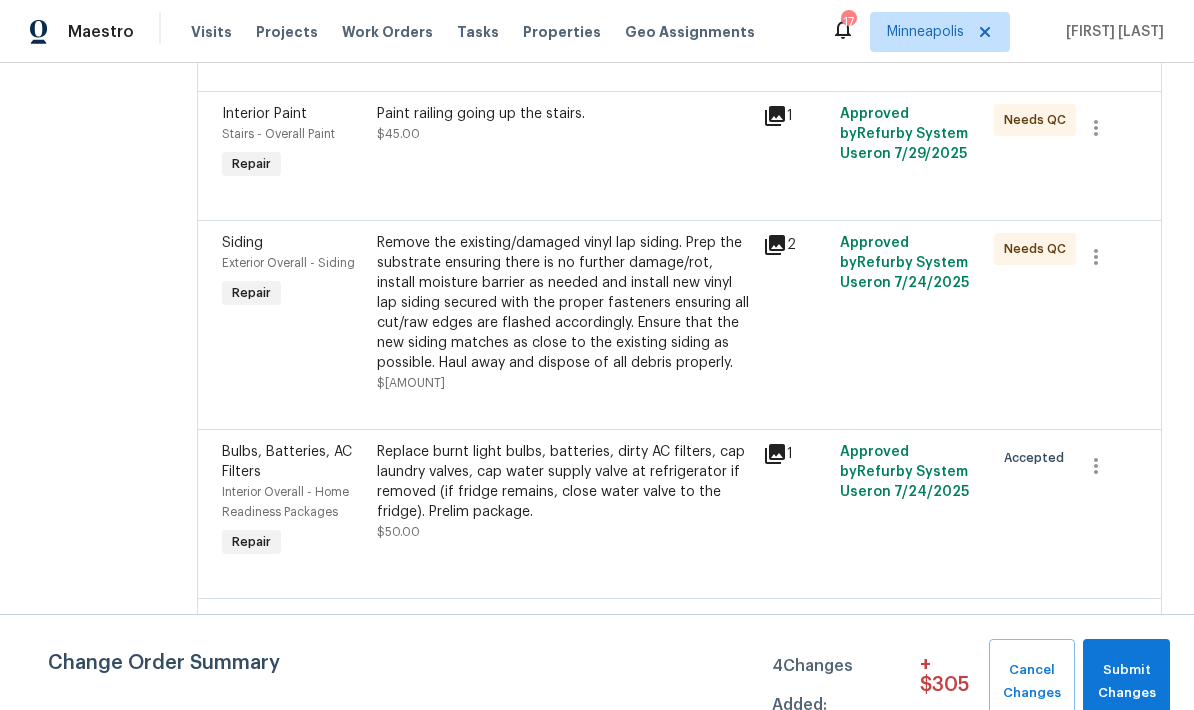 click on "Remove the existing/damaged vinyl lap siding. Prep the substrate ensuring there is no further damage/rot, install moisture barrier as needed and install new vinyl lap siding secured with the proper fasteners ensuring all cut/raw edges are flashed accordingly. Ensure that the new siding matches as close to the existing siding as possible. Haul away and dispose of all debris properly." at bounding box center [564, 303] 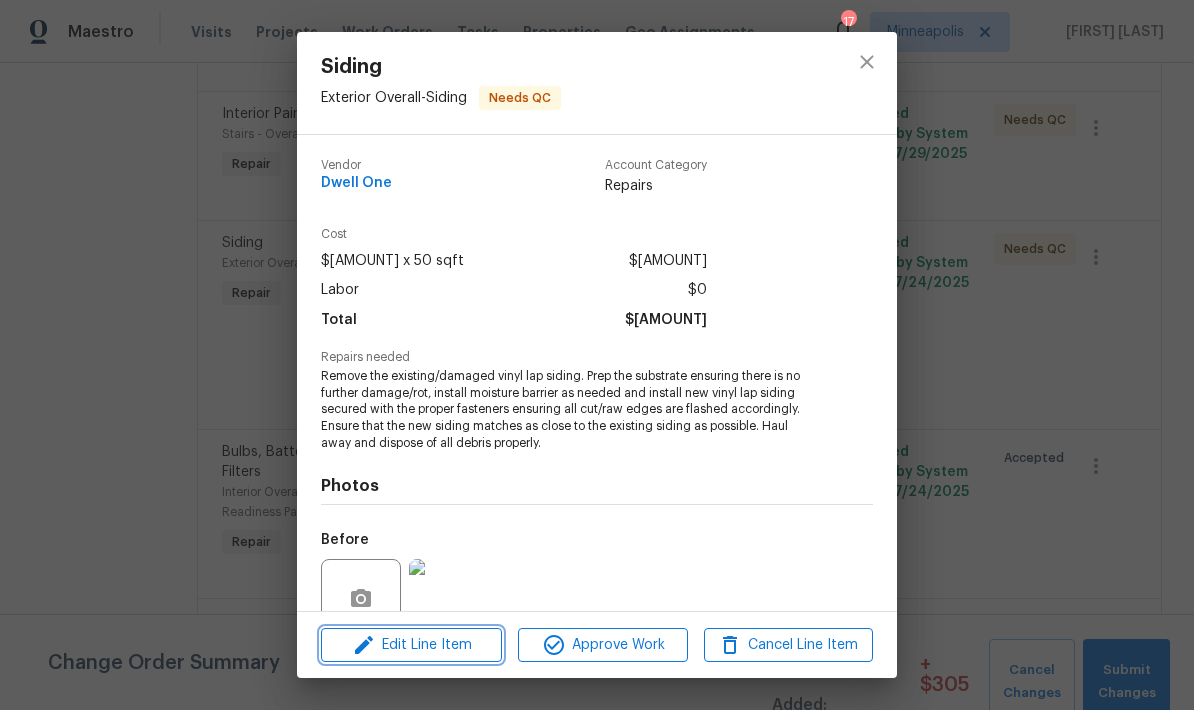 click on "Edit Line Item" at bounding box center (411, 645) 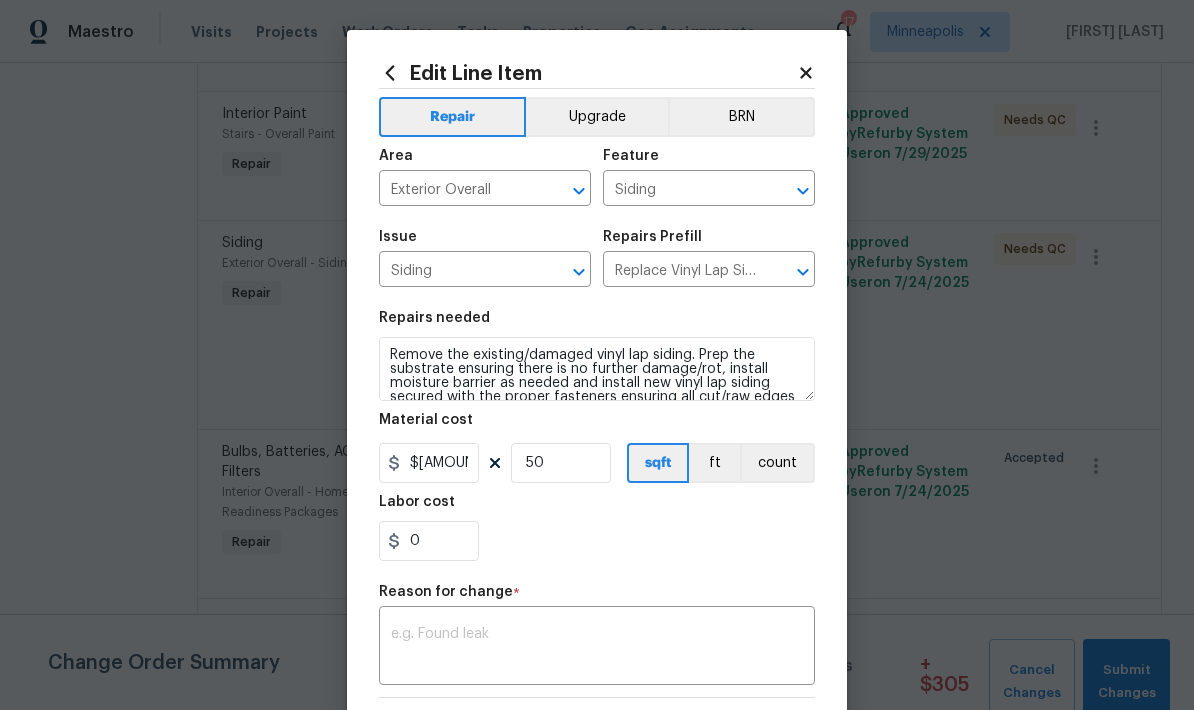 click at bounding box center [597, 648] 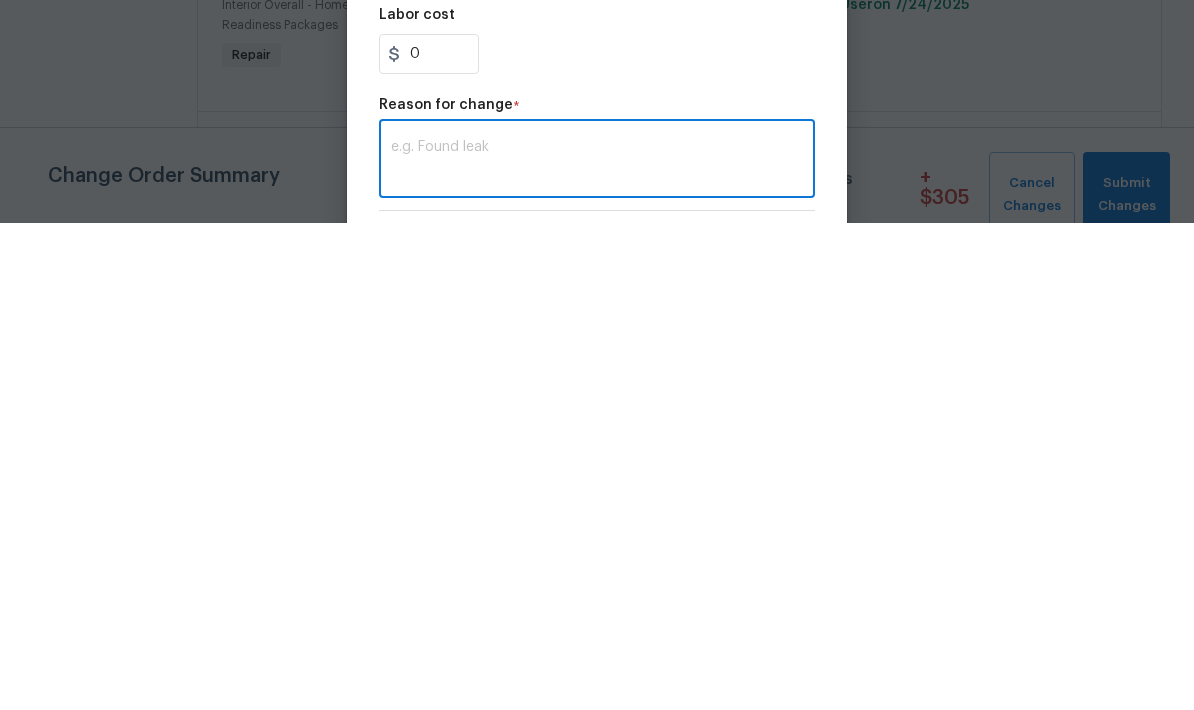 click at bounding box center (597, 648) 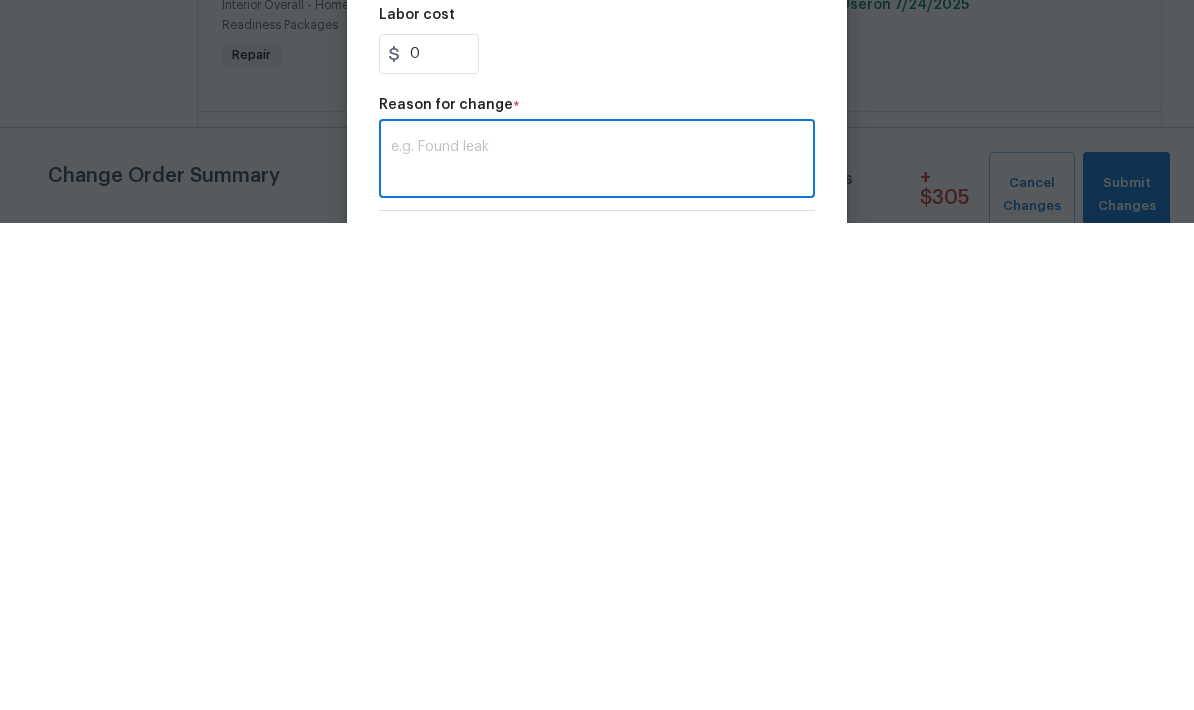 paste on "Please add $100 for the siding repair" 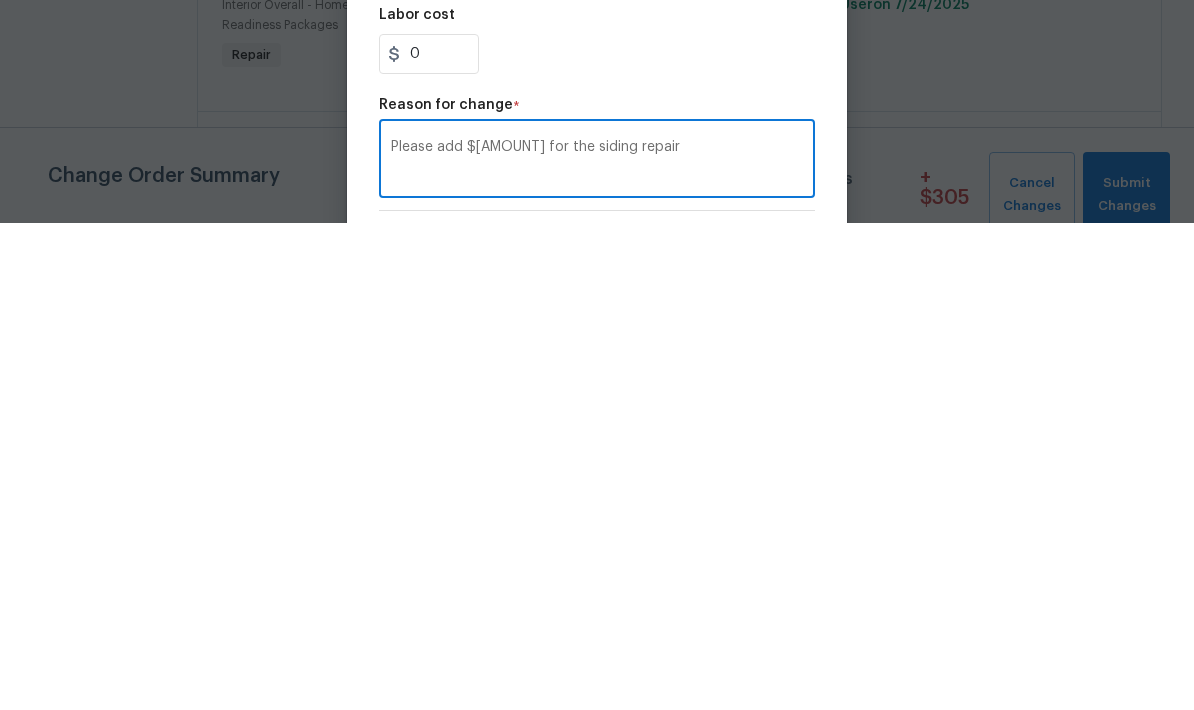 type on "Please add $100 for the siding repair" 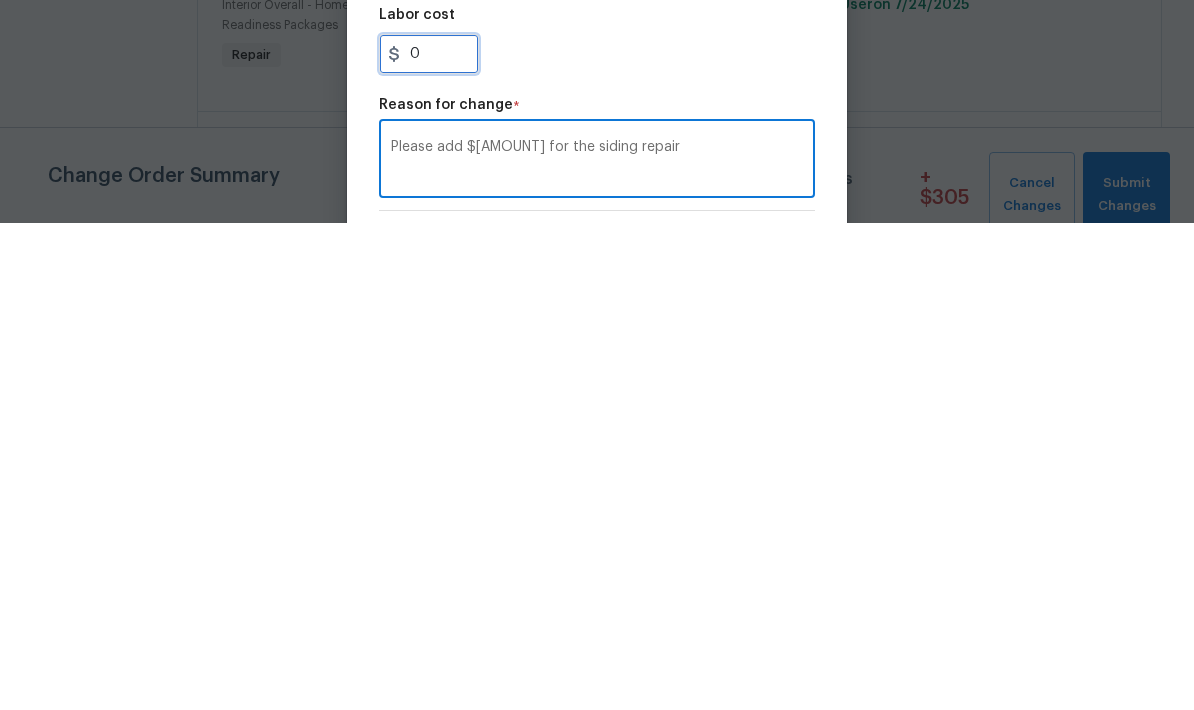click on "0" at bounding box center (429, 541) 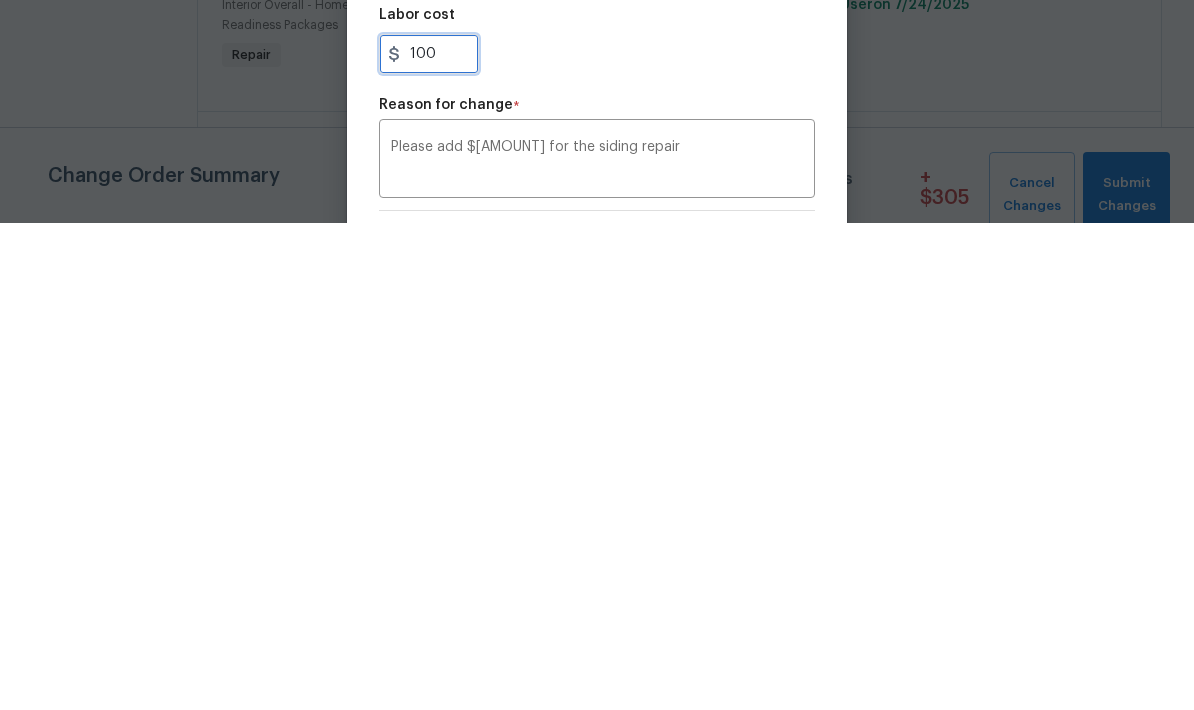 type on "100" 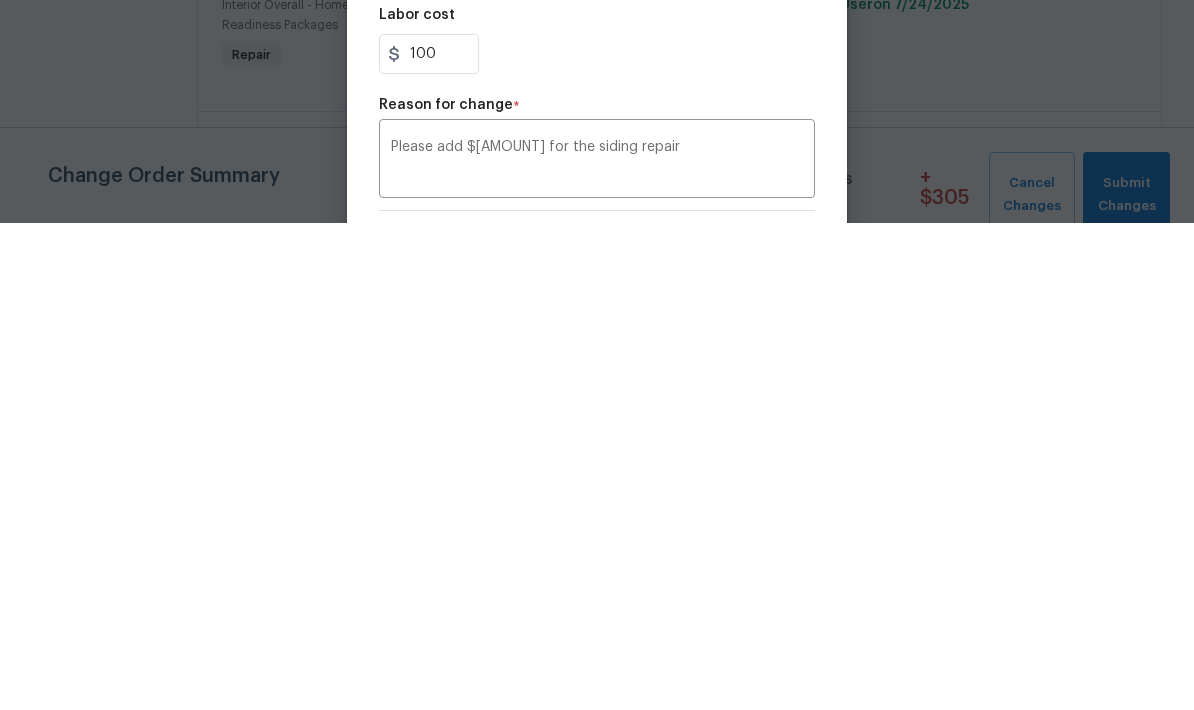 click on "100" at bounding box center [597, 541] 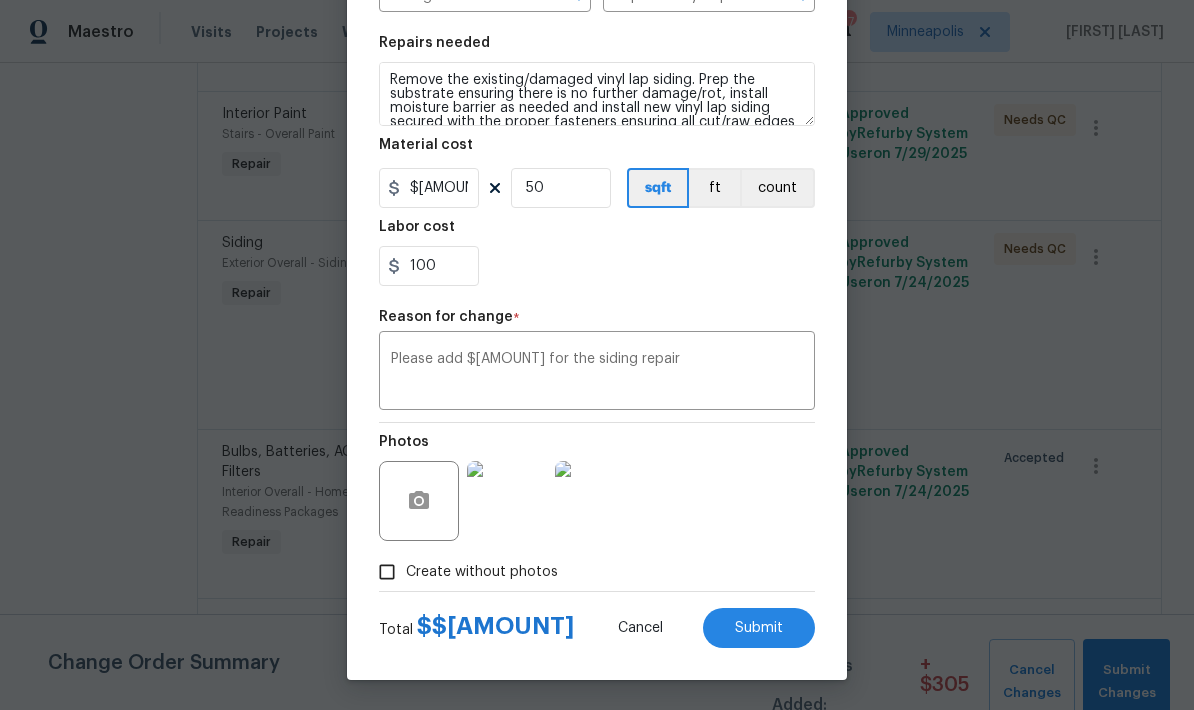 scroll, scrollTop: 279, scrollLeft: 0, axis: vertical 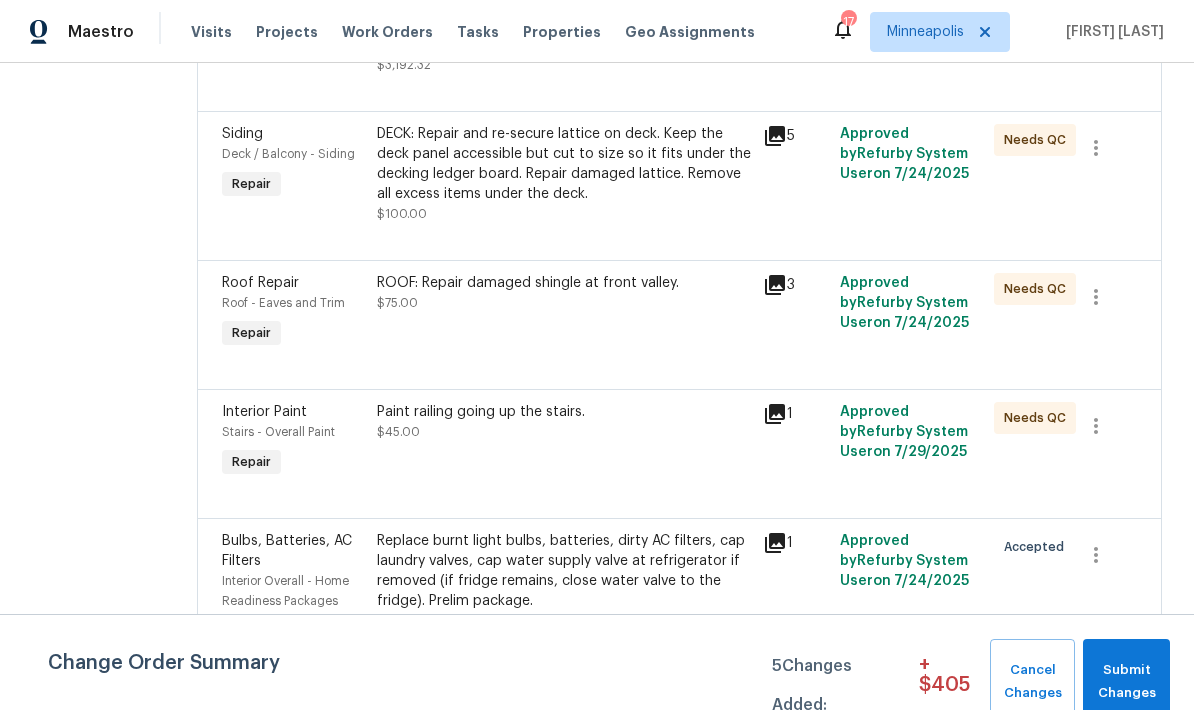 click on "DECK: Repair and re-secure lattice on deck.   Keep the deck panel accessible but cut to size so it fits under the decking ledger board.  Repair damaged lattice.  Remove all excess items under the deck." at bounding box center [564, 164] 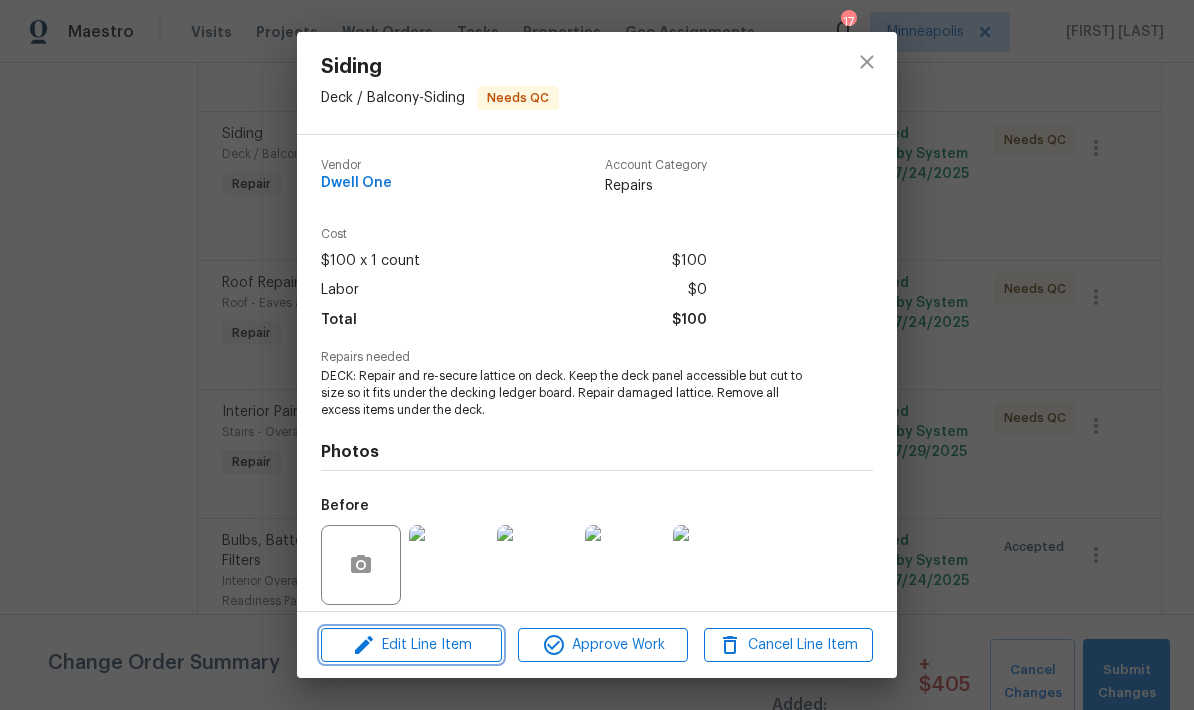 click on "Edit Line Item" at bounding box center (411, 645) 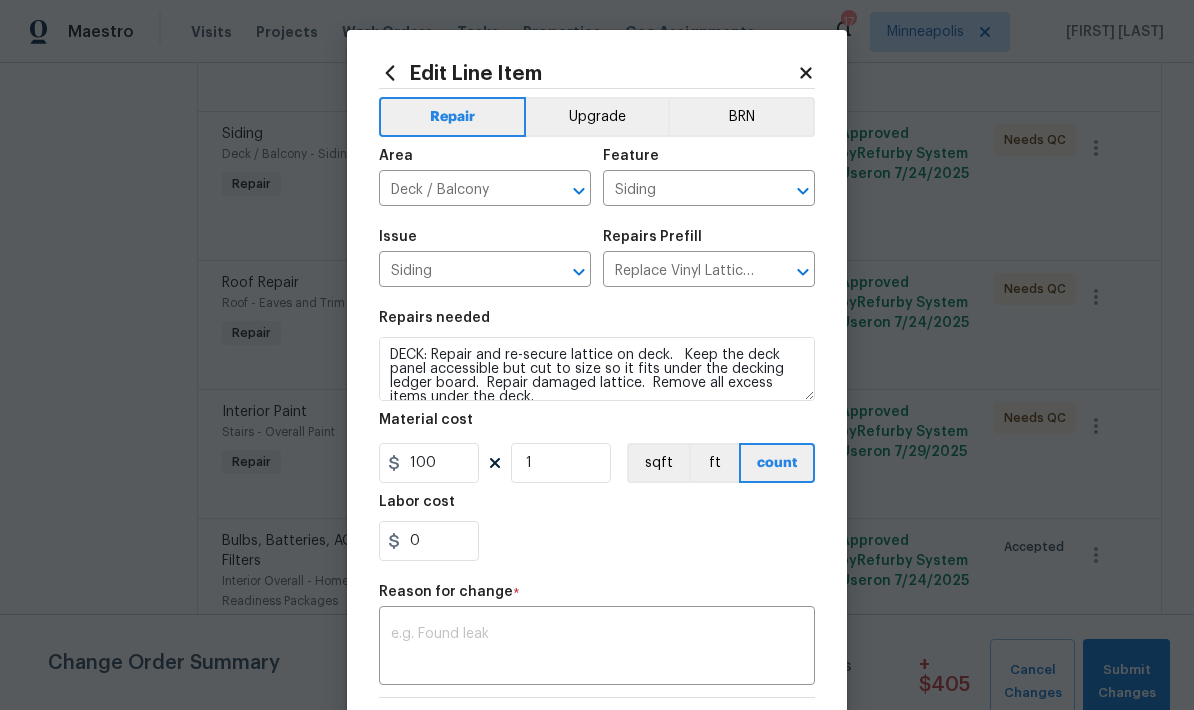 click on "x ​" at bounding box center (597, 648) 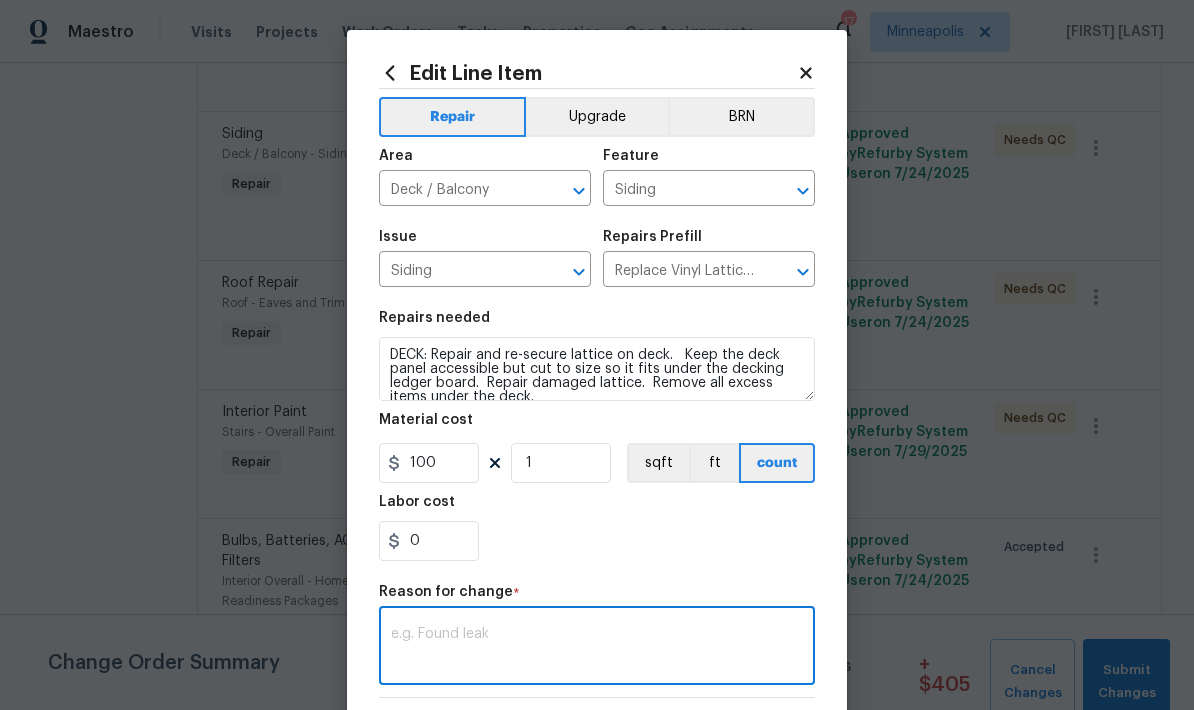 scroll, scrollTop: 53, scrollLeft: 0, axis: vertical 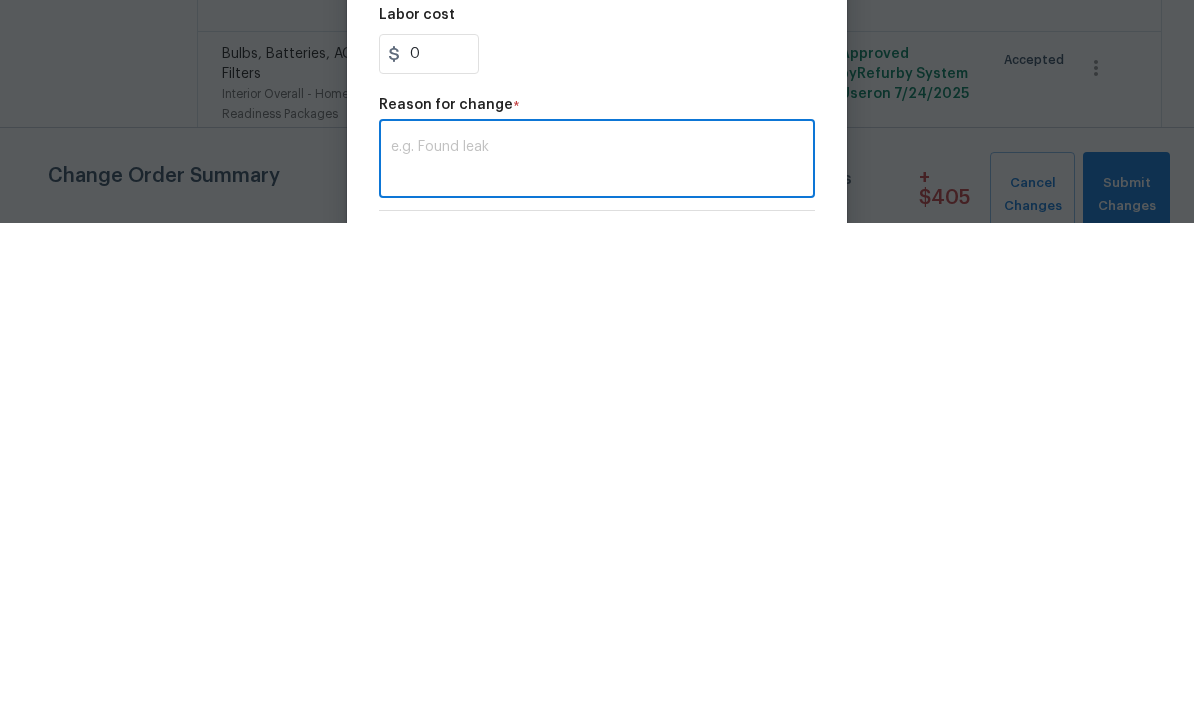 click at bounding box center (597, 648) 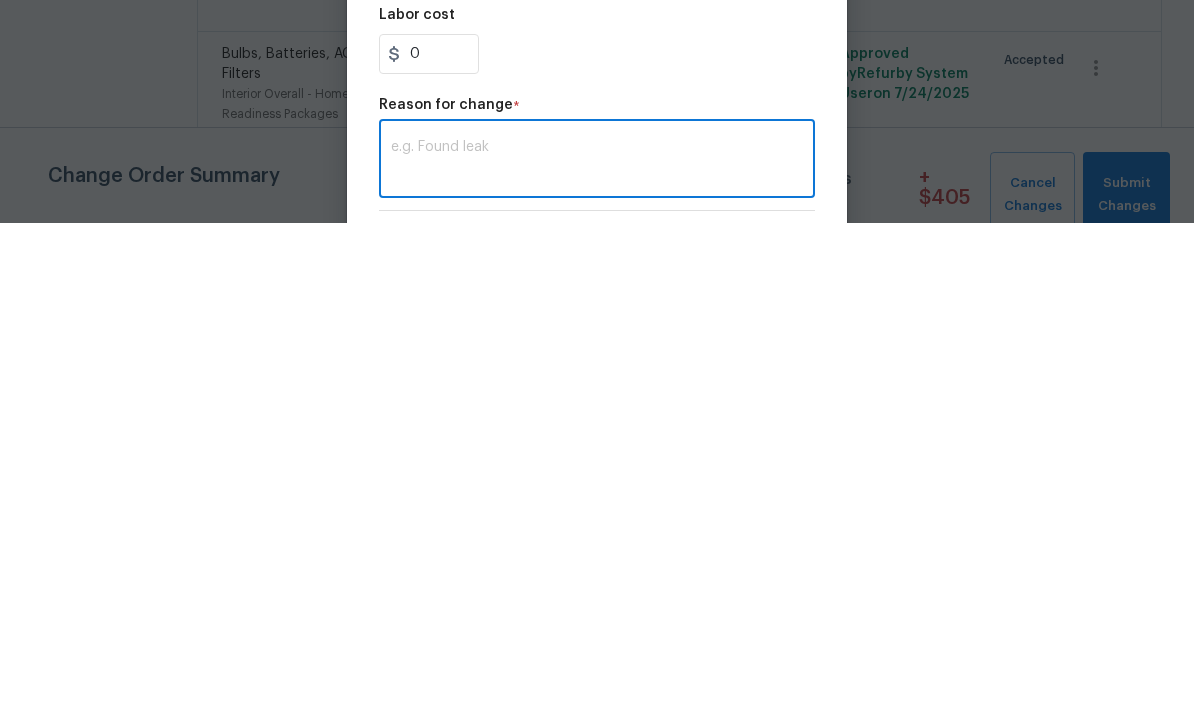paste on "Please add 150 for the deck access’s panel adjustment." 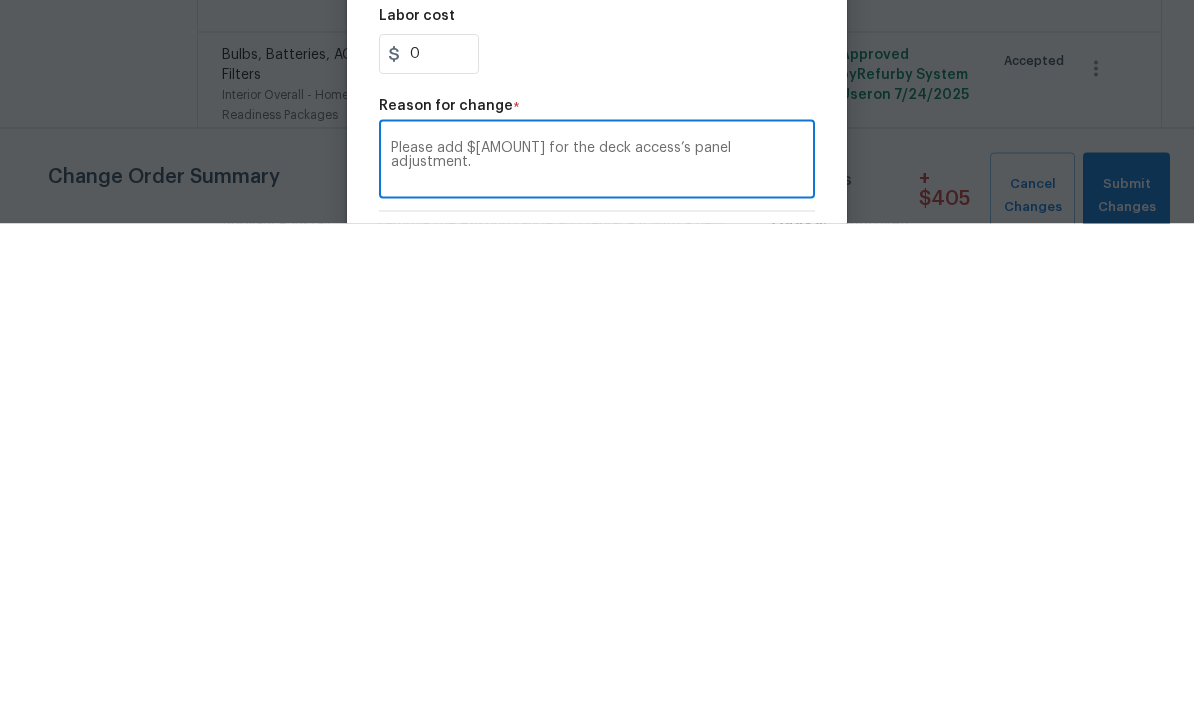 type on "Please add 150 for the deck access’s panel adjustment." 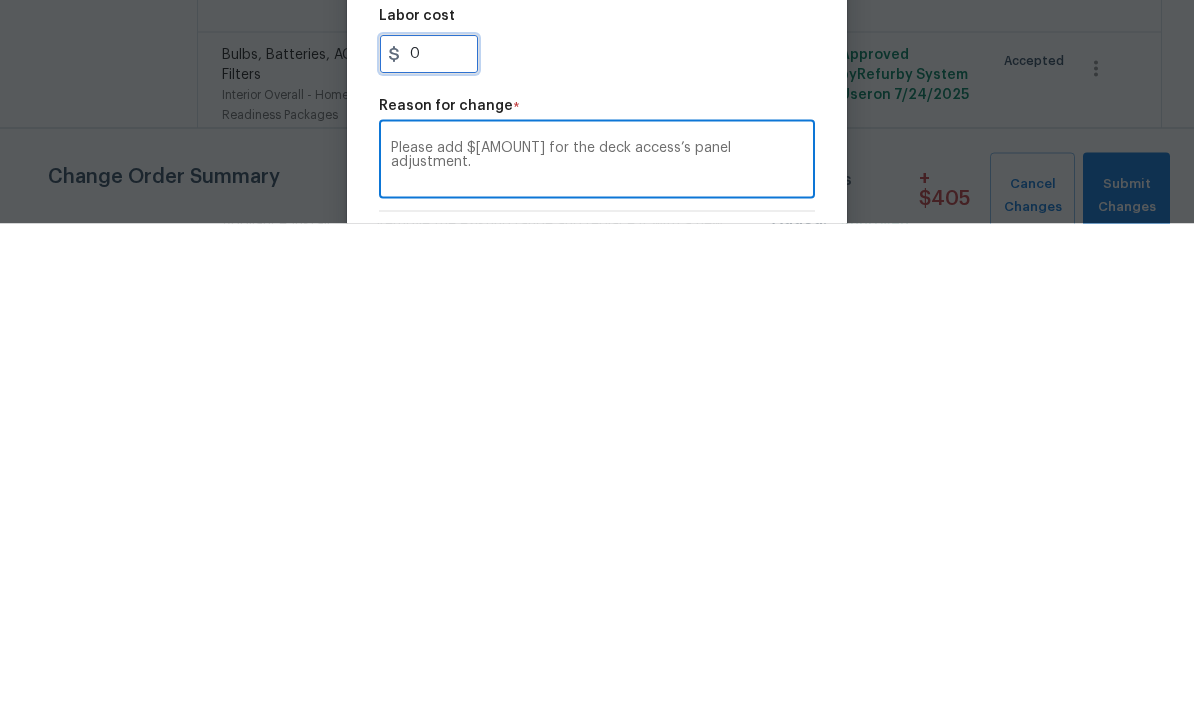click on "0" at bounding box center [429, 541] 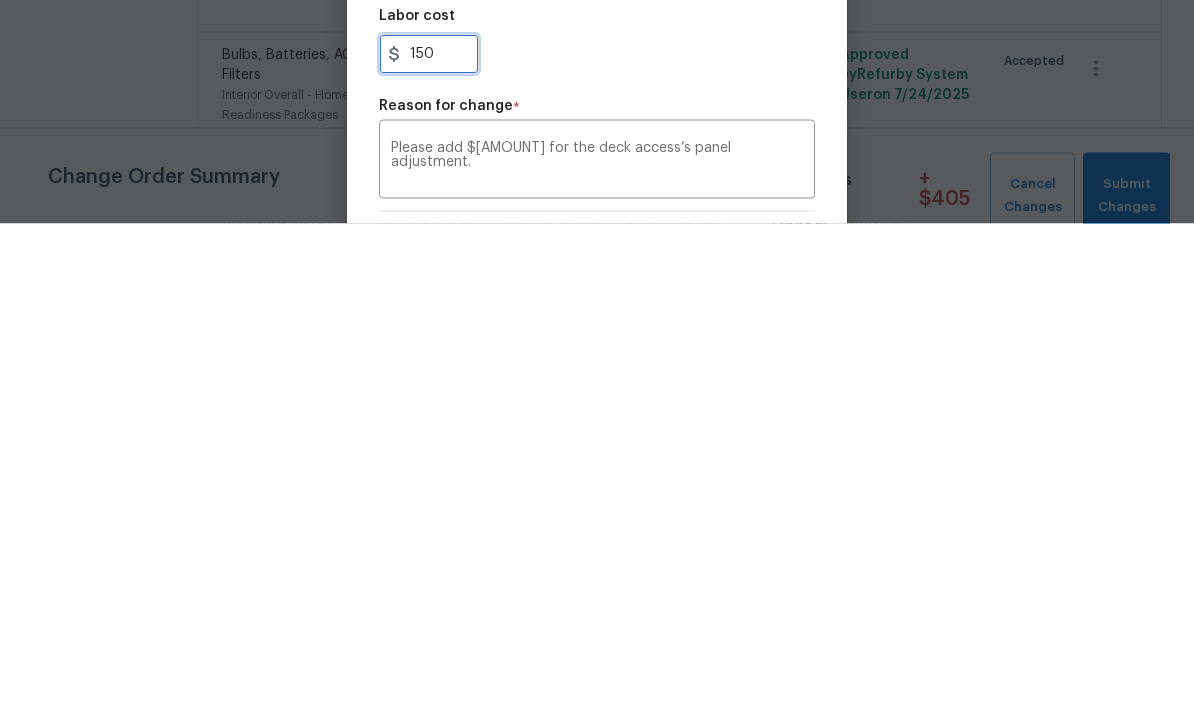 type on "150" 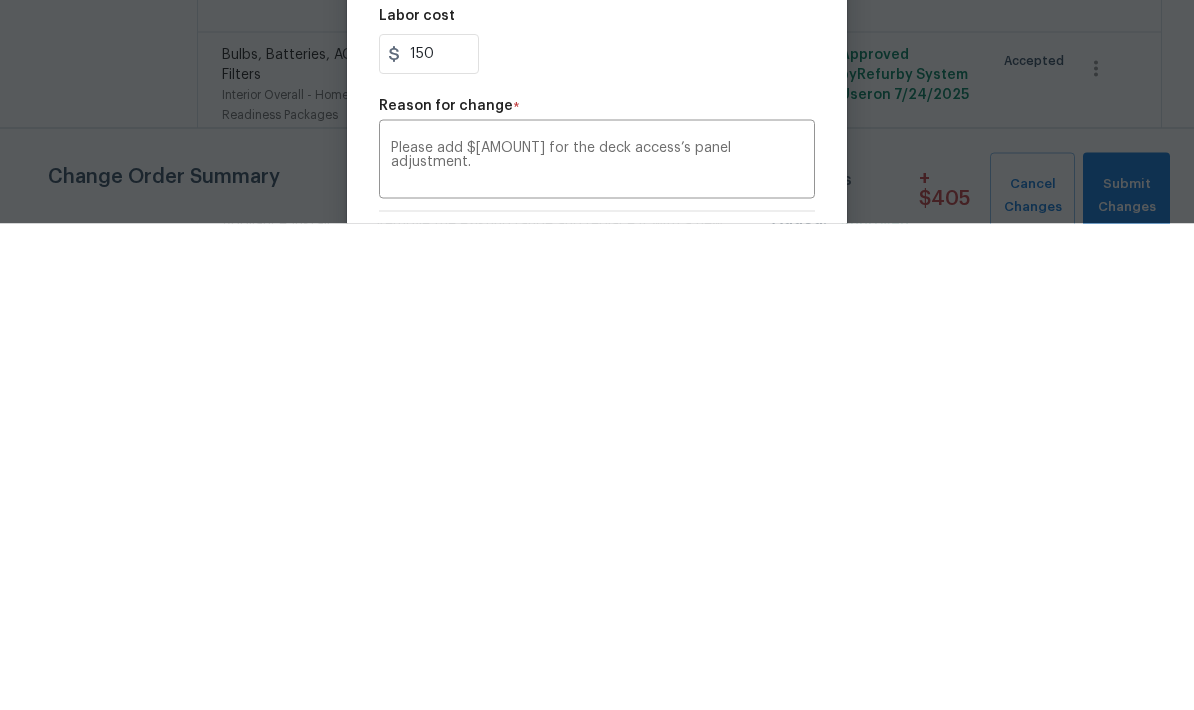 click on "150" at bounding box center (597, 541) 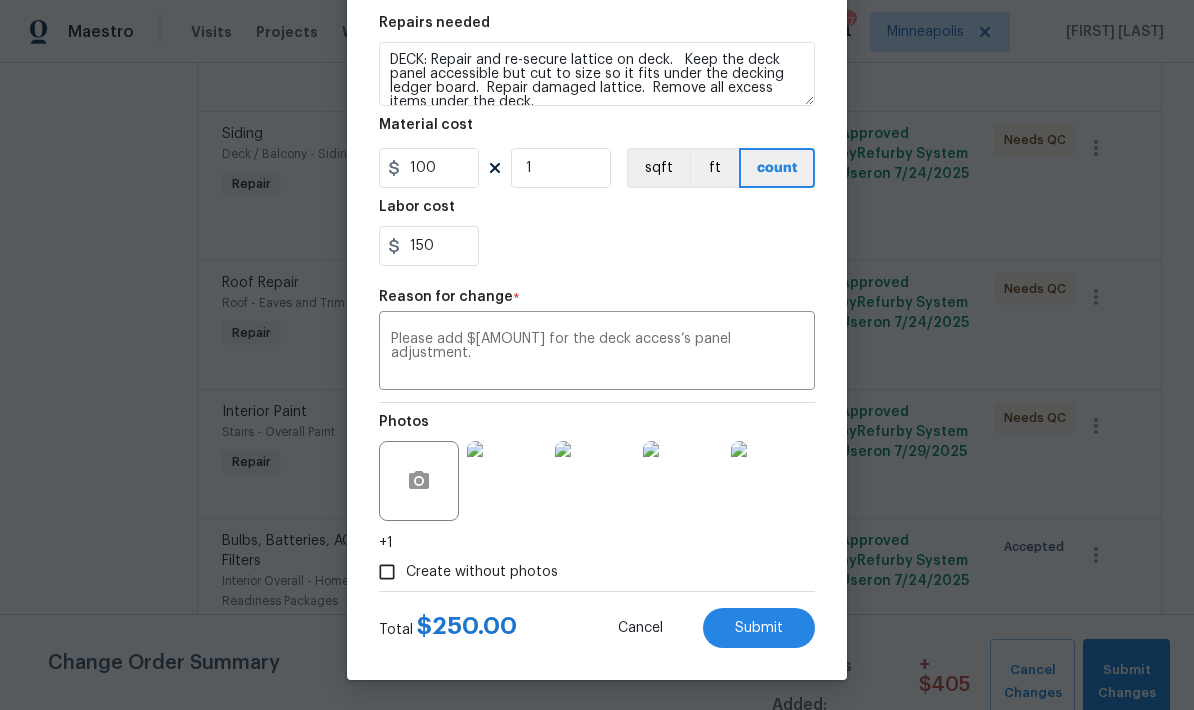 scroll, scrollTop: 299, scrollLeft: 0, axis: vertical 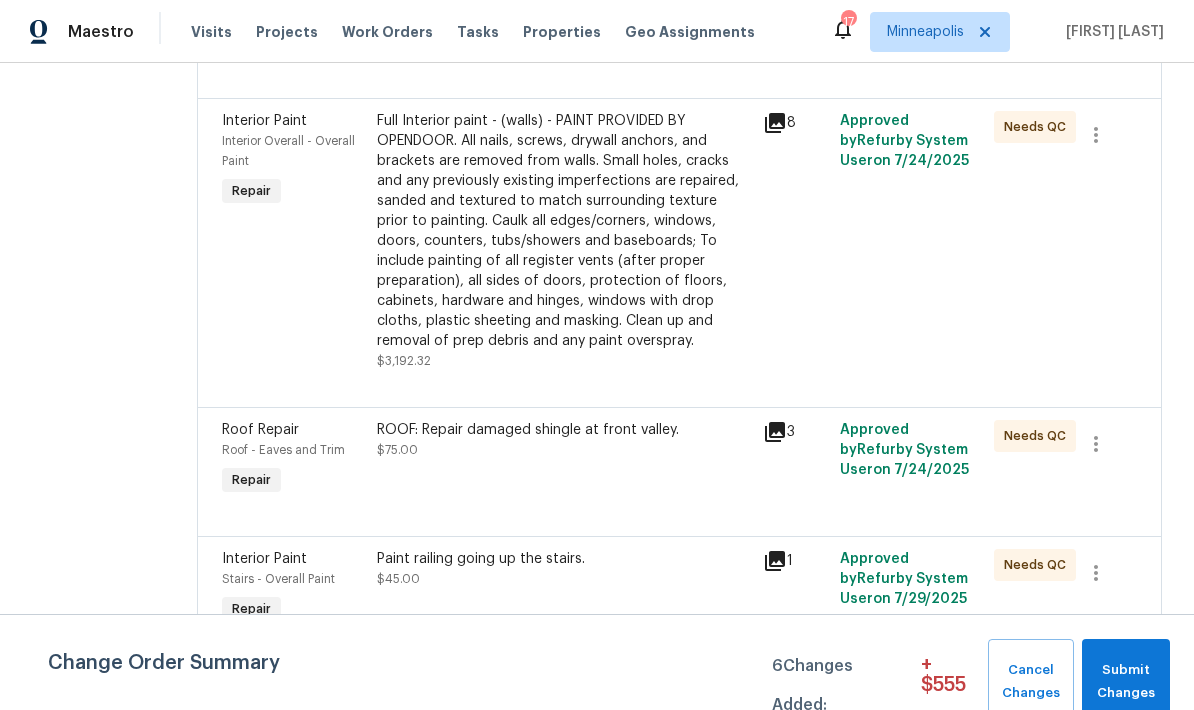 click on "Full Interior paint - (walls) - PAINT PROVIDED BY OPENDOOR. All nails, screws, drywall anchors, and brackets are removed from walls. Small holes, cracks and any previously existing imperfections are repaired, sanded and textured to match surrounding texture prior to painting. Caulk all edges/corners, windows, doors, counters, tubs/showers and baseboards; To include painting of all register vents (after proper preparation), all sides of doors, protection of floors, cabinets, hardware and hinges, windows with drop cloths, plastic sheeting and masking. Clean up and removal of prep debris and any paint overspray." at bounding box center [564, 231] 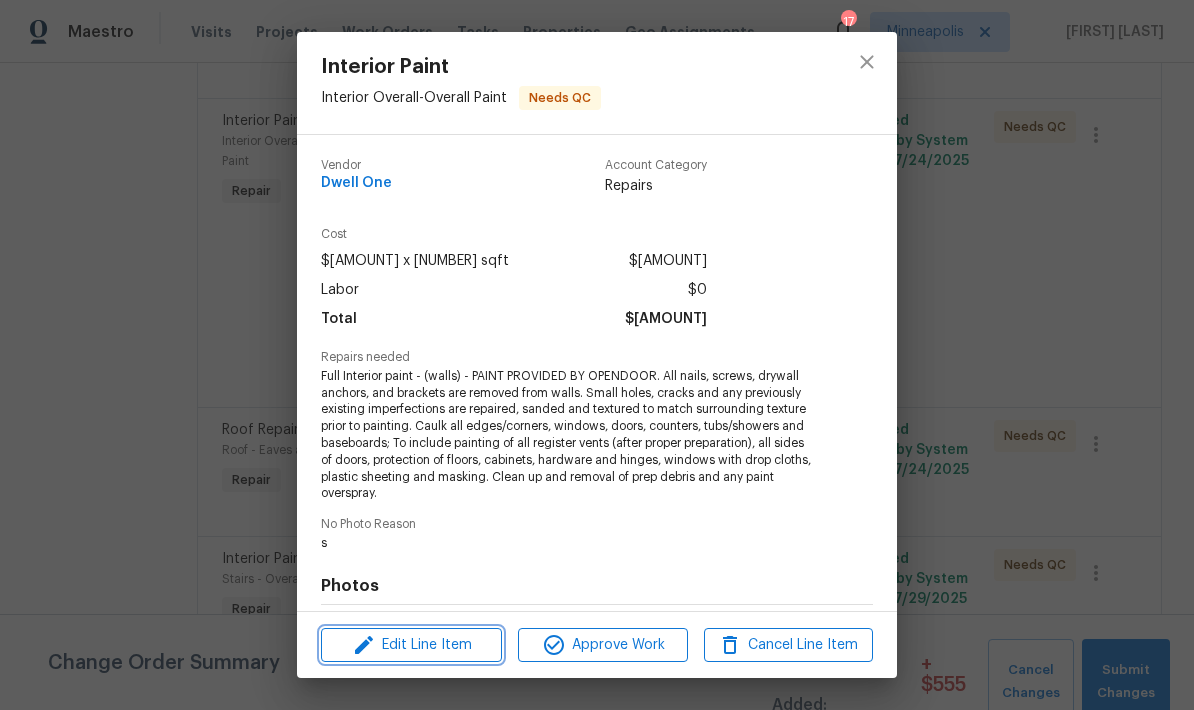 click on "Edit Line Item" at bounding box center (411, 645) 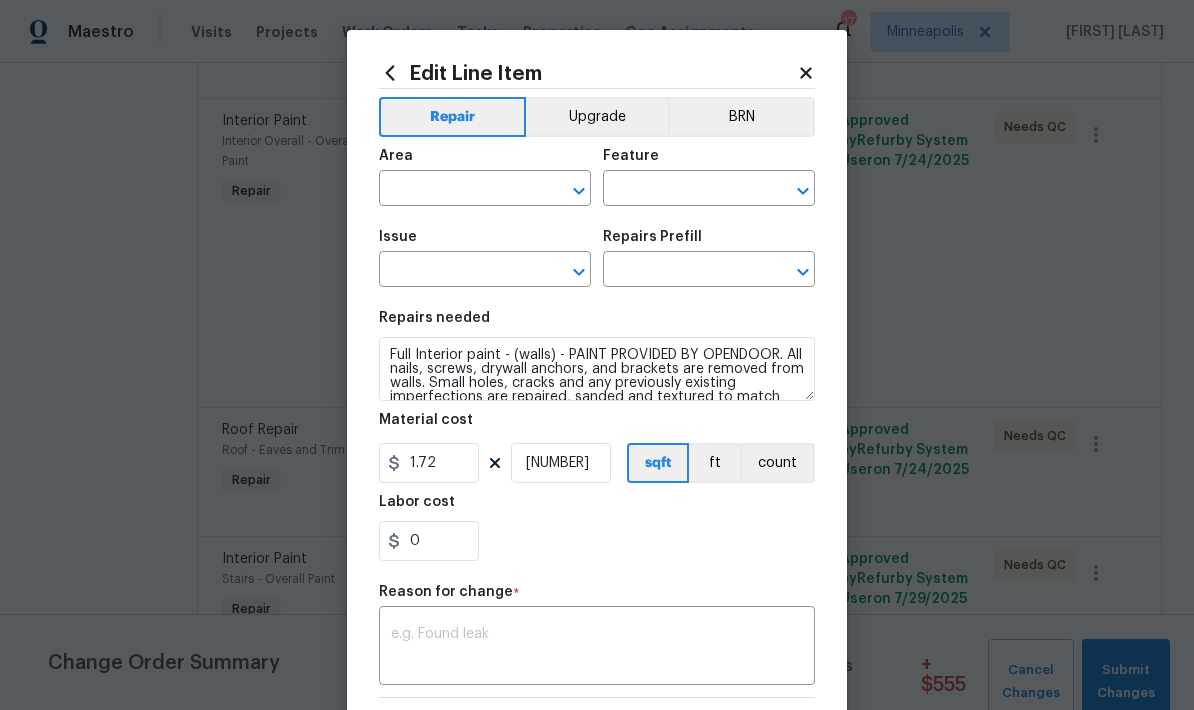 type on "Interior Overall" 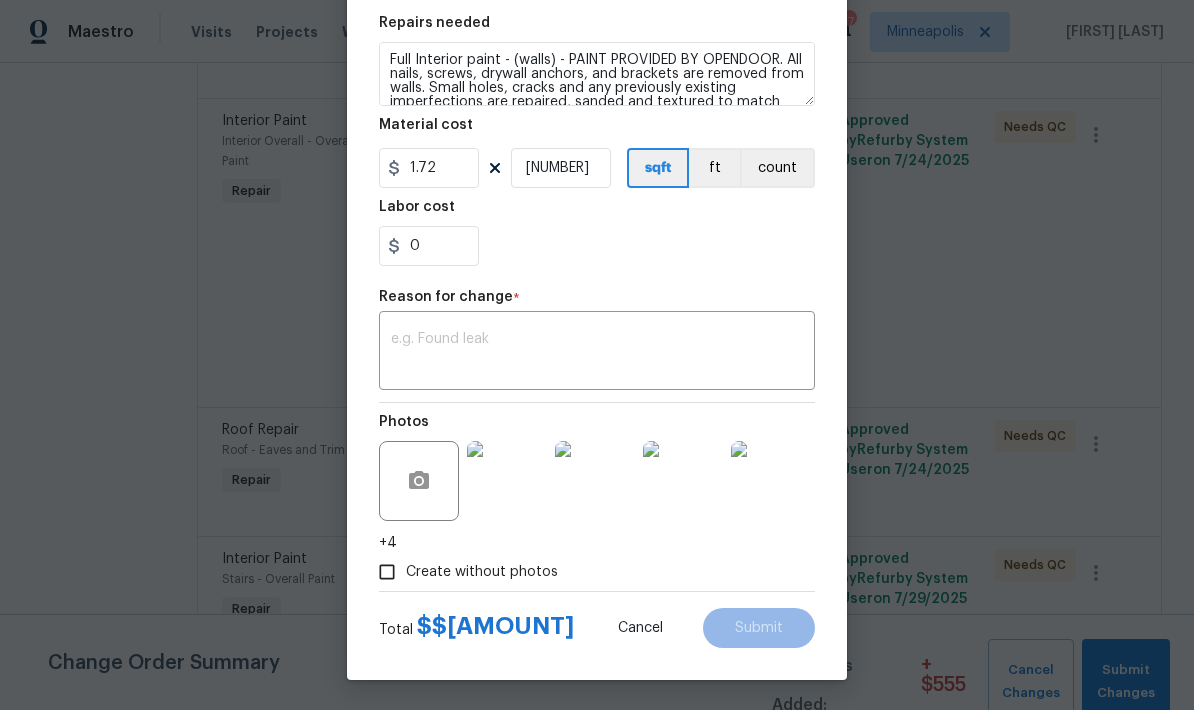 scroll, scrollTop: 299, scrollLeft: 0, axis: vertical 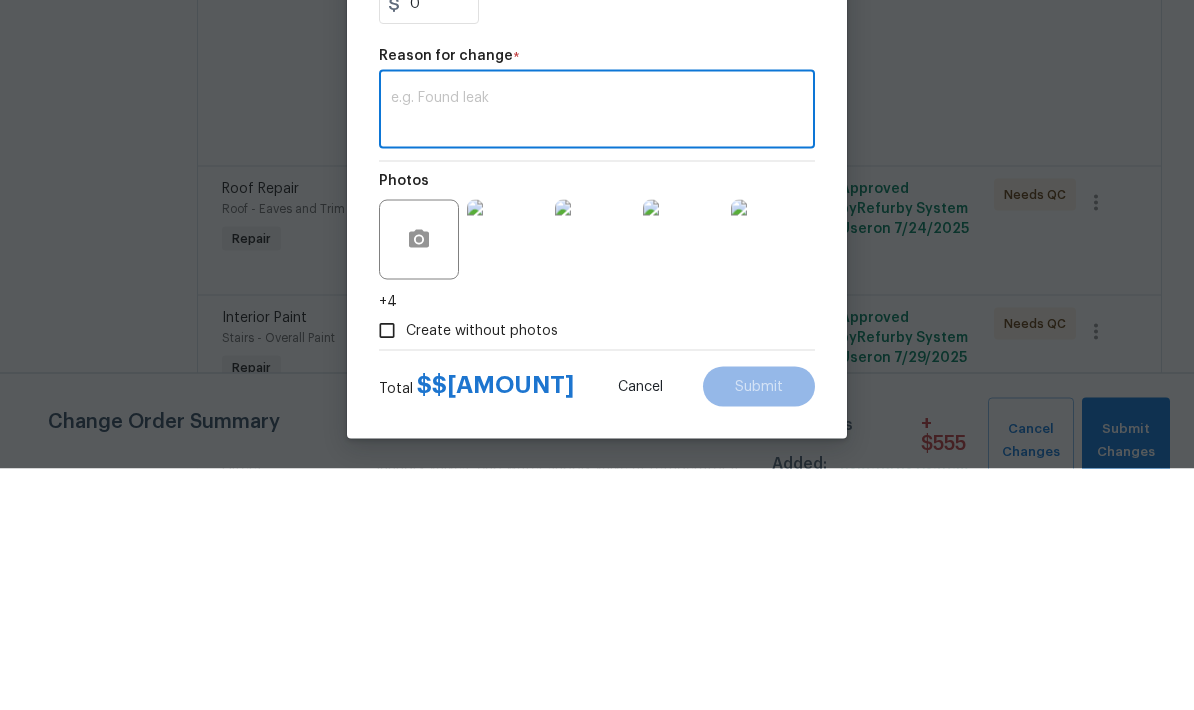 paste on "Prior to flooring installation on Saturday, we did paint the family room at the basement level with oil based to Block odor coming from concrete floor Please add $150" 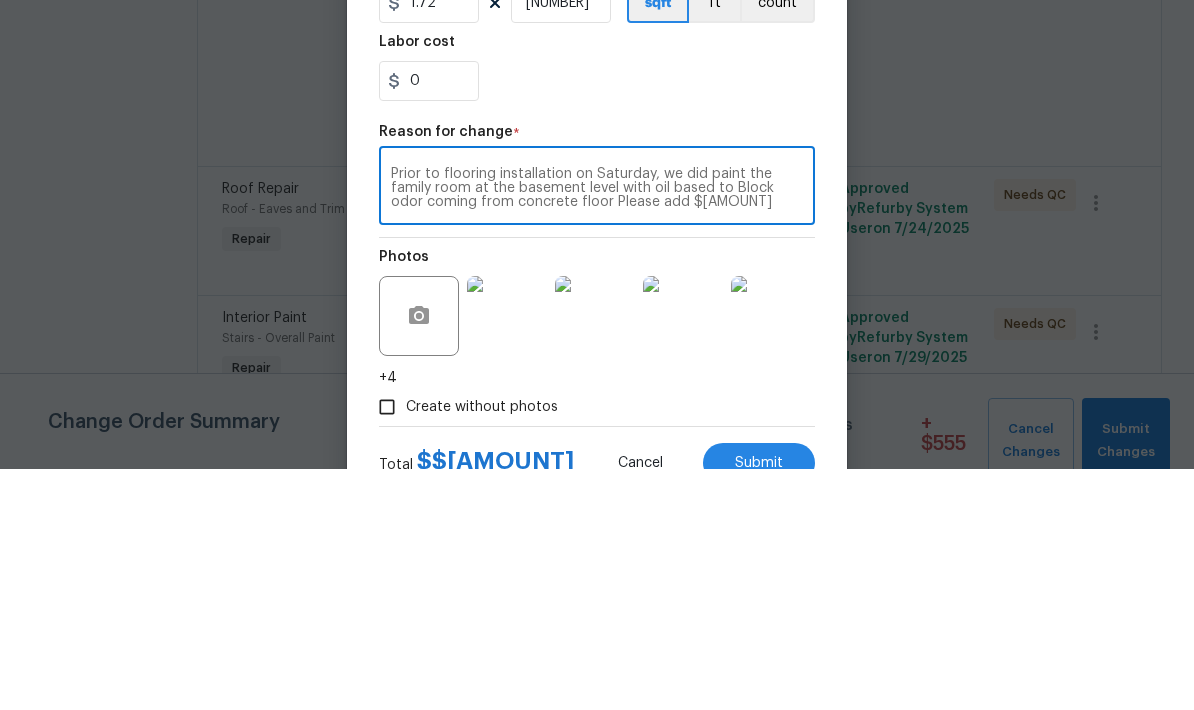 scroll, scrollTop: 189, scrollLeft: 0, axis: vertical 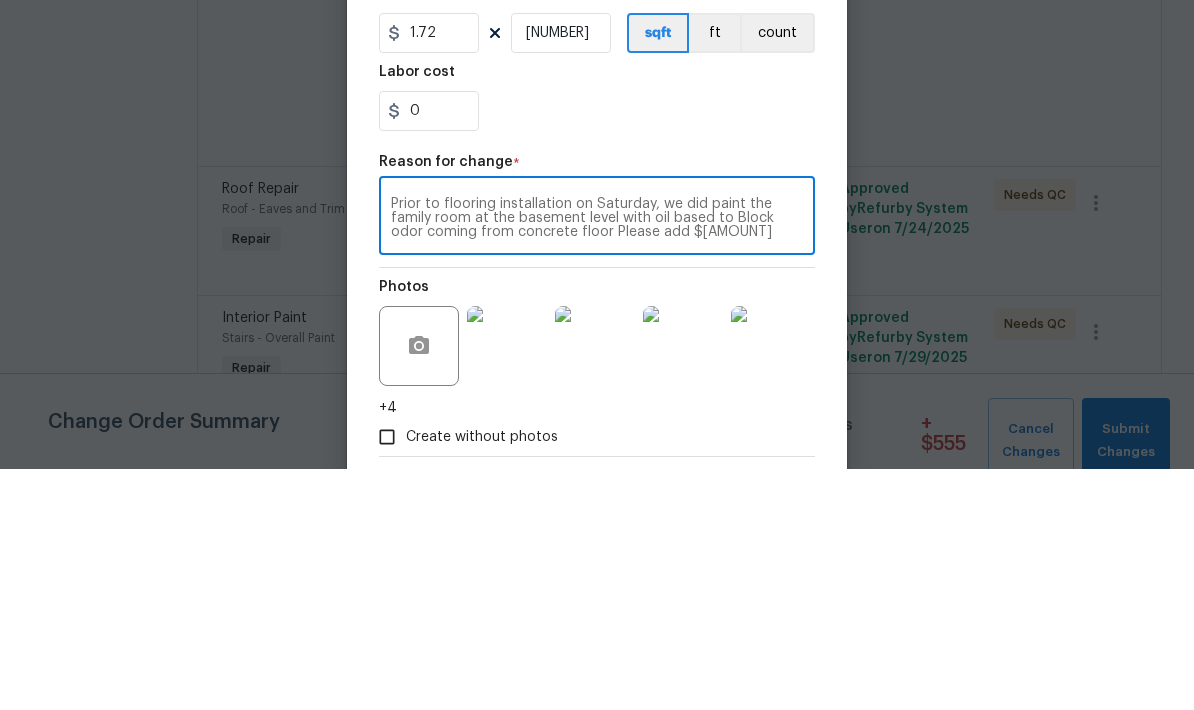 type on "Prior to flooring installation on Saturday, we did paint the family room at the basement level with oil based to Block odor coming from concrete floor Please add $150" 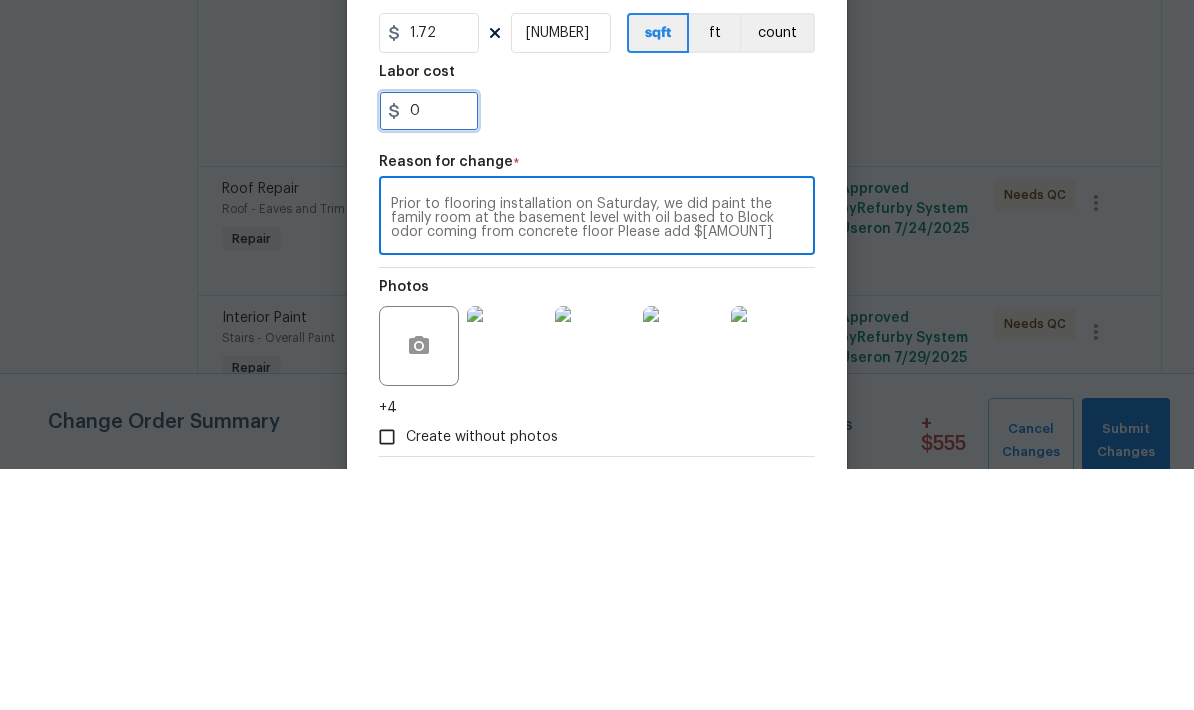 click on "0" at bounding box center [429, 352] 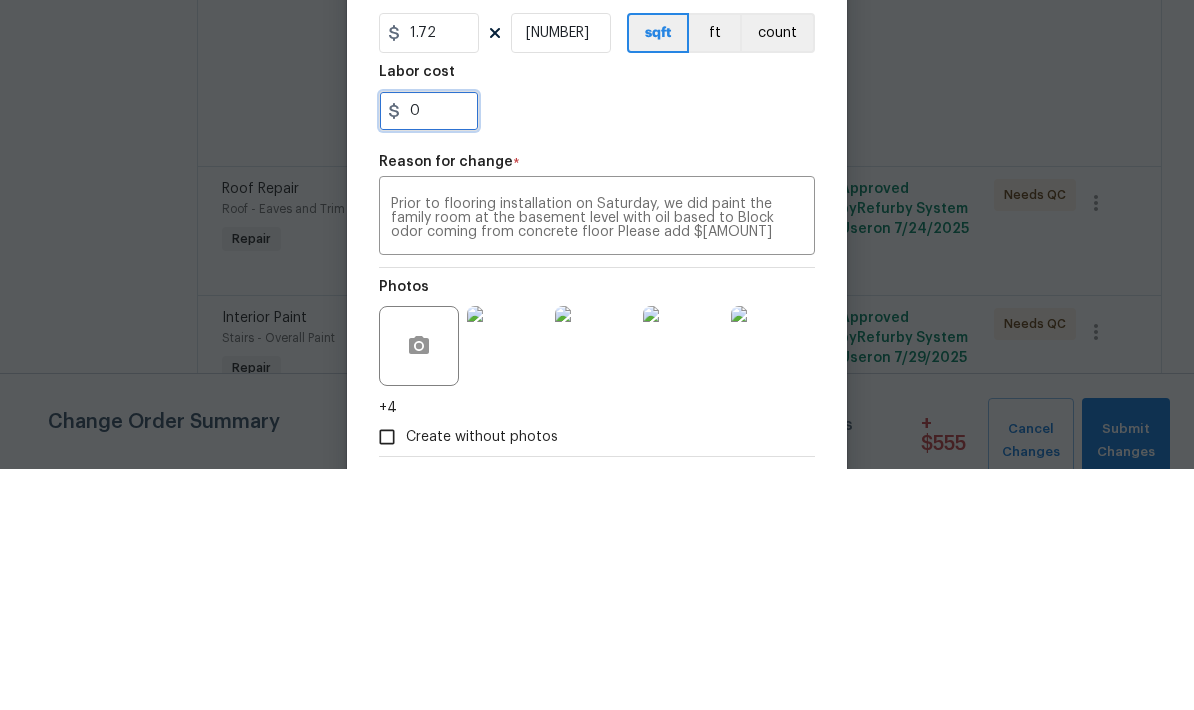 click on "0" at bounding box center [429, 352] 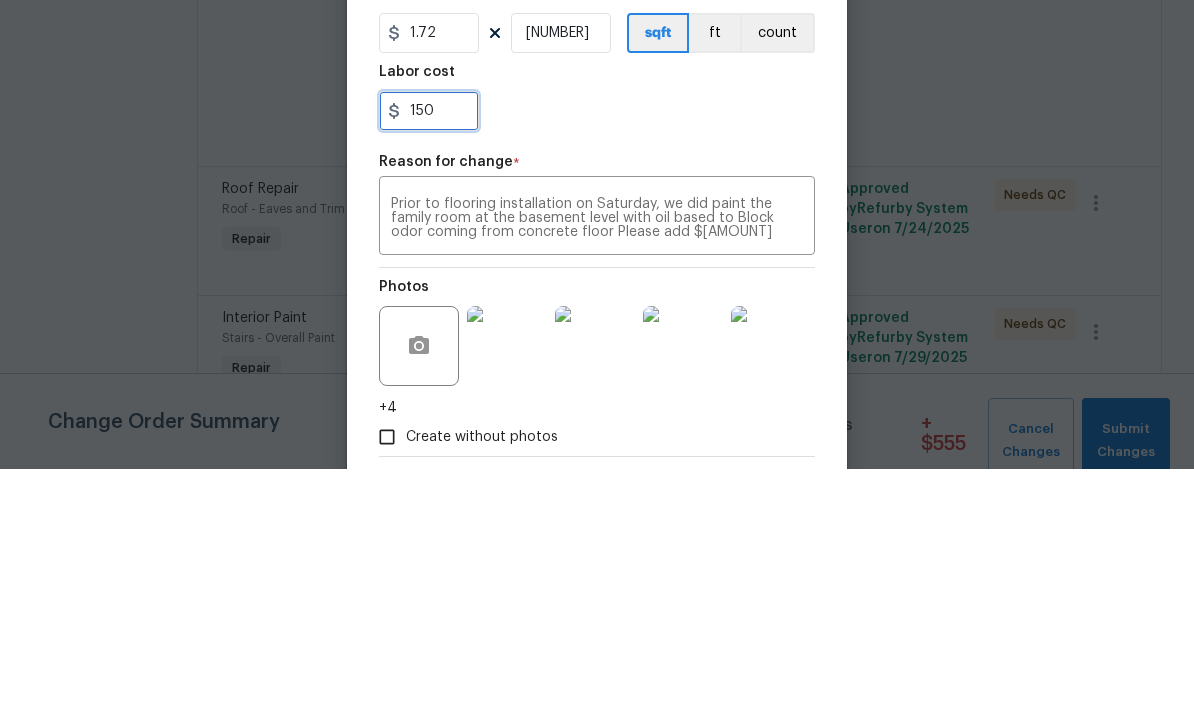 type on "150" 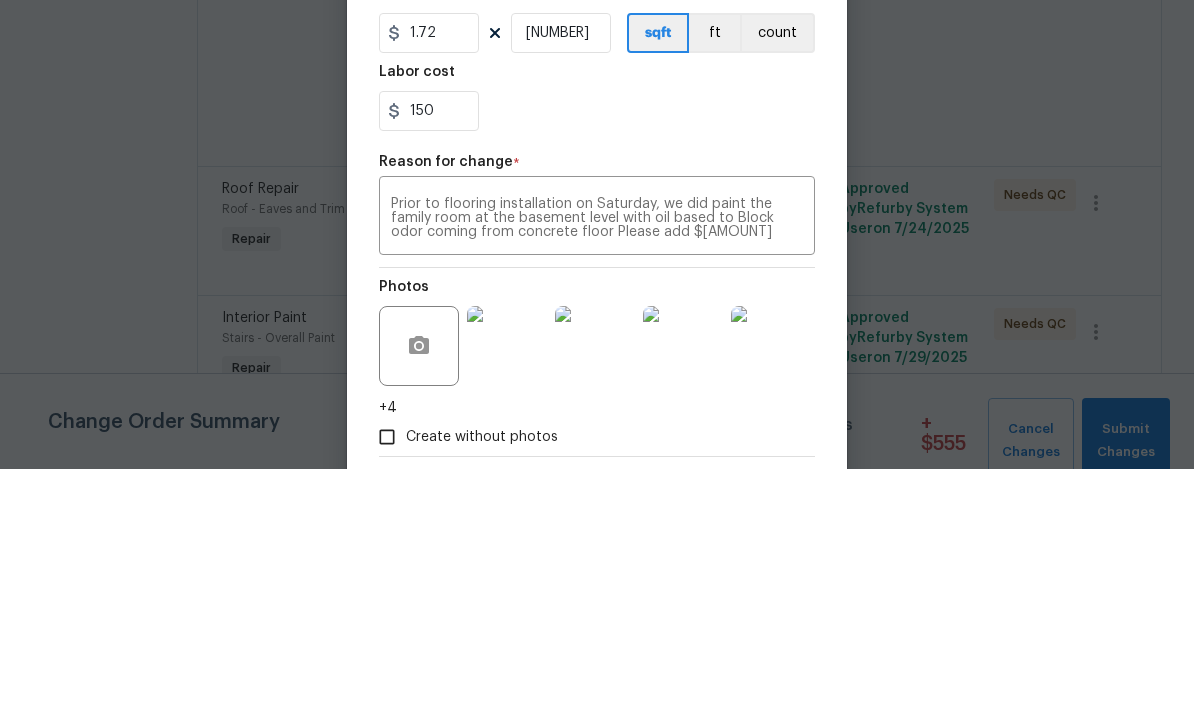 click on "150" at bounding box center [597, 352] 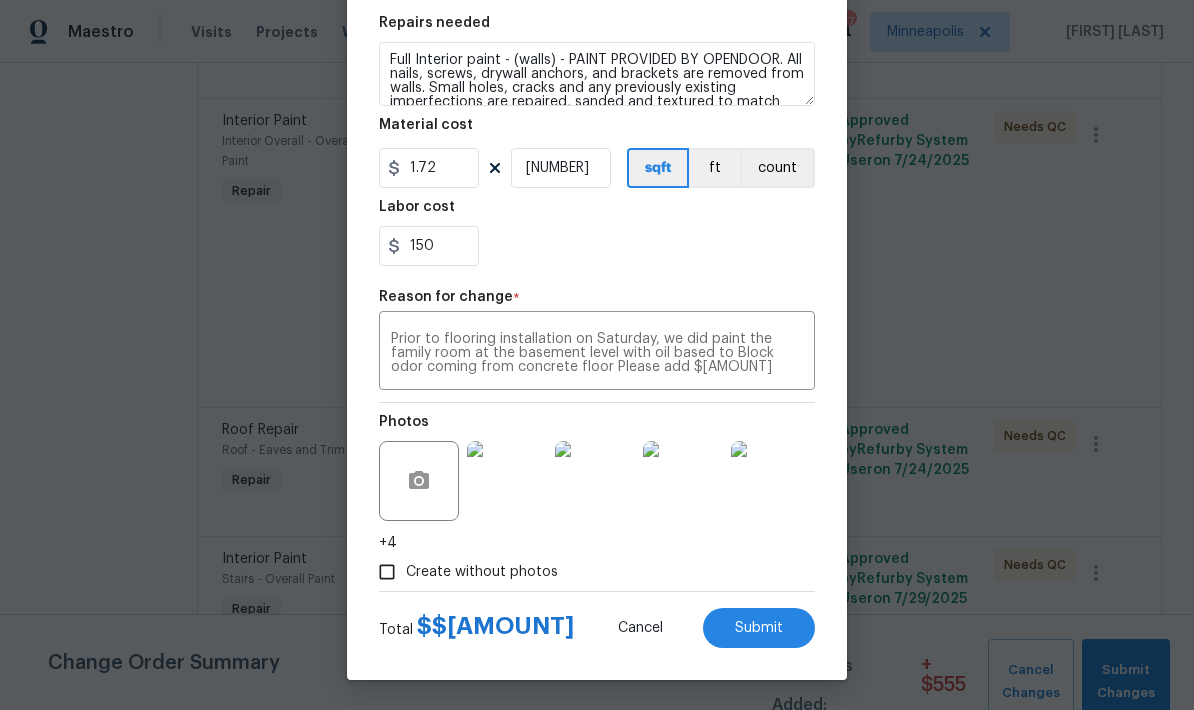 scroll, scrollTop: 299, scrollLeft: 0, axis: vertical 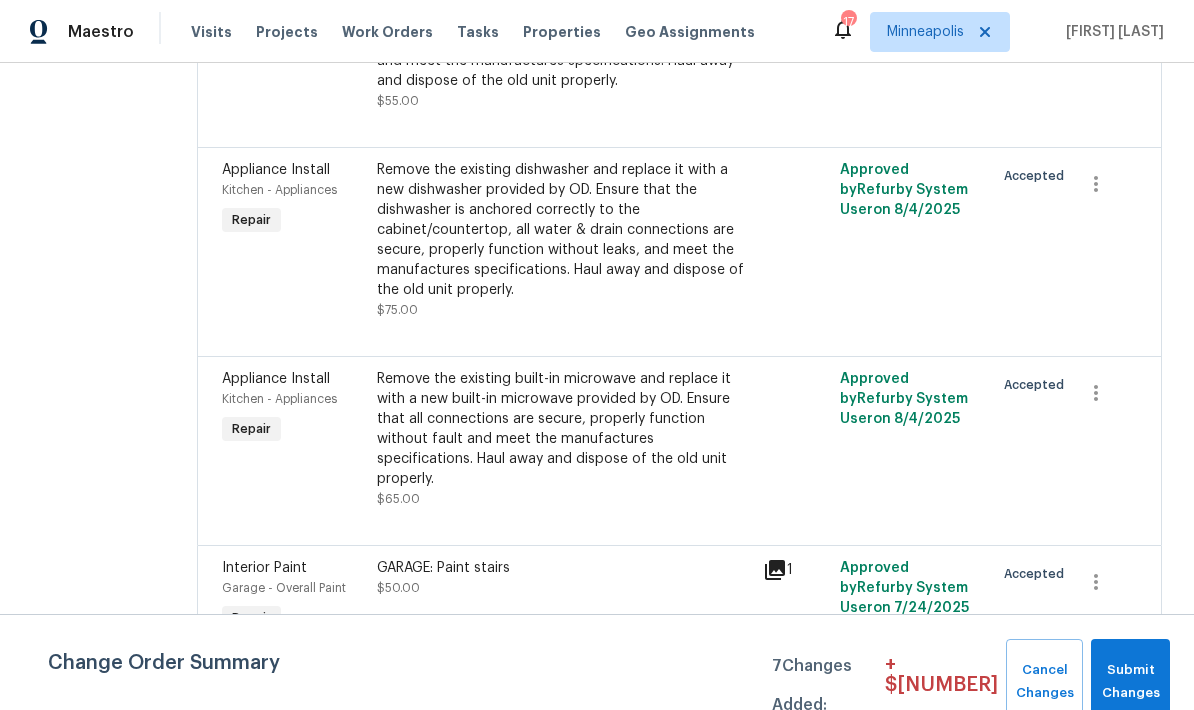 click on "Remove the existing dishwasher and replace it with a new dishwasher provided by OD. Ensure that the dishwasher is anchored correctly to the cabinet/countertop, all water & drain connections are secure, properly function without leaks, and meet the manufactures specifications. Haul away and dispose of the old unit properly." at bounding box center (564, 230) 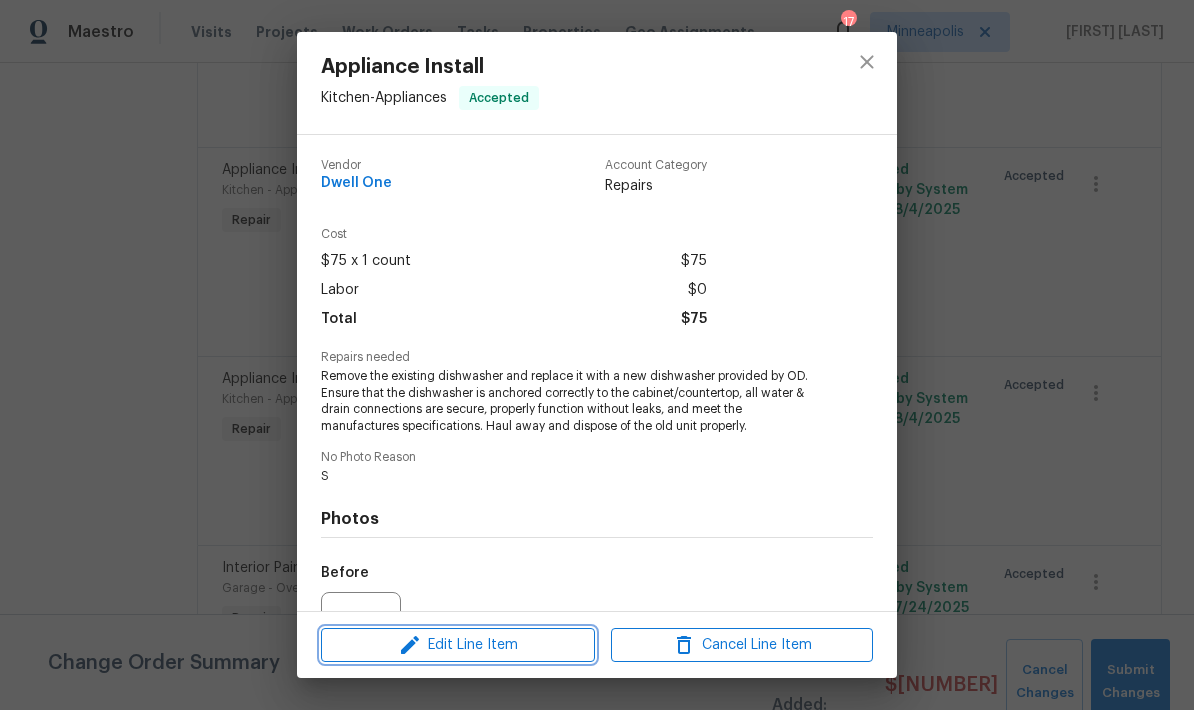 click on "Edit Line Item" at bounding box center [458, 645] 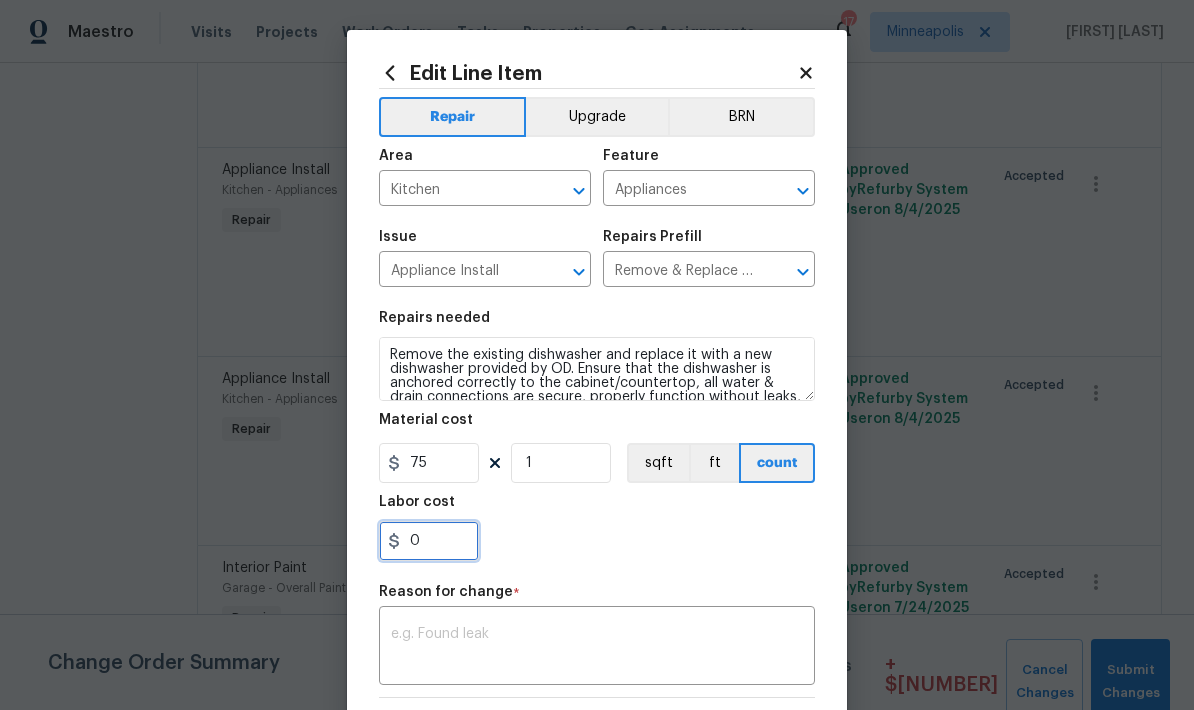 click on "0" at bounding box center (429, 541) 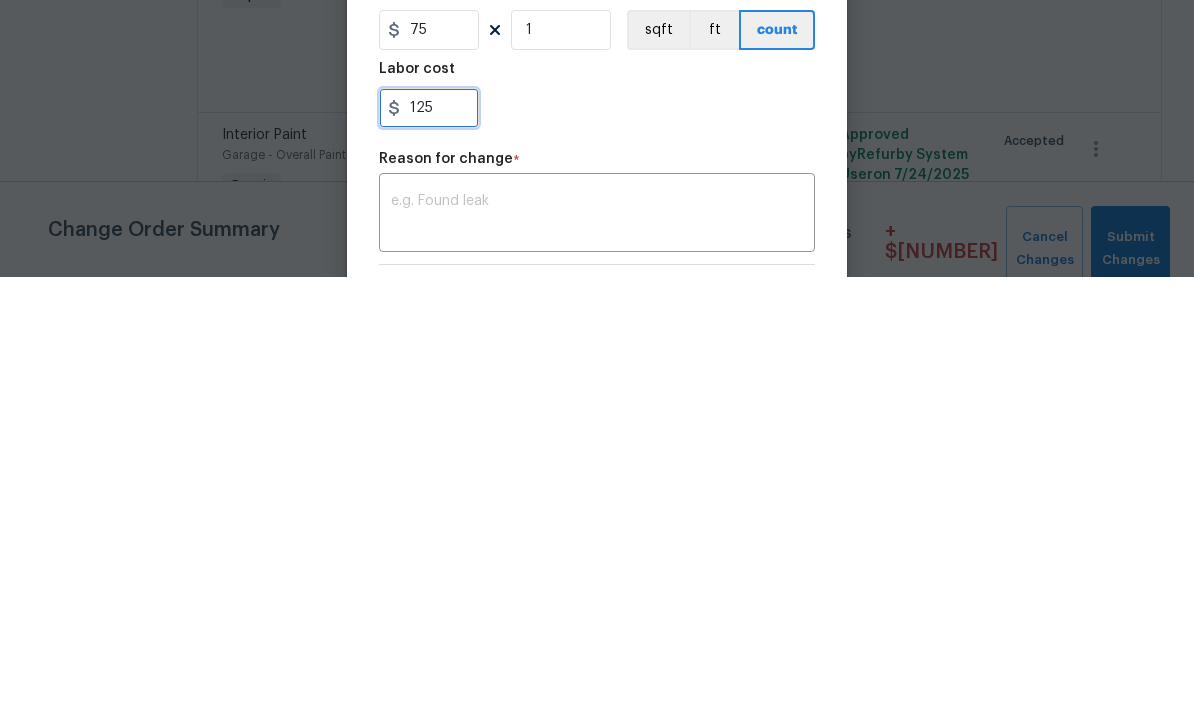 type on "125" 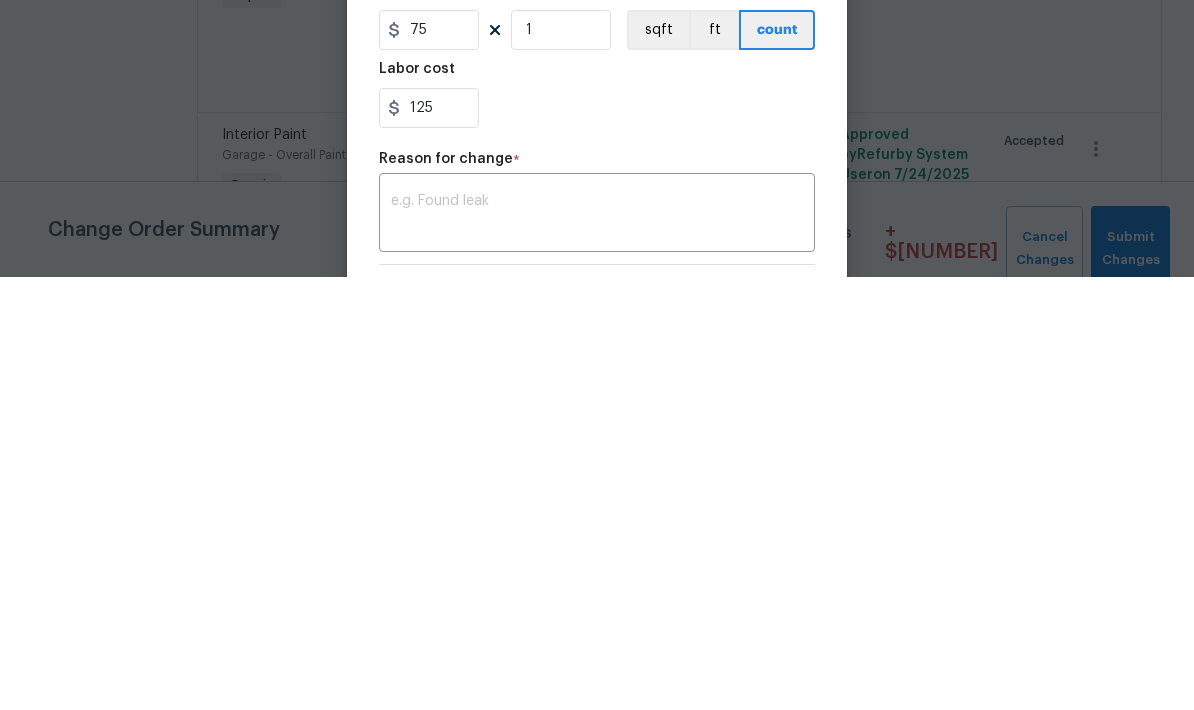 click at bounding box center [597, 648] 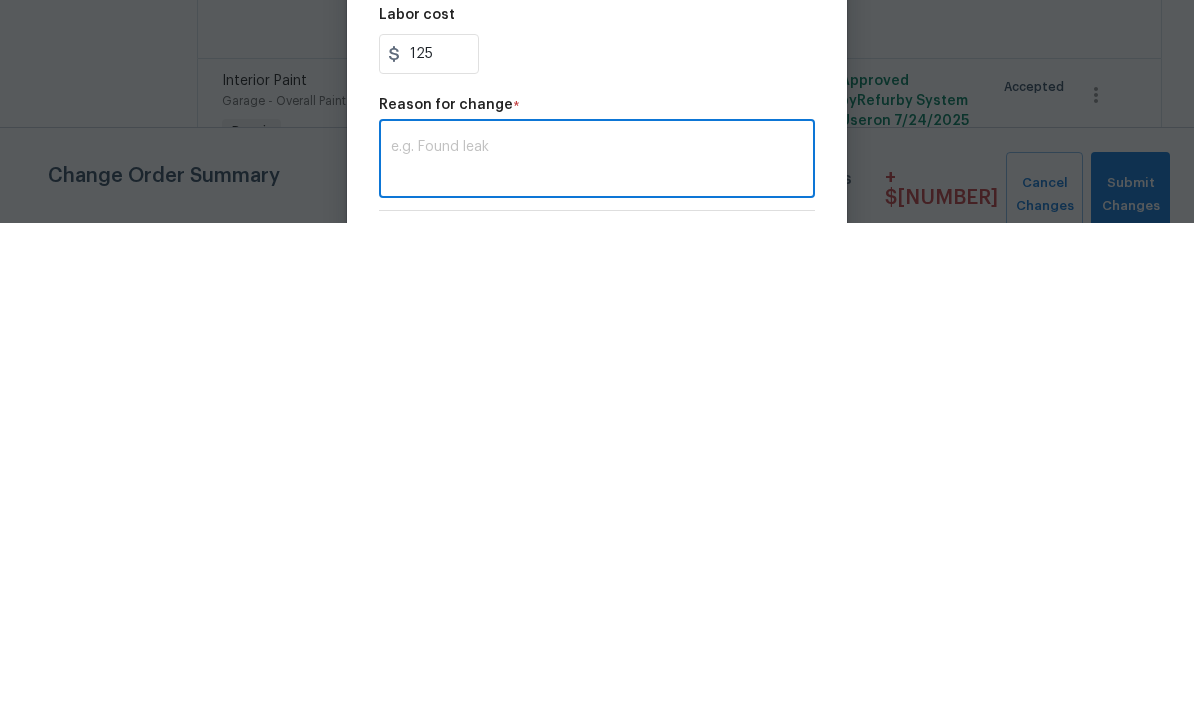 click at bounding box center (597, 648) 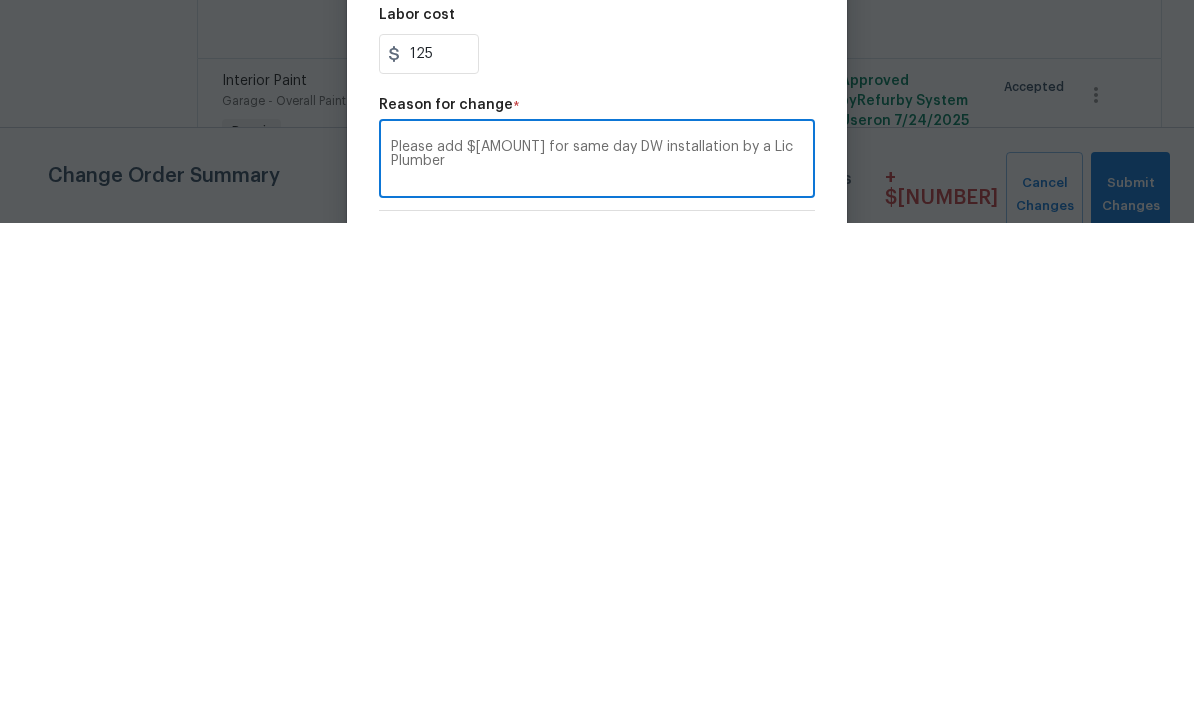 click on "Please add $250 for same day DW installation by a Lic Plumber x ​" at bounding box center (597, 648) 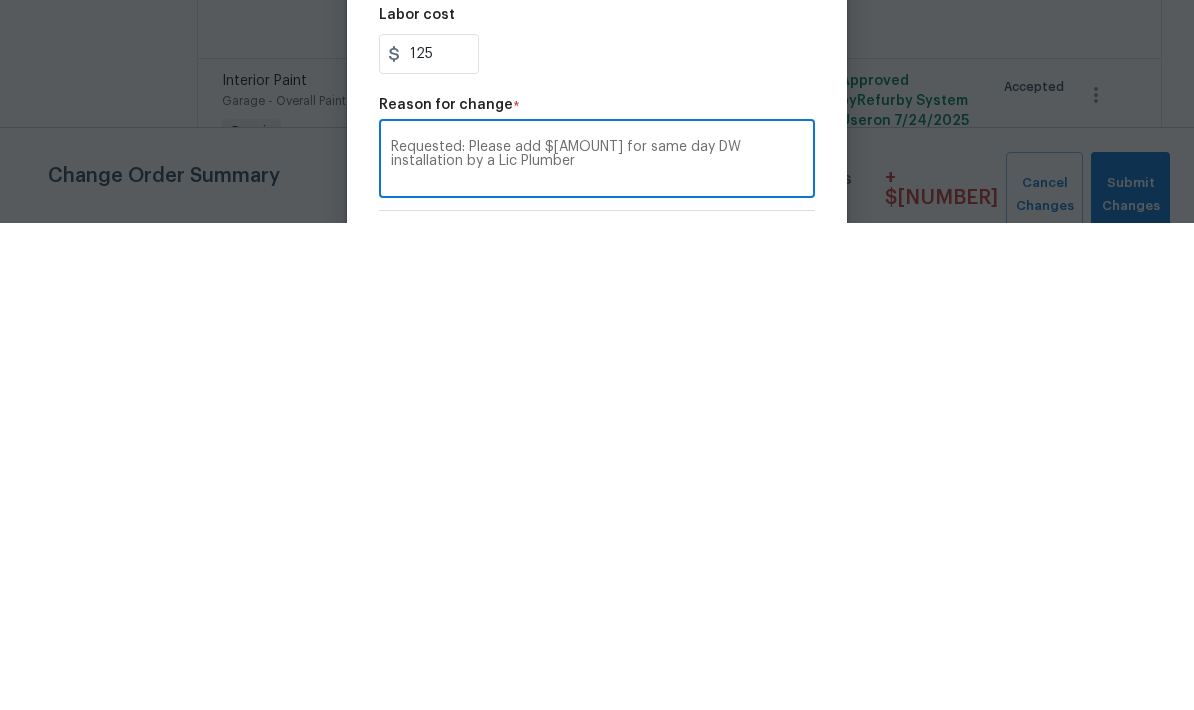 click on "Requested: Please add $250 for same day DW installation by a Lic Plumber" at bounding box center (597, 648) 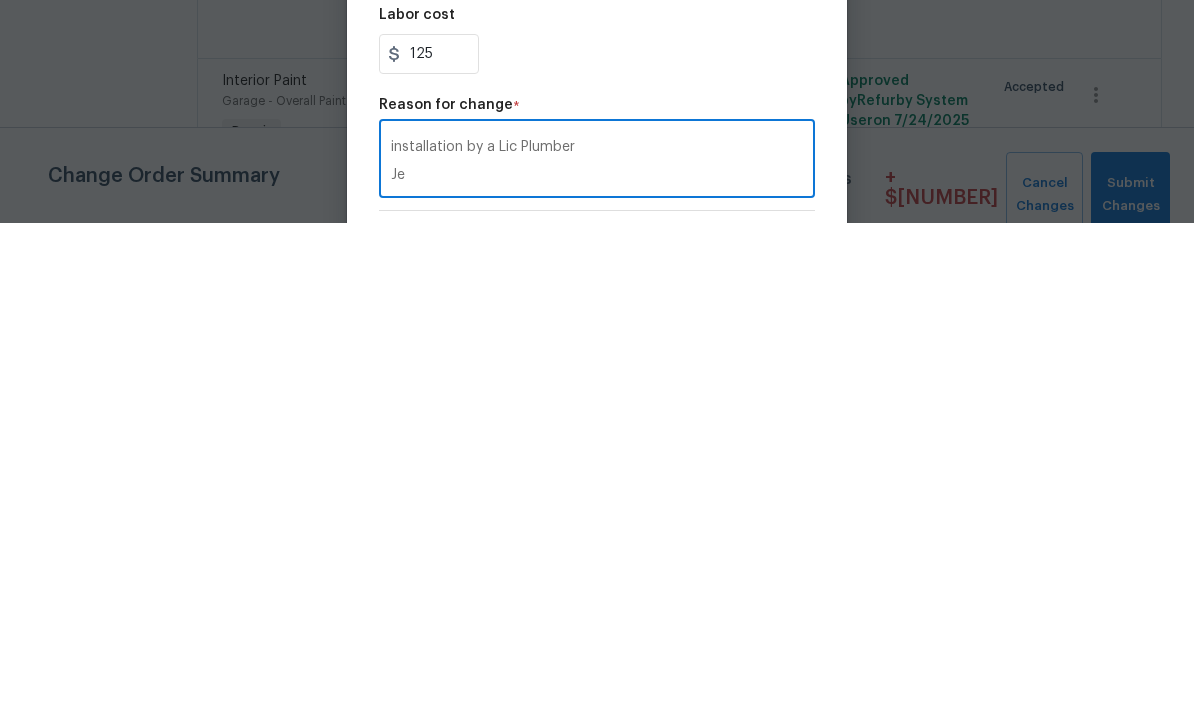 scroll, scrollTop: 14, scrollLeft: 0, axis: vertical 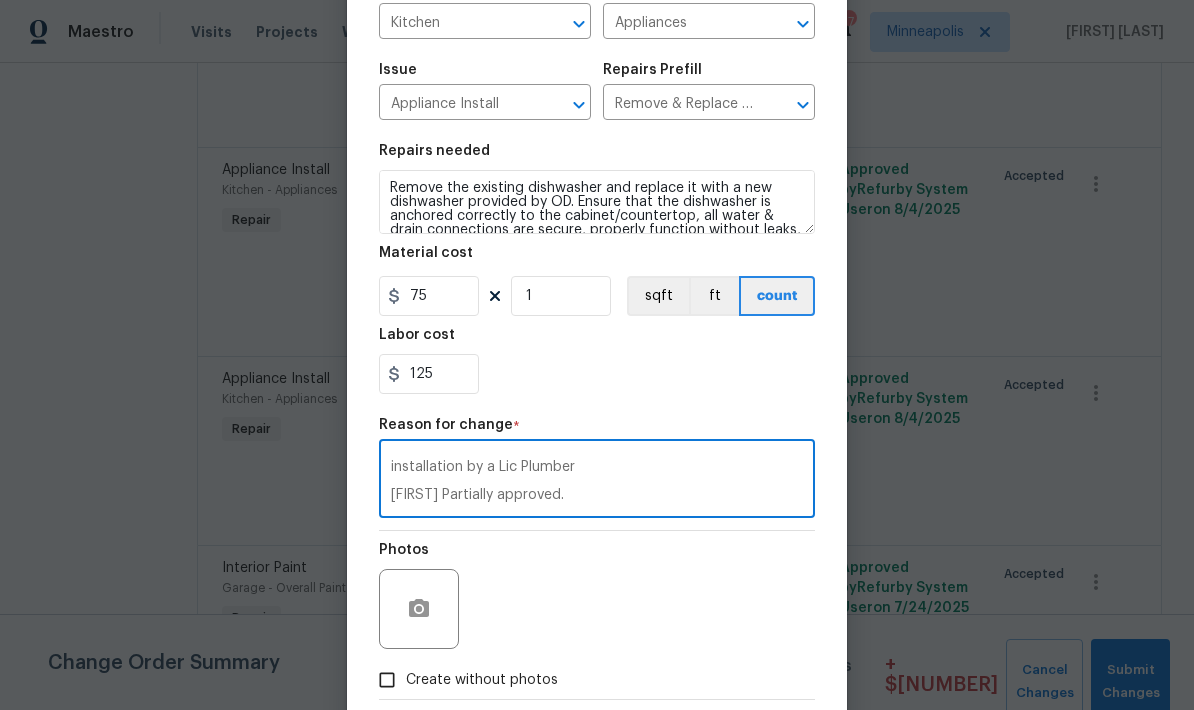 click on "Requested: Please add $250 for same day DW installation by a Lic Plumber
Jeff Partially approved." at bounding box center [597, 481] 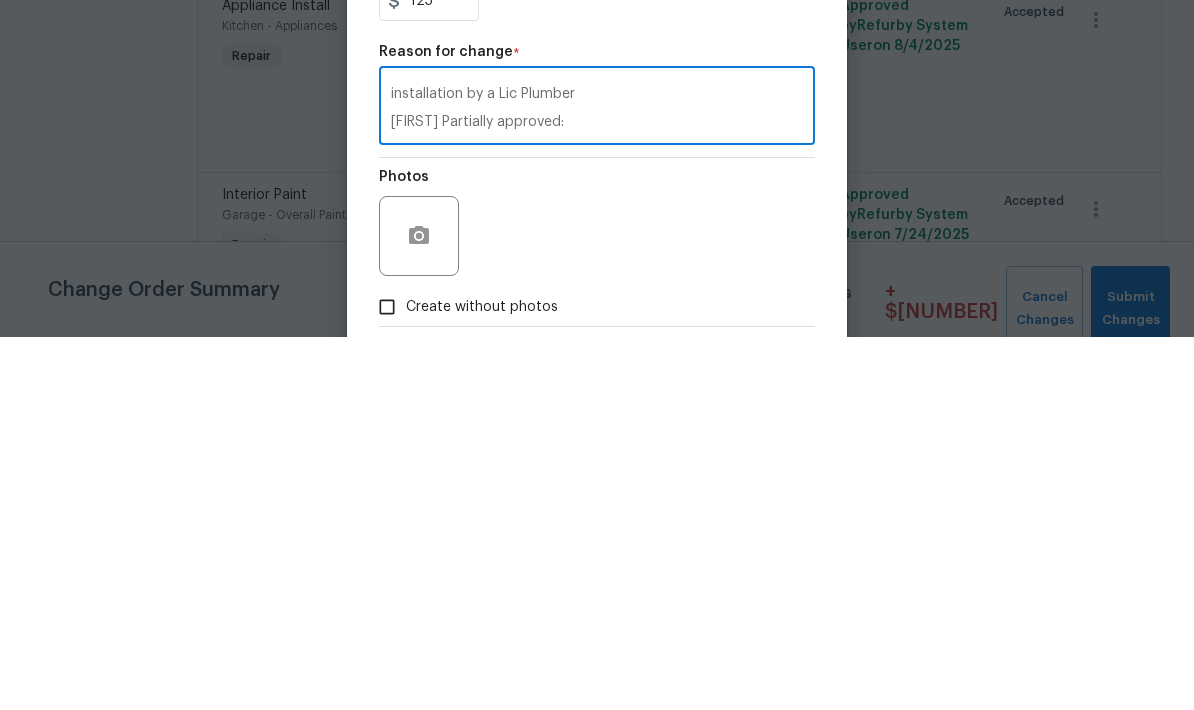 click on "Requested: Please add $250 for same day DW installation by a Lic Plumber
Jeff Partially approved:" at bounding box center [597, 481] 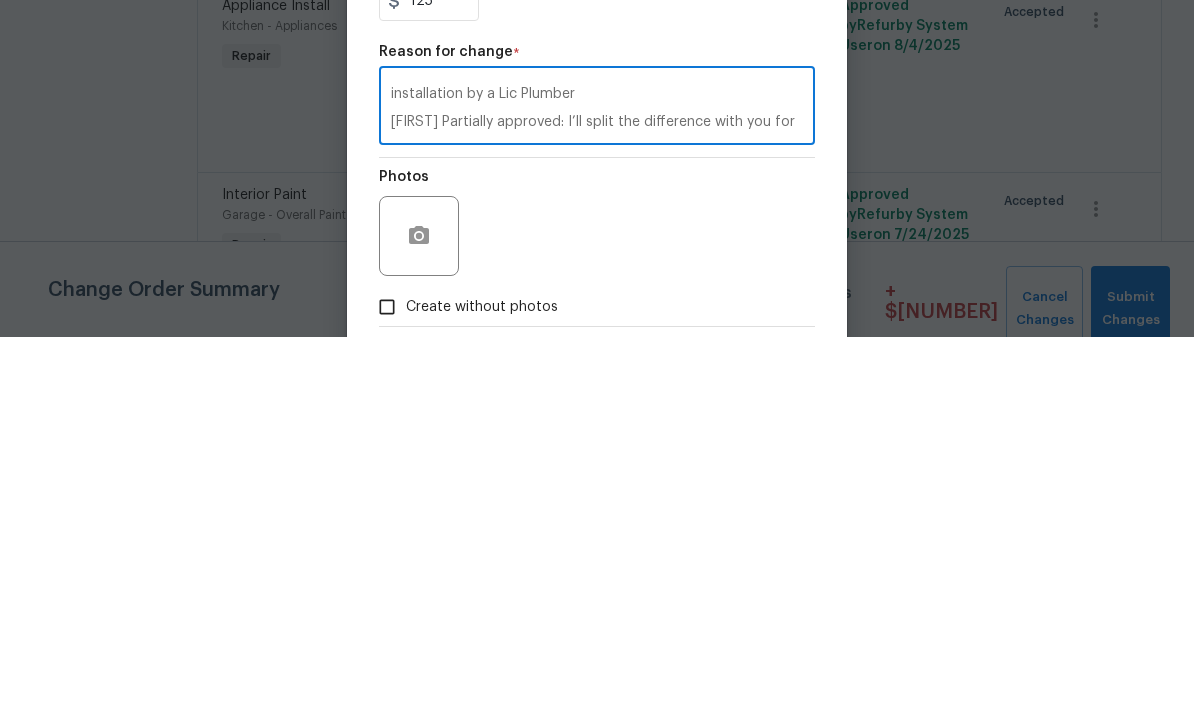 scroll, scrollTop: 98, scrollLeft: 0, axis: vertical 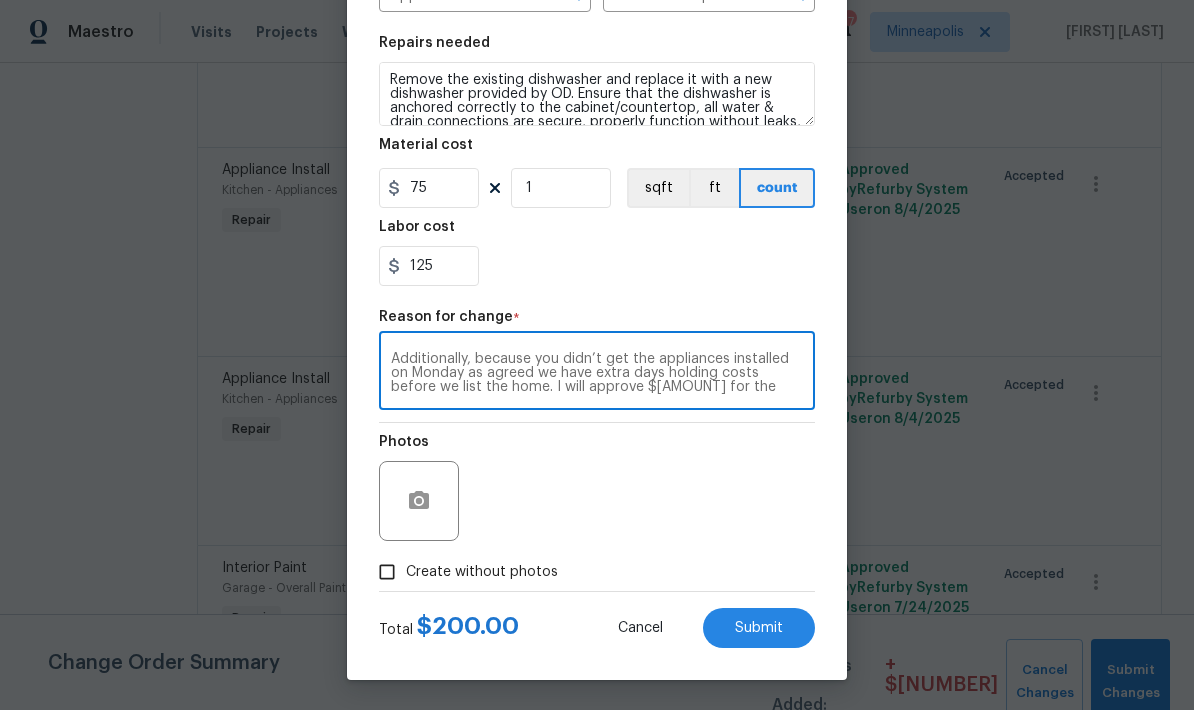 type on "Requested: Please add $250 for same day DW installation by a Lic Plumber
Jeff Partially approved: I’ll split the difference with you for the plumber charge. You knew these appliances were coming on Monday afternoon, so there should’ve been a plumber scheduled days in advance for Monday afternoon. Additionally, because you didn’t get the appliances installed on Monday as agreed we have extra days holding costs before we list the home. I will approve $125 for the plumber." 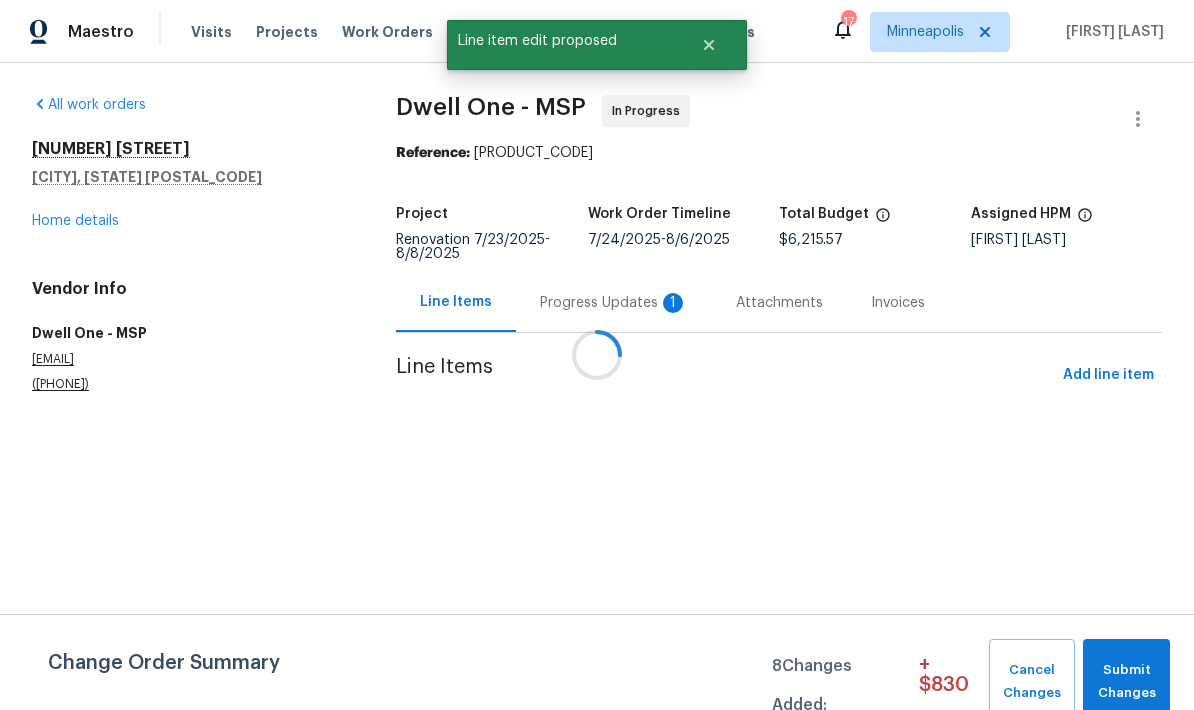 scroll, scrollTop: 0, scrollLeft: 0, axis: both 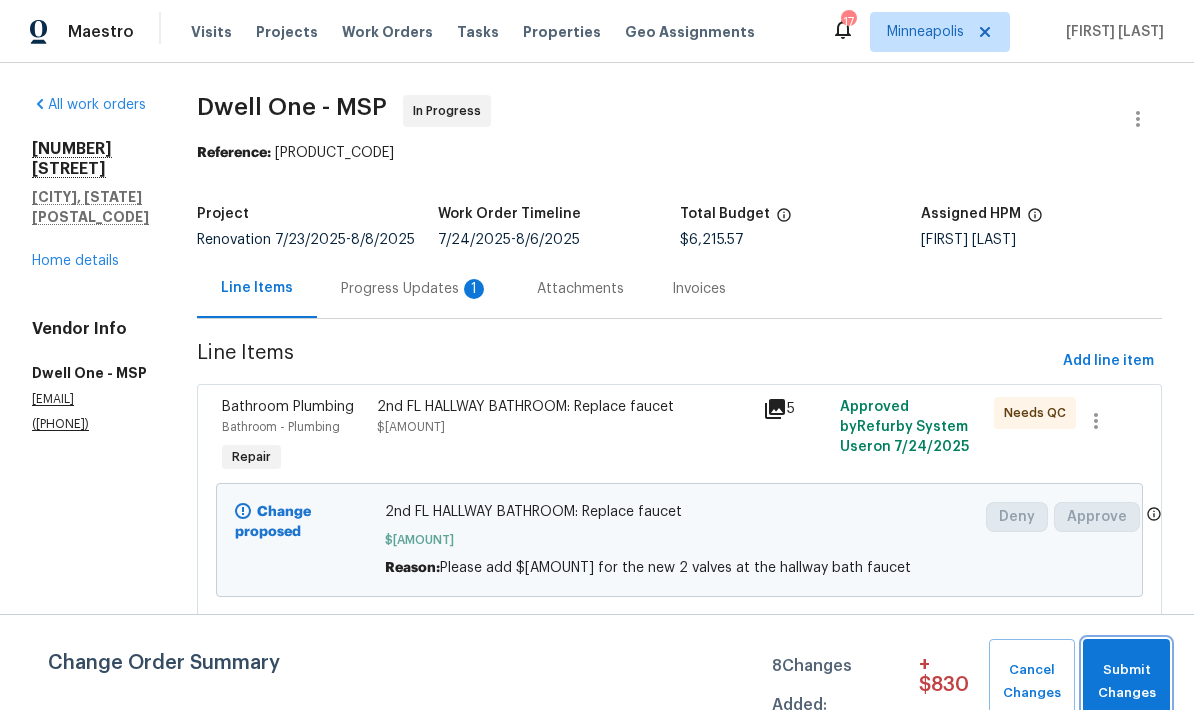 click on "Submit Changes" at bounding box center (1126, 682) 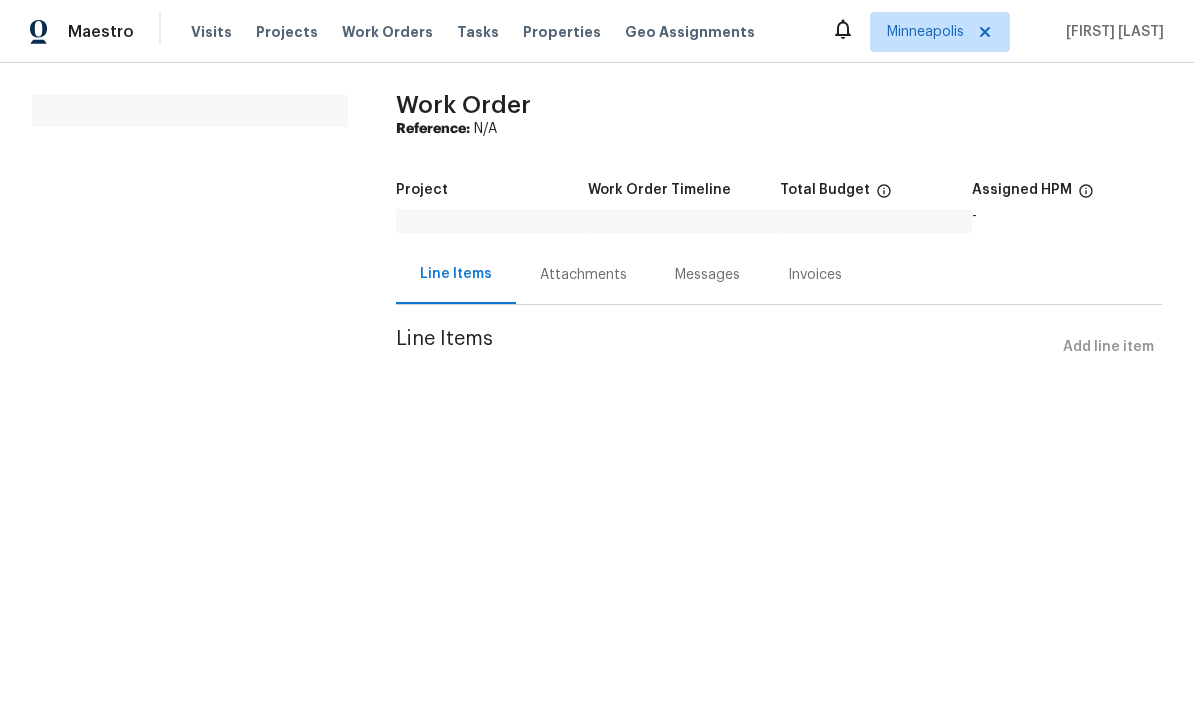 scroll, scrollTop: 0, scrollLeft: 0, axis: both 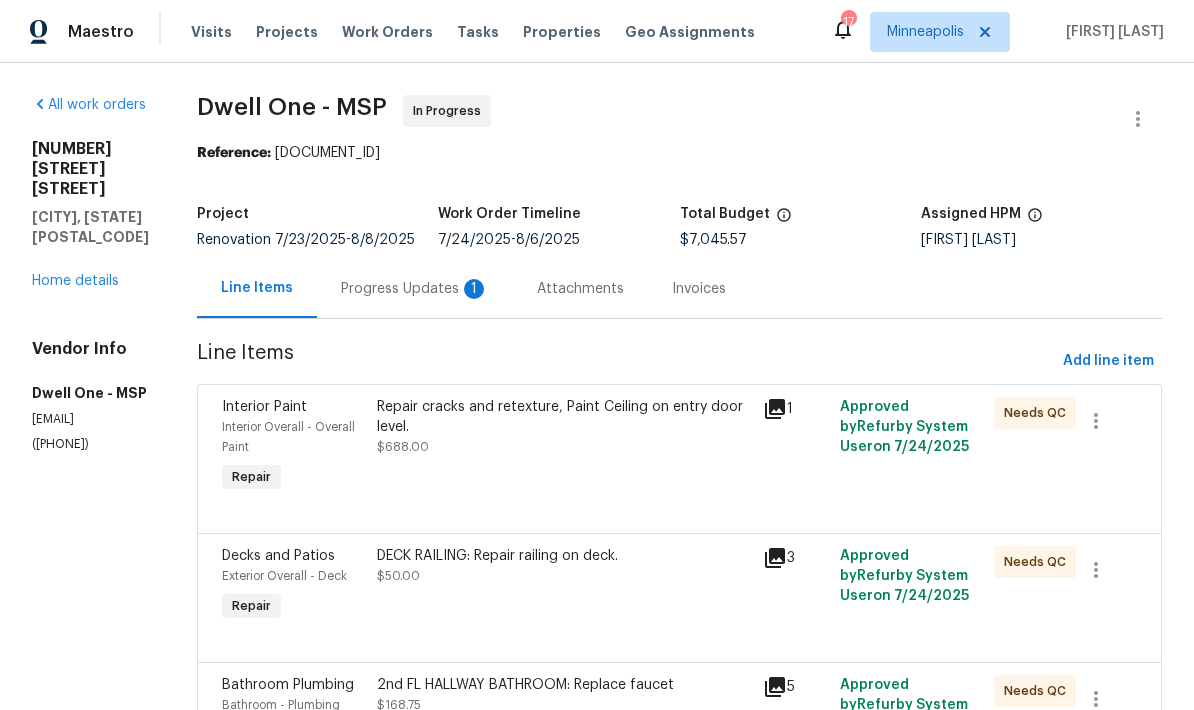 click on "Progress Updates 1" at bounding box center (415, 289) 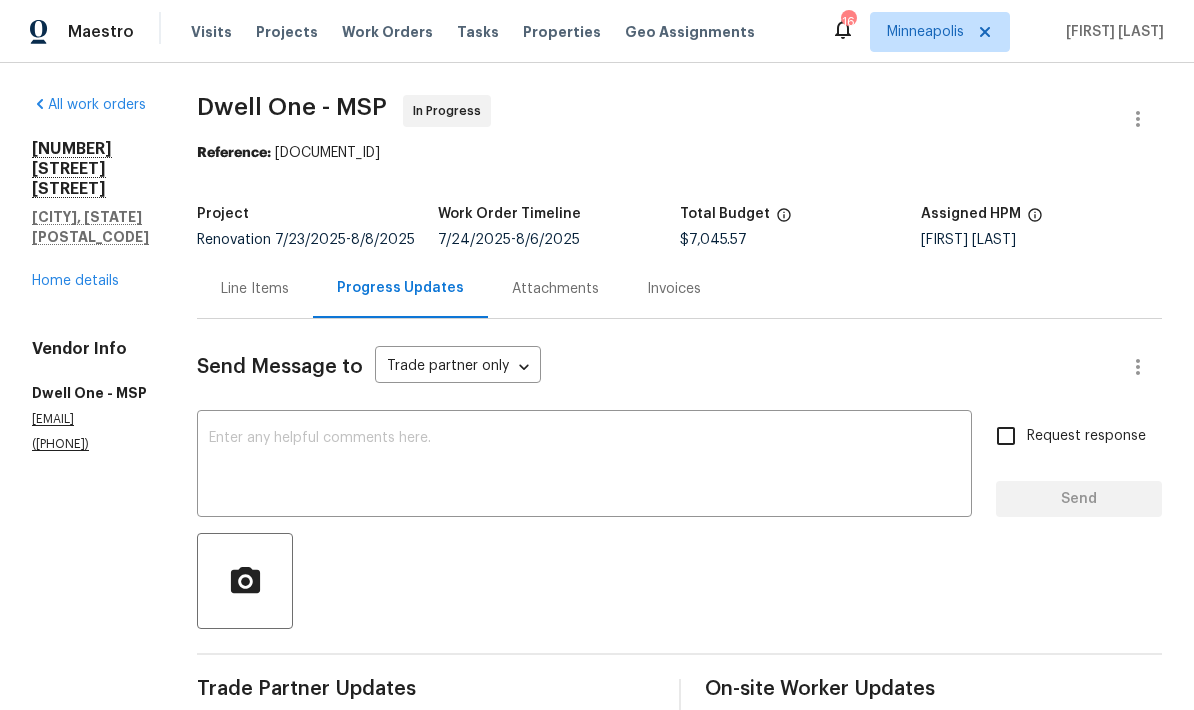 click at bounding box center [584, 466] 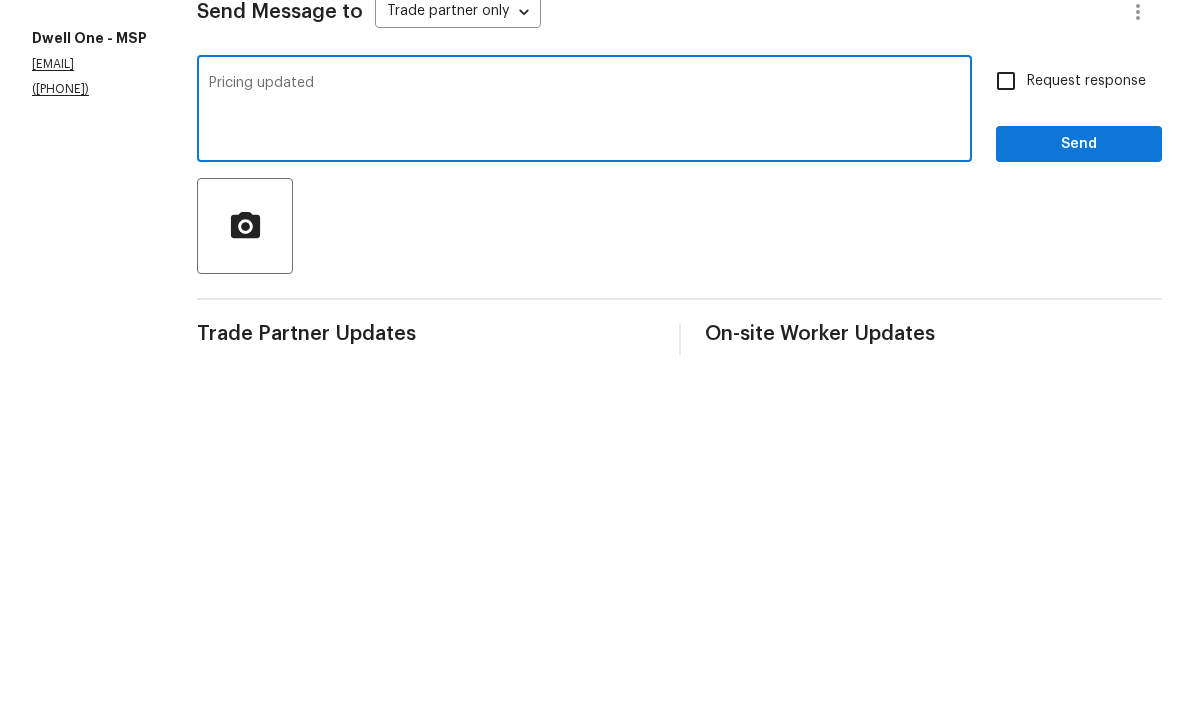 type on "Pricing updated" 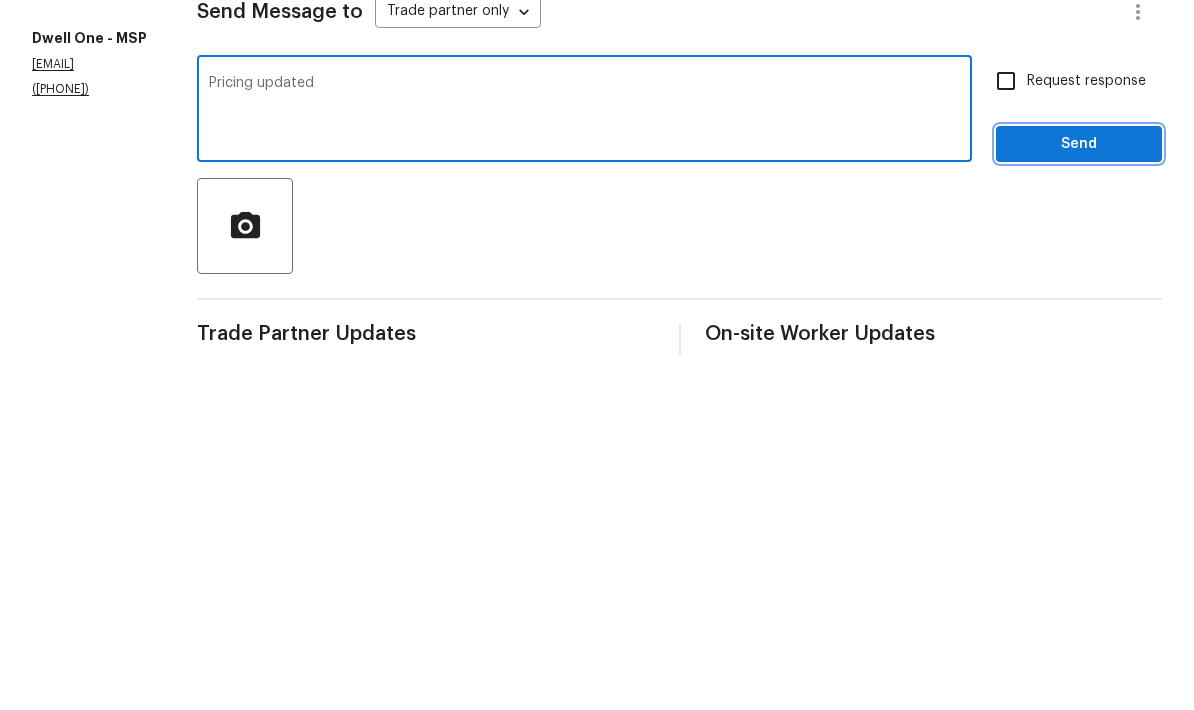 click on "Send" at bounding box center [1079, 499] 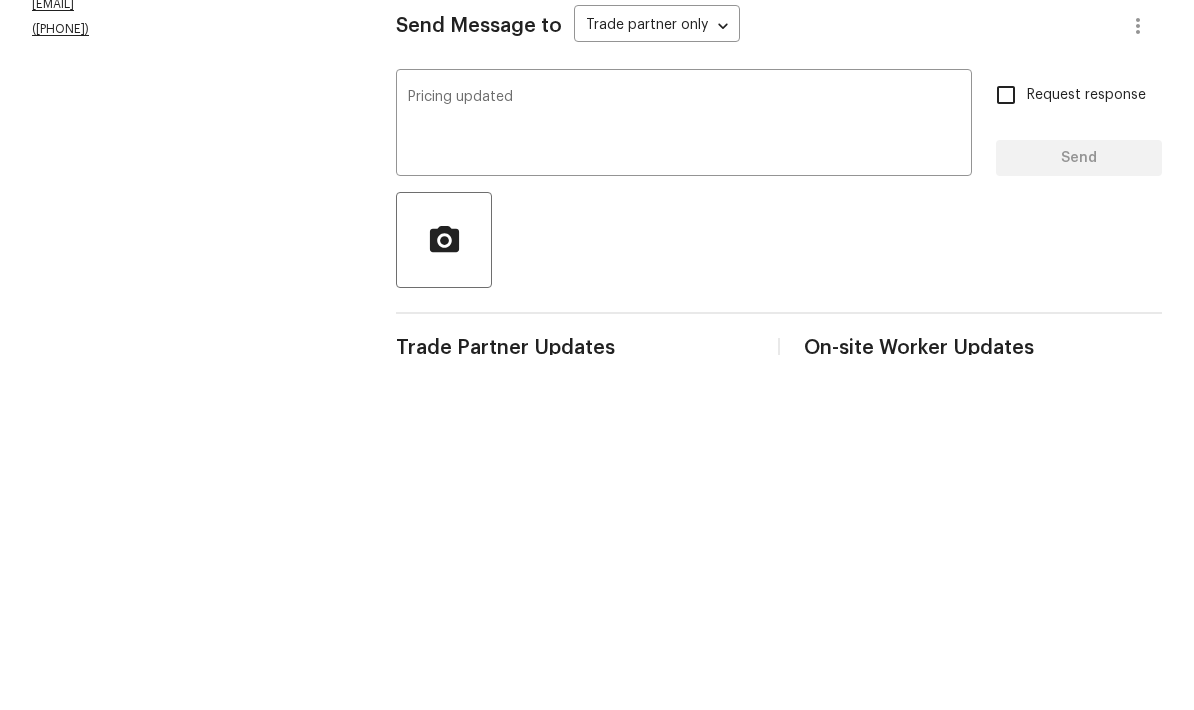 scroll, scrollTop: 52, scrollLeft: 0, axis: vertical 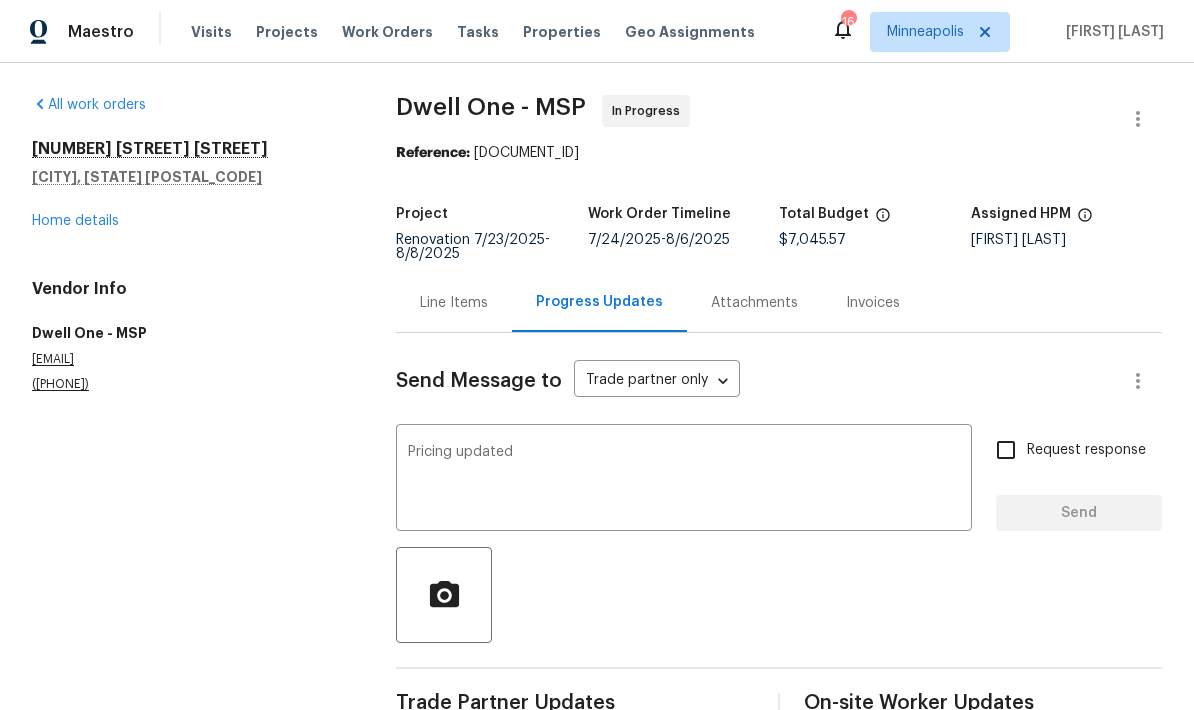 type 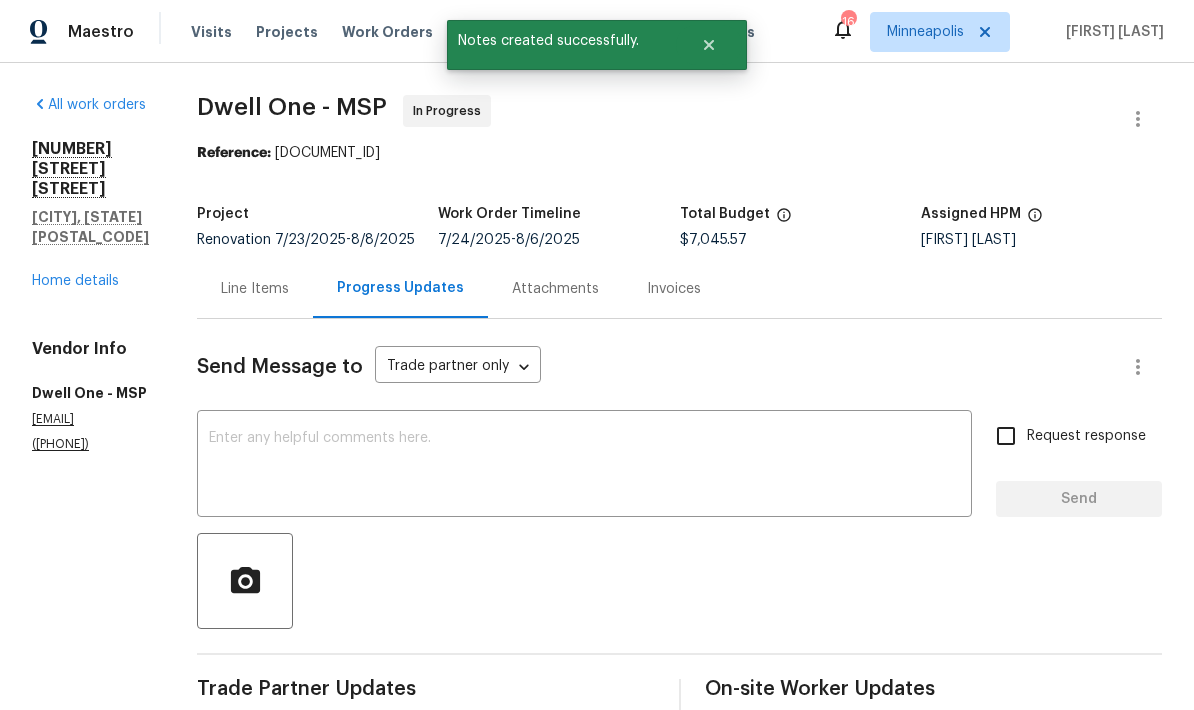 scroll, scrollTop: 0, scrollLeft: 0, axis: both 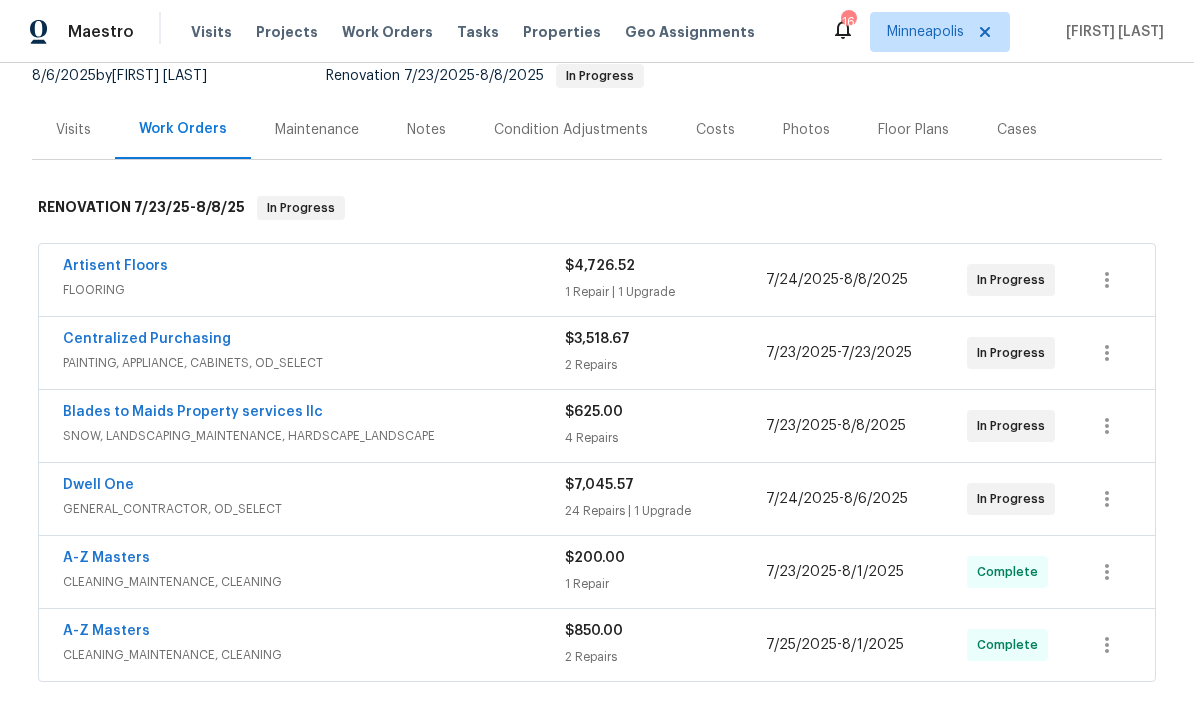 click on "Blades to Maids Property services llc" at bounding box center (193, 412) 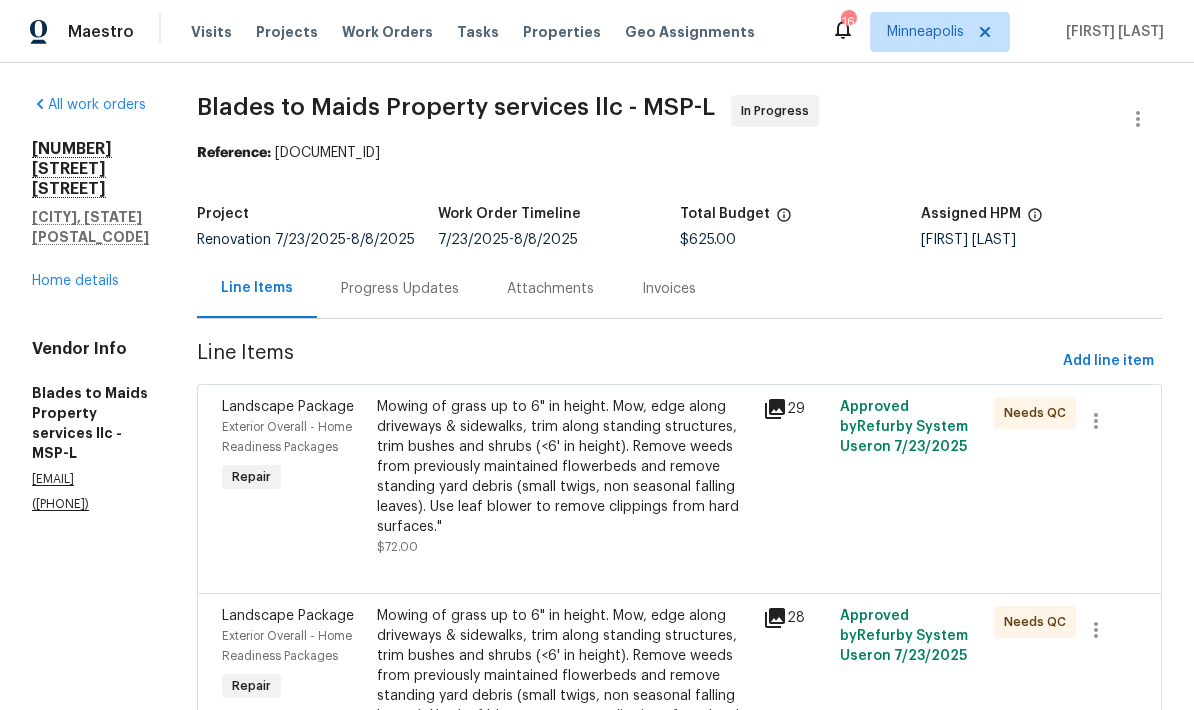 scroll, scrollTop: 0, scrollLeft: 0, axis: both 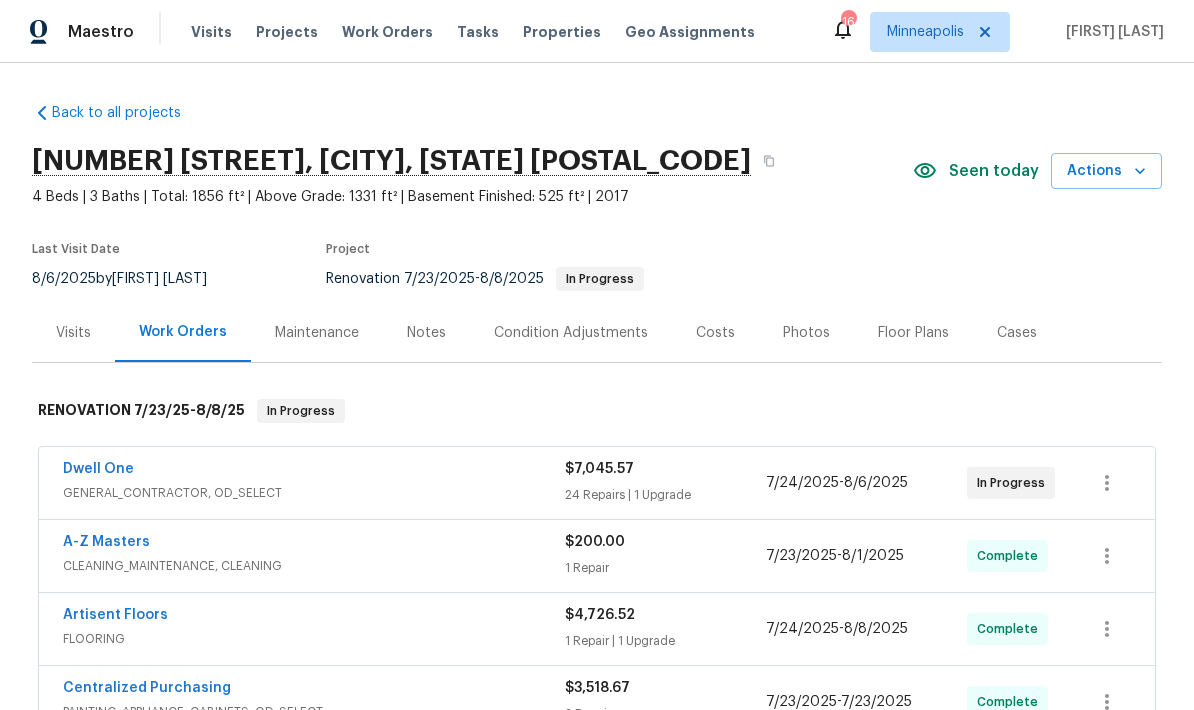 click on "Photos" at bounding box center (806, 333) 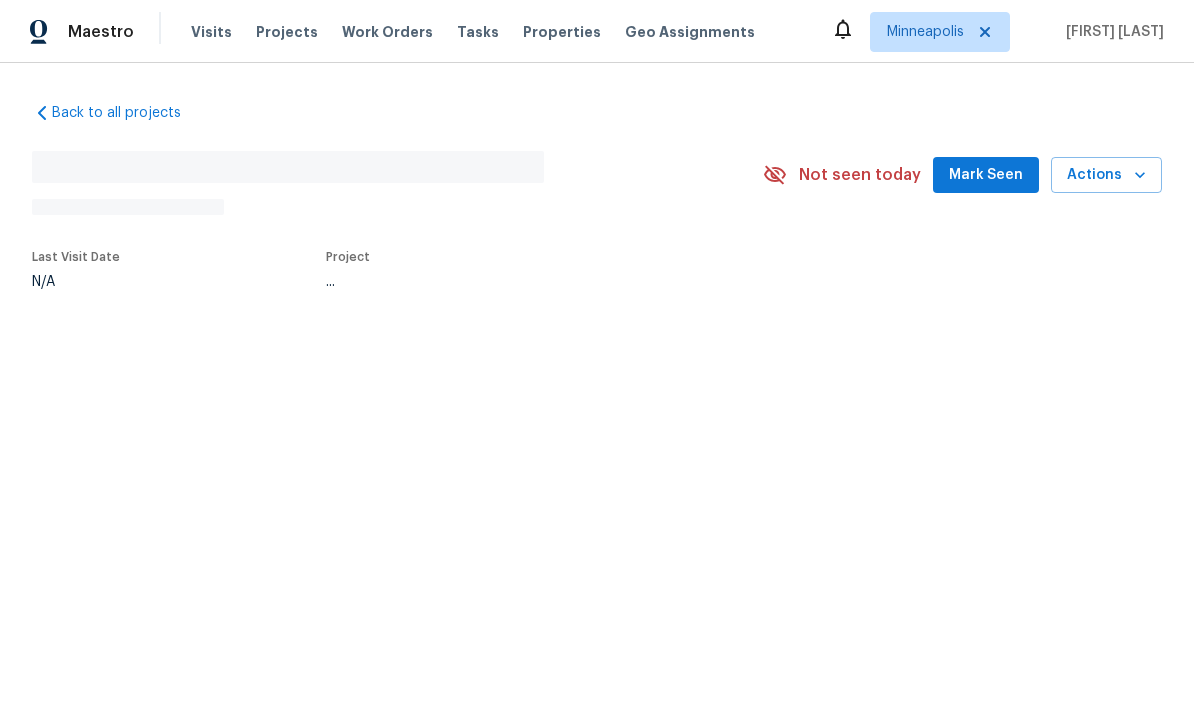 scroll, scrollTop: 0, scrollLeft: 0, axis: both 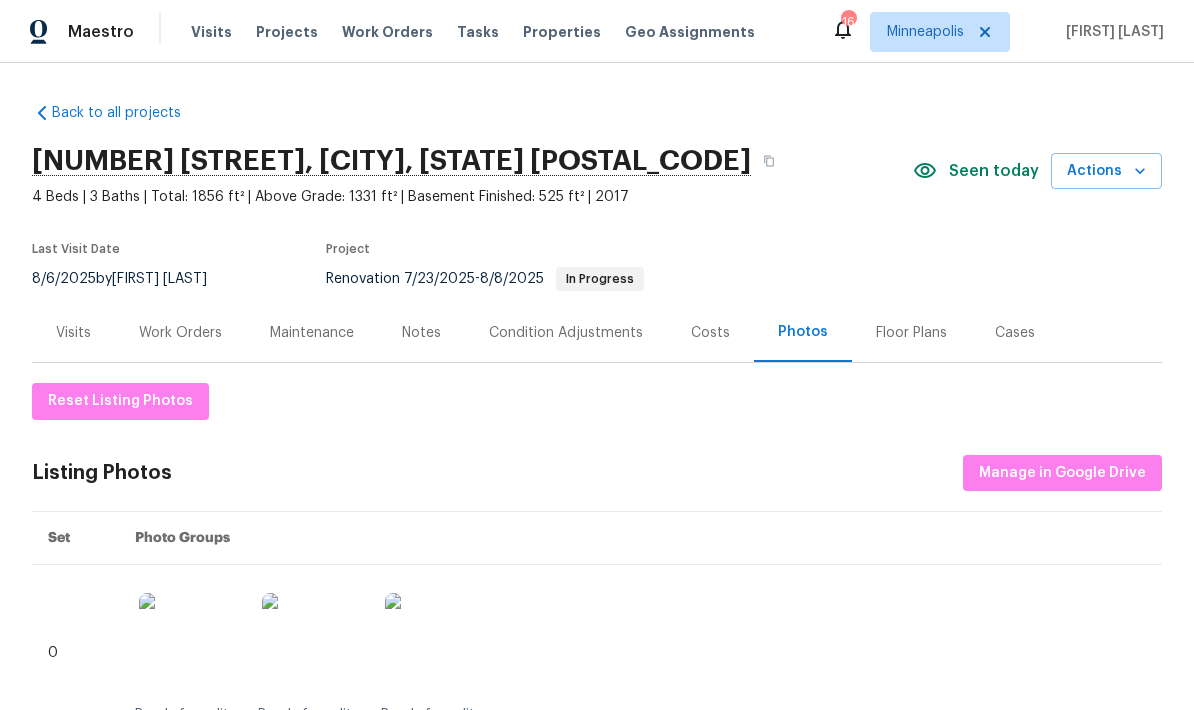 click on "Work Orders" at bounding box center [180, 333] 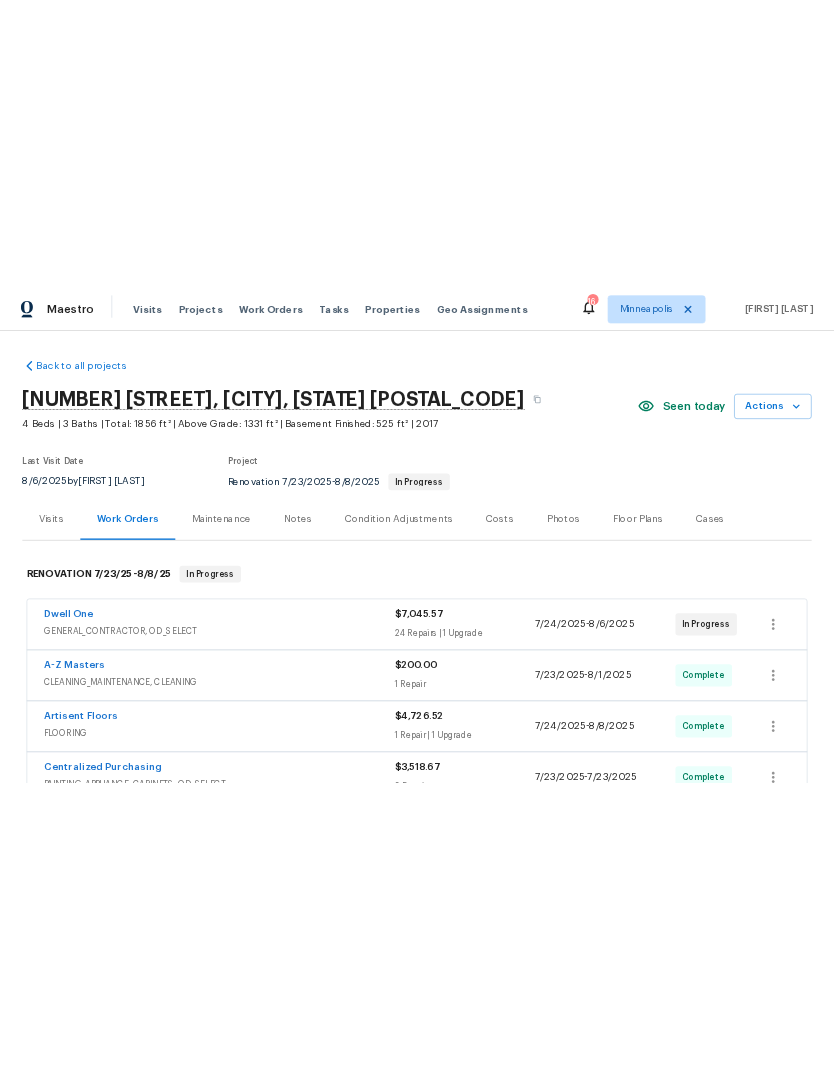 scroll, scrollTop: 0, scrollLeft: 0, axis: both 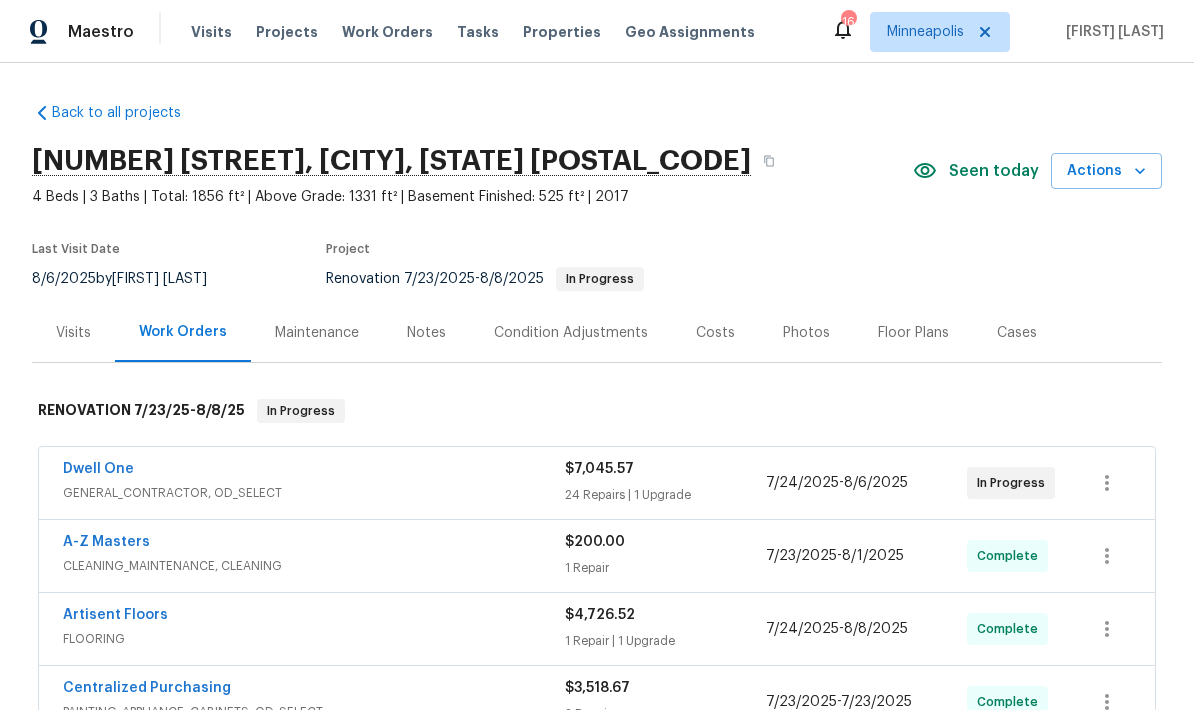 click 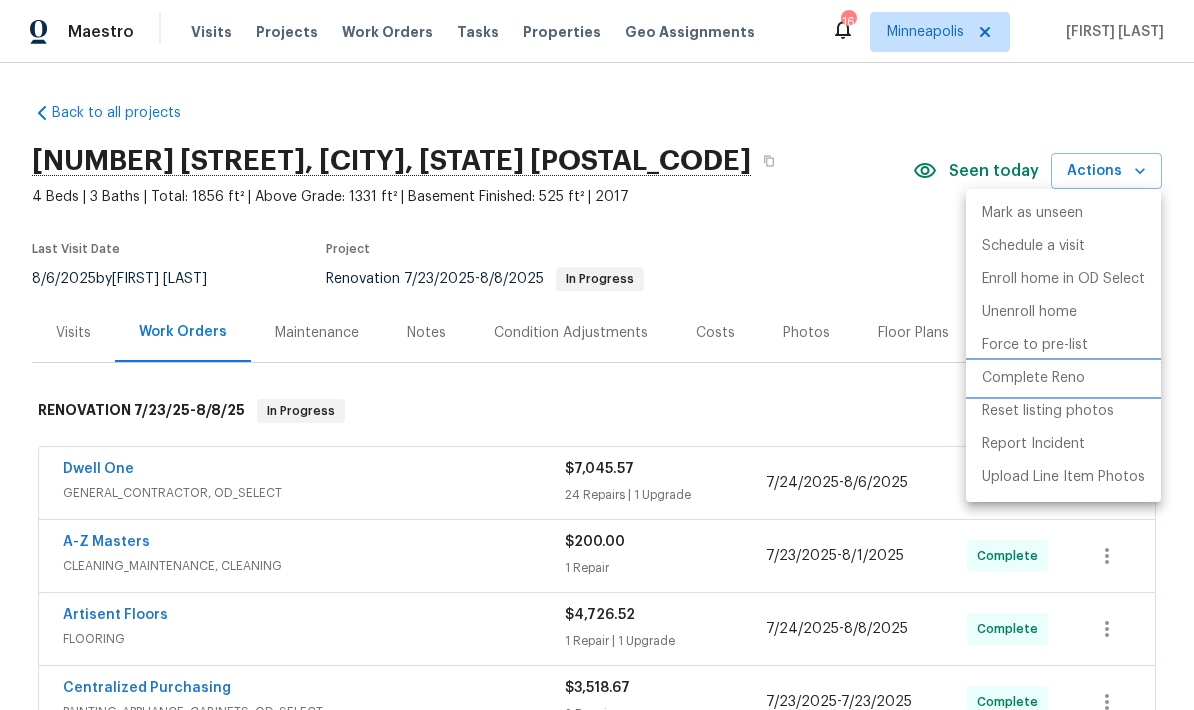 click on "Complete Reno" at bounding box center (1033, 378) 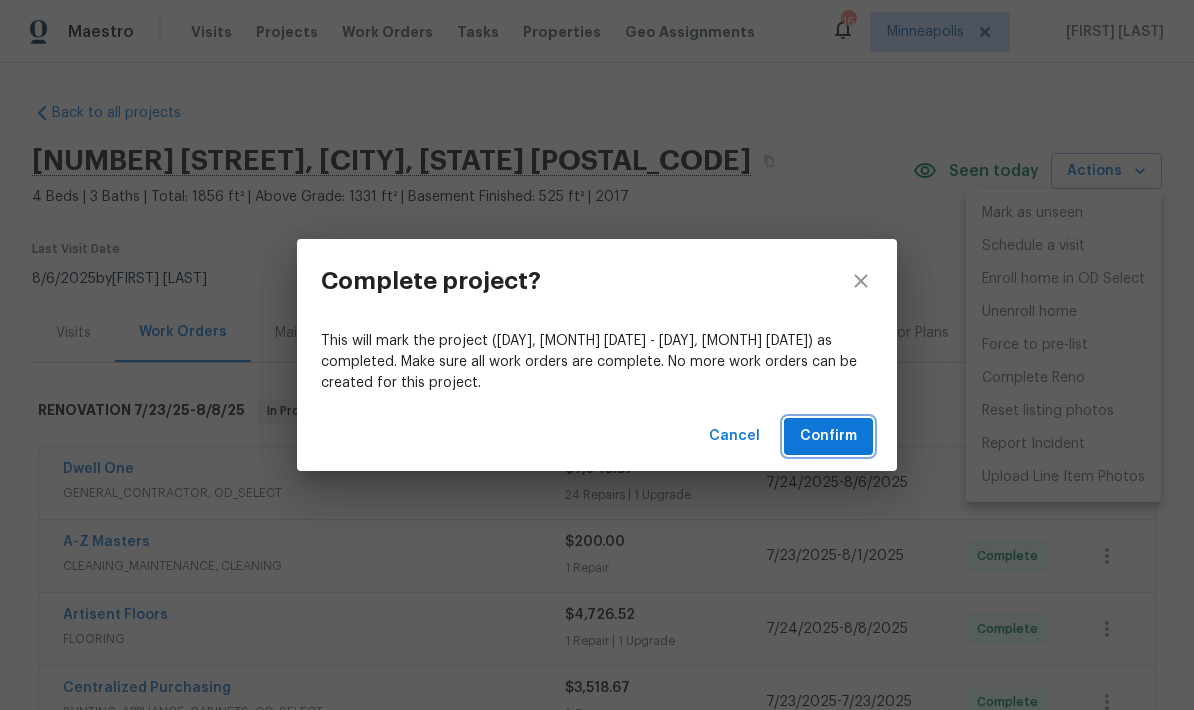 click on "Confirm" at bounding box center [828, 436] 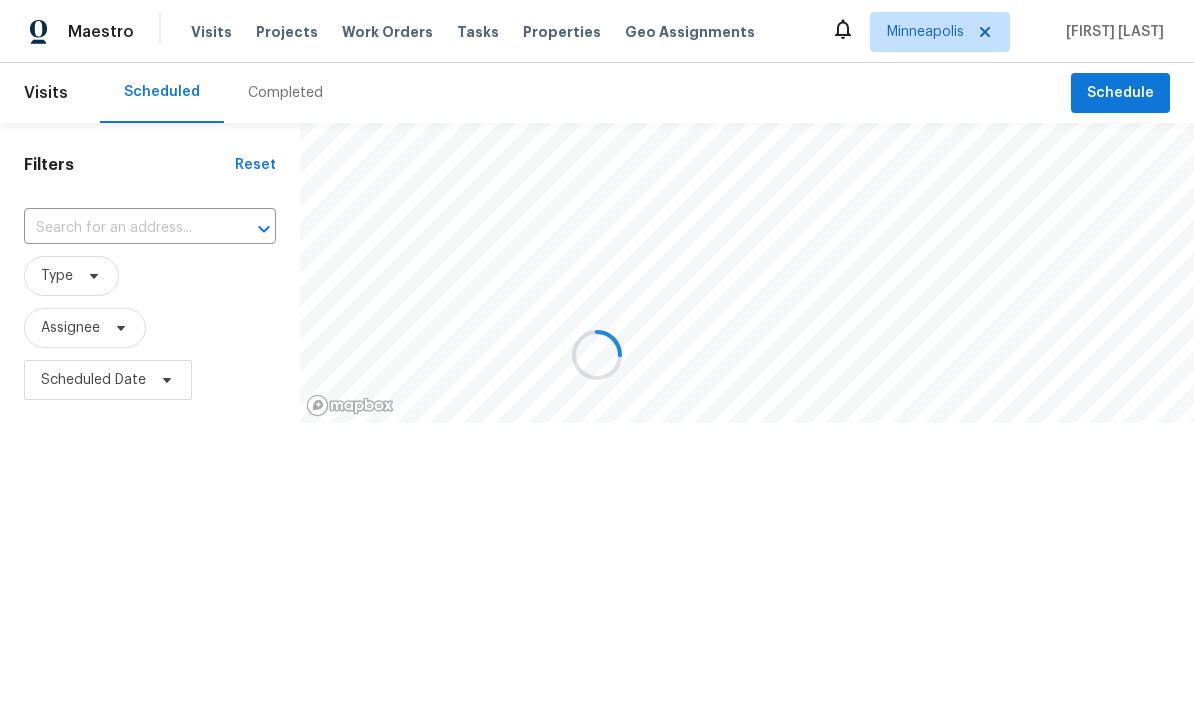 scroll, scrollTop: 0, scrollLeft: 0, axis: both 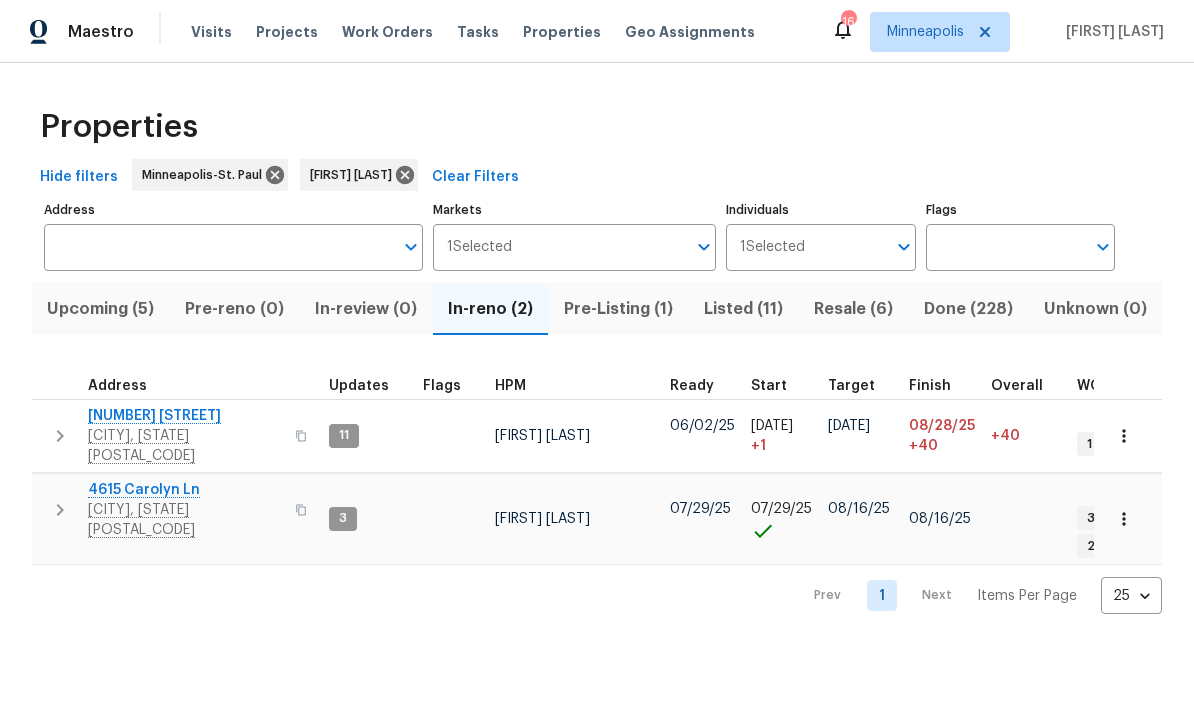 click on "Pre-Listing (1)" at bounding box center [619, 309] 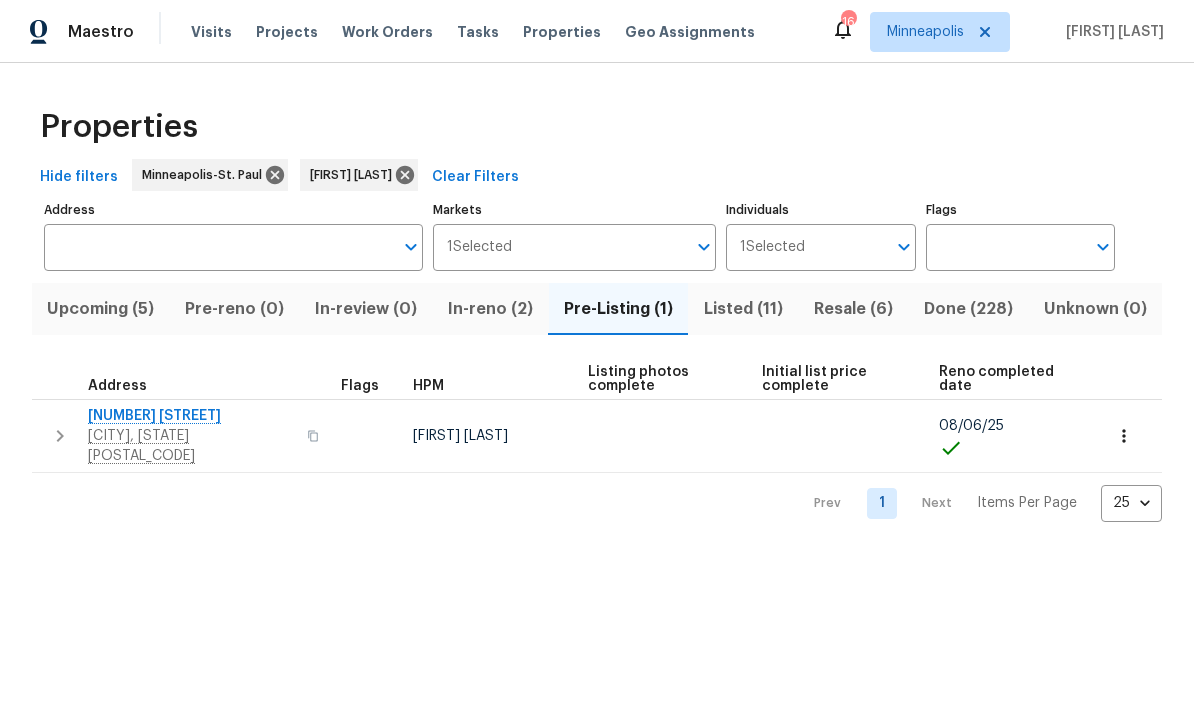 click on "In-reno (2)" at bounding box center [491, 309] 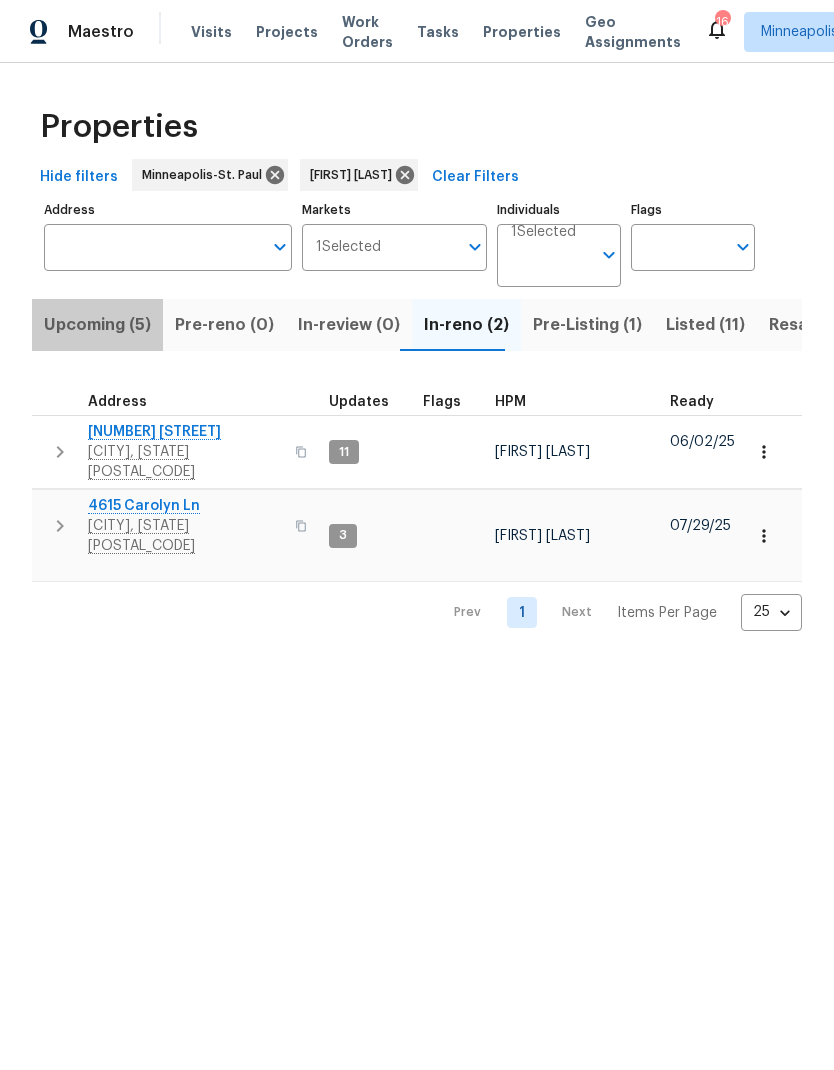 click on "Upcoming (5)" at bounding box center [97, 325] 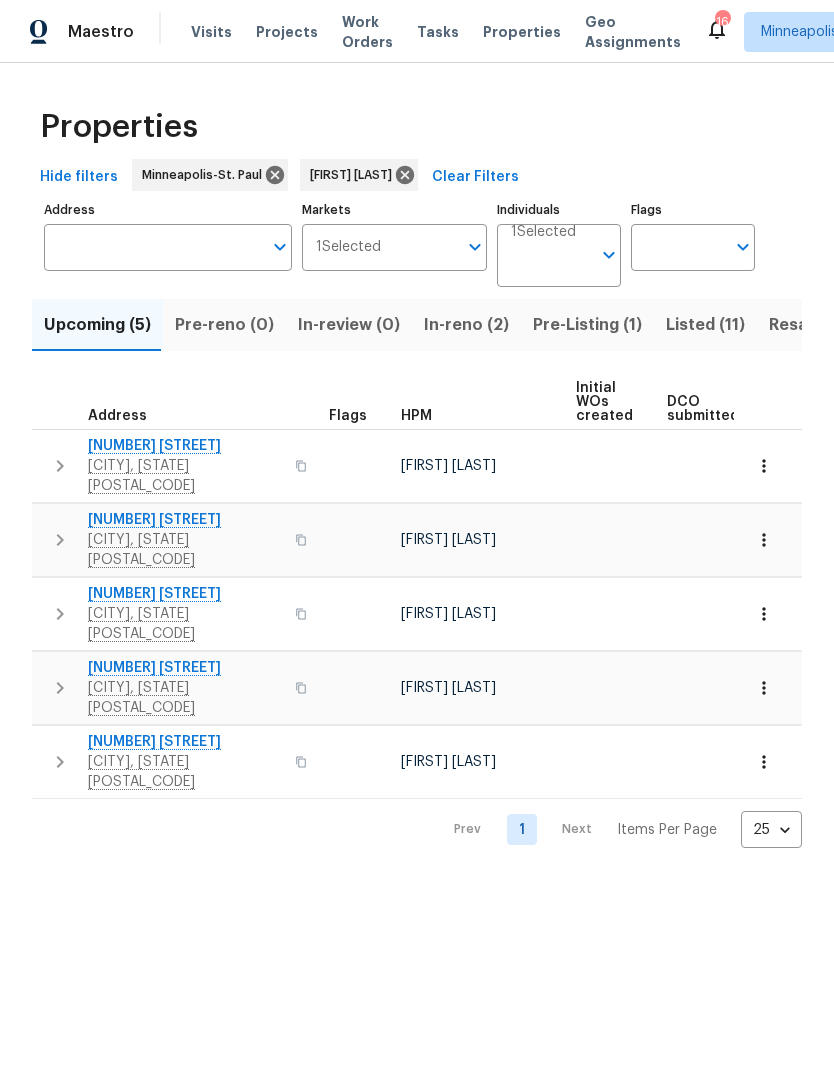 click at bounding box center (301, 540) 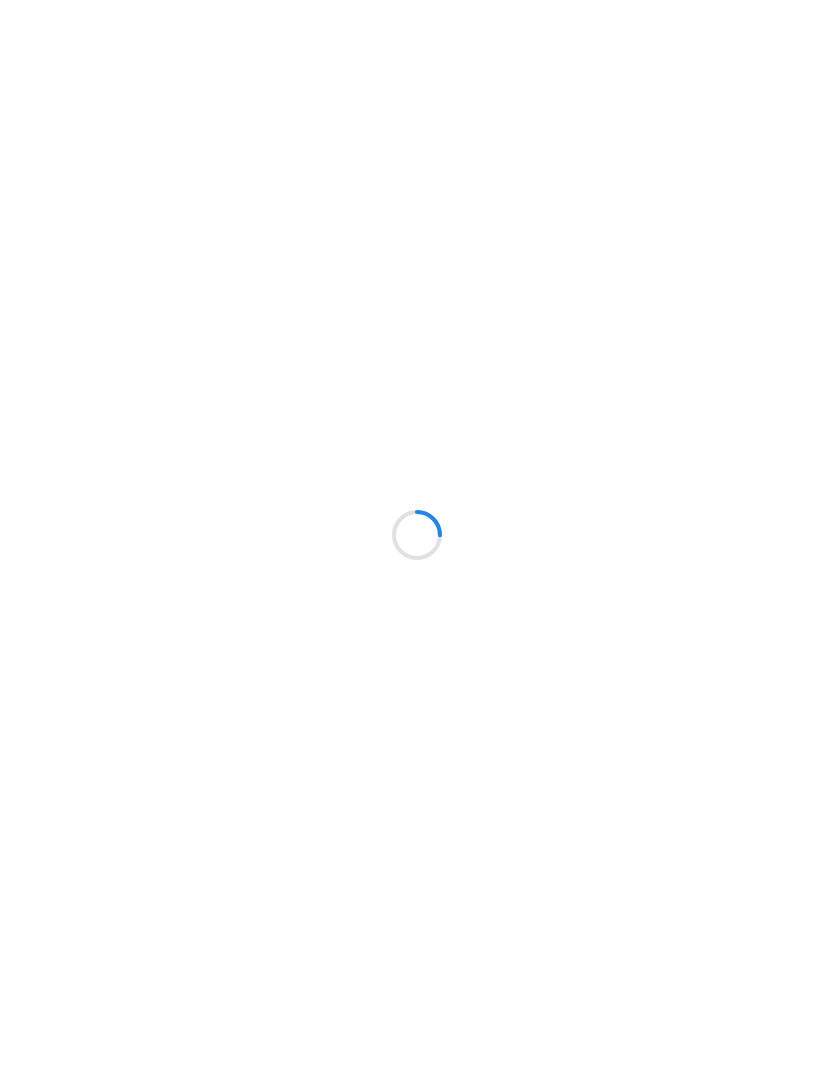 scroll, scrollTop: 0, scrollLeft: 0, axis: both 